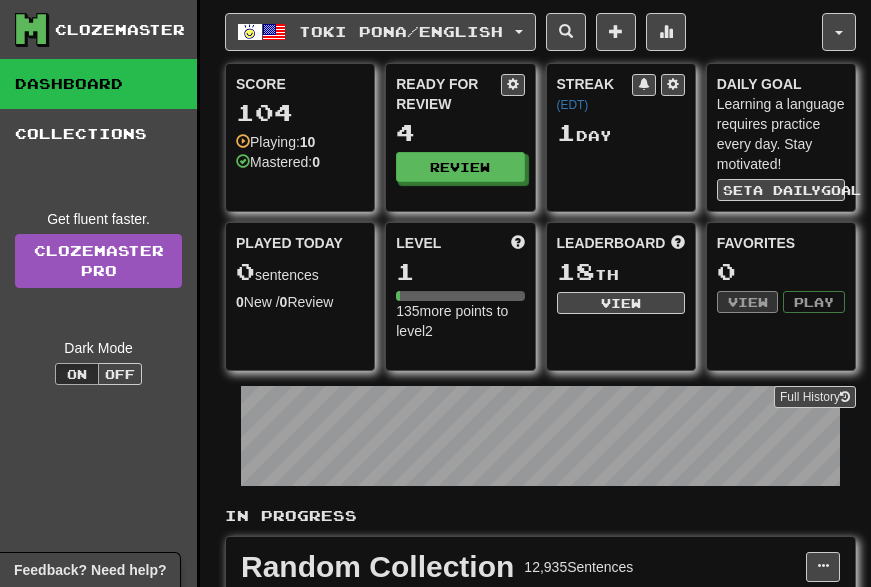 scroll, scrollTop: 0, scrollLeft: 0, axis: both 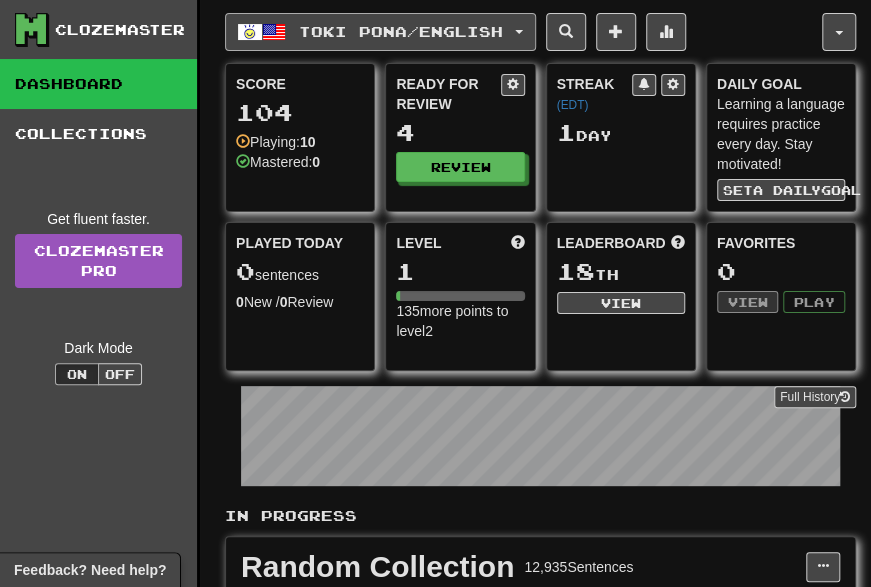 click on "Toki Pona  /  English" at bounding box center [401, 31] 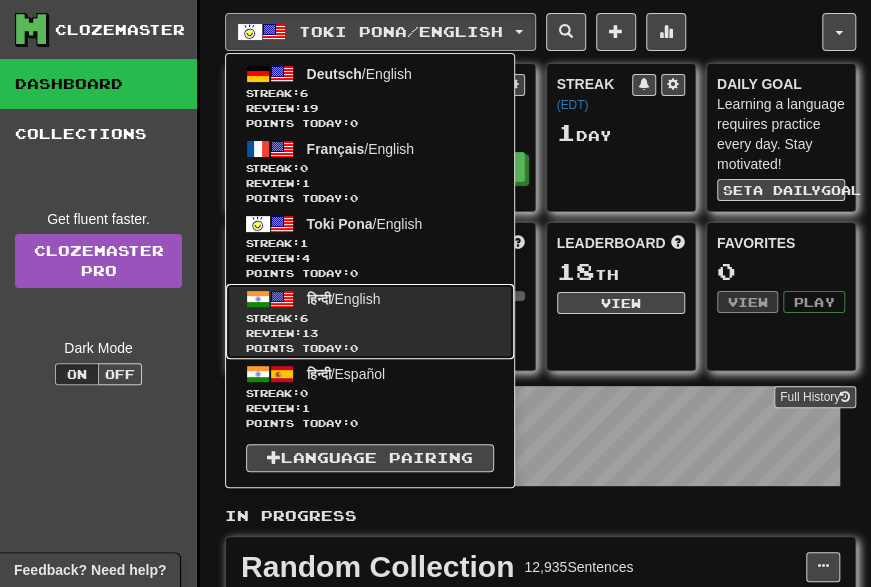 click on "Streak:  6" at bounding box center [370, 318] 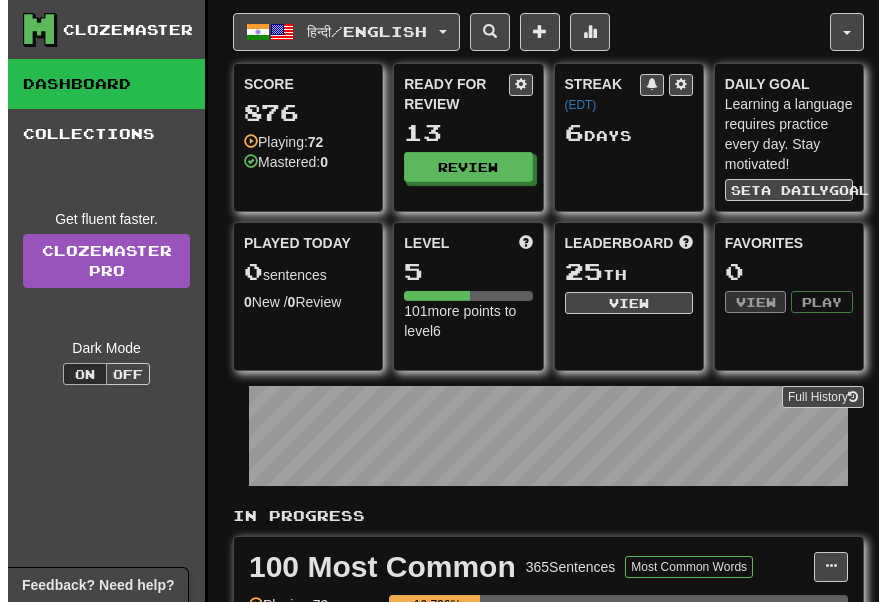 scroll, scrollTop: 0, scrollLeft: 0, axis: both 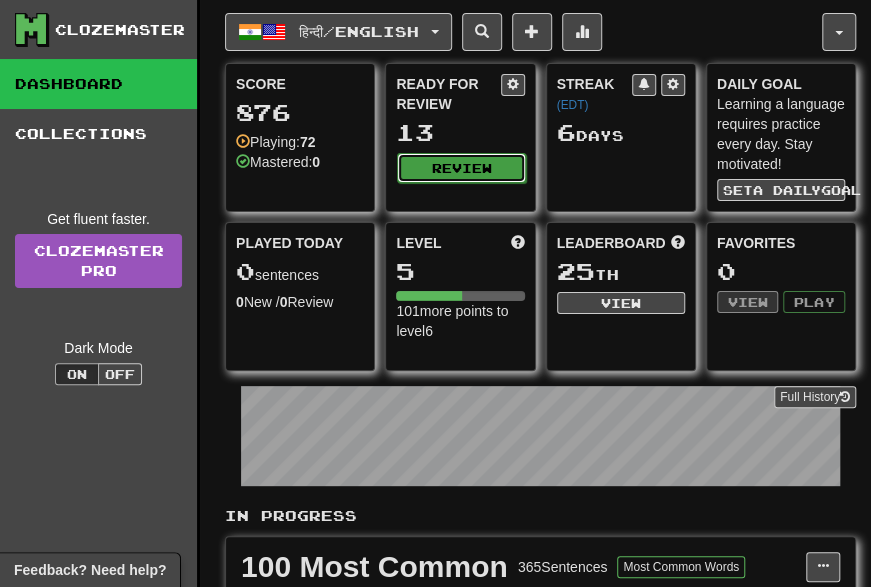 click on "Review" at bounding box center (461, 168) 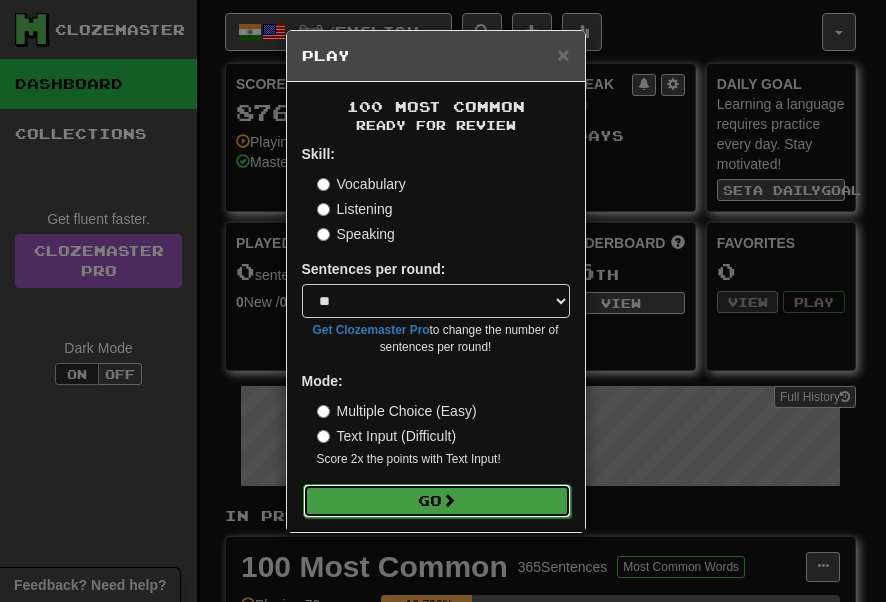 click on "Go" at bounding box center (437, 501) 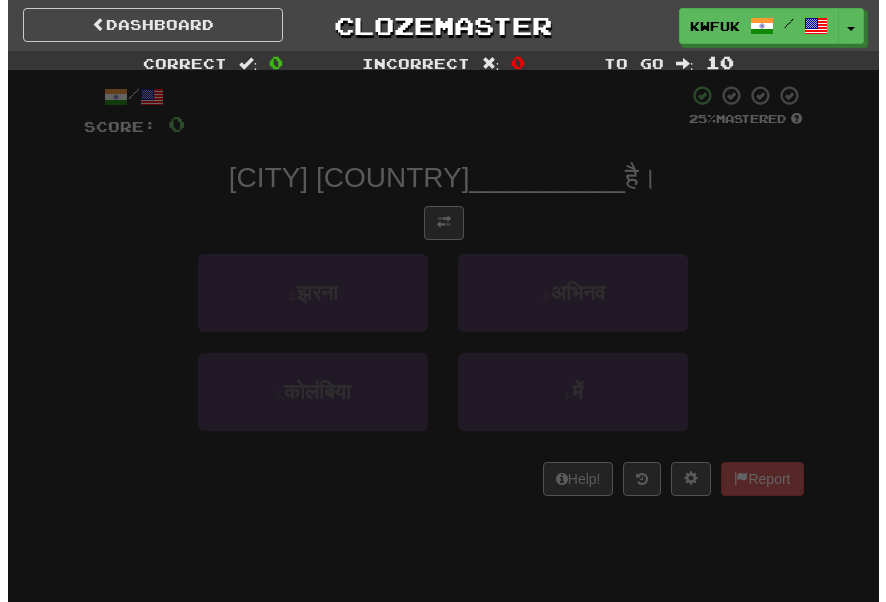 scroll, scrollTop: 0, scrollLeft: 0, axis: both 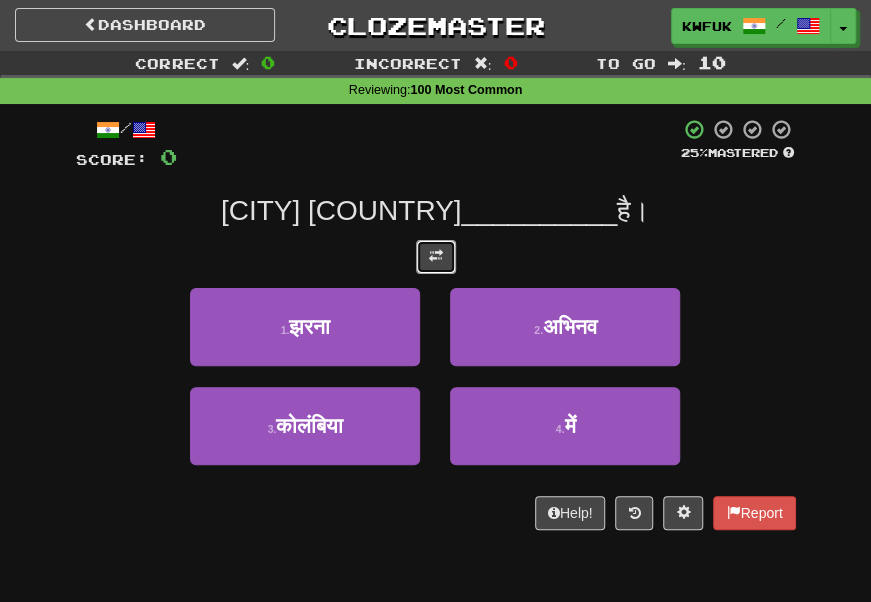 click at bounding box center (436, 256) 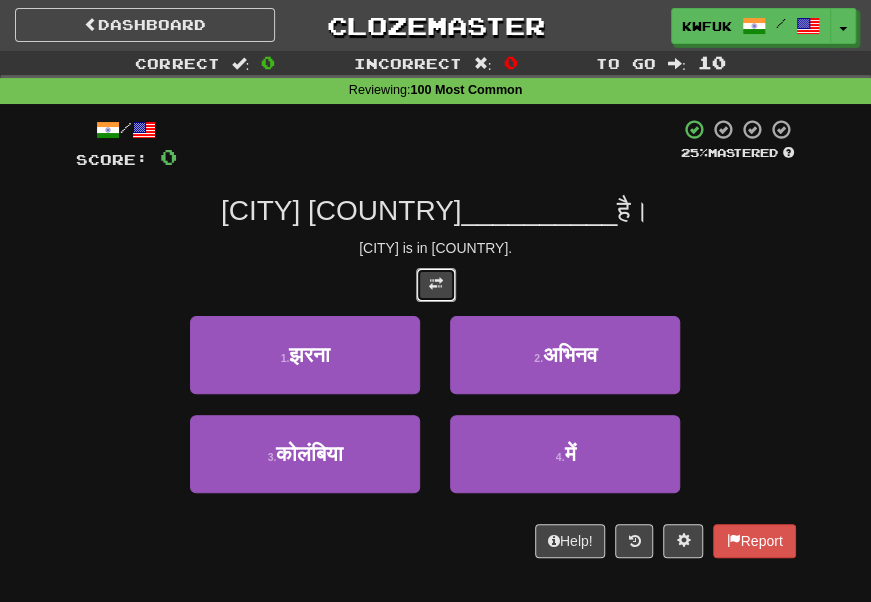 click at bounding box center [436, 284] 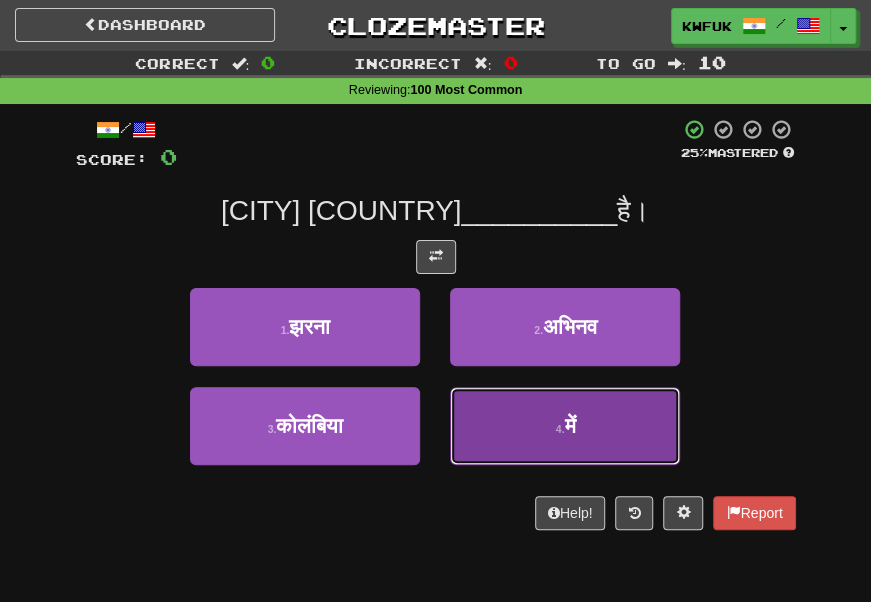 click on "4 .  में" at bounding box center (565, 426) 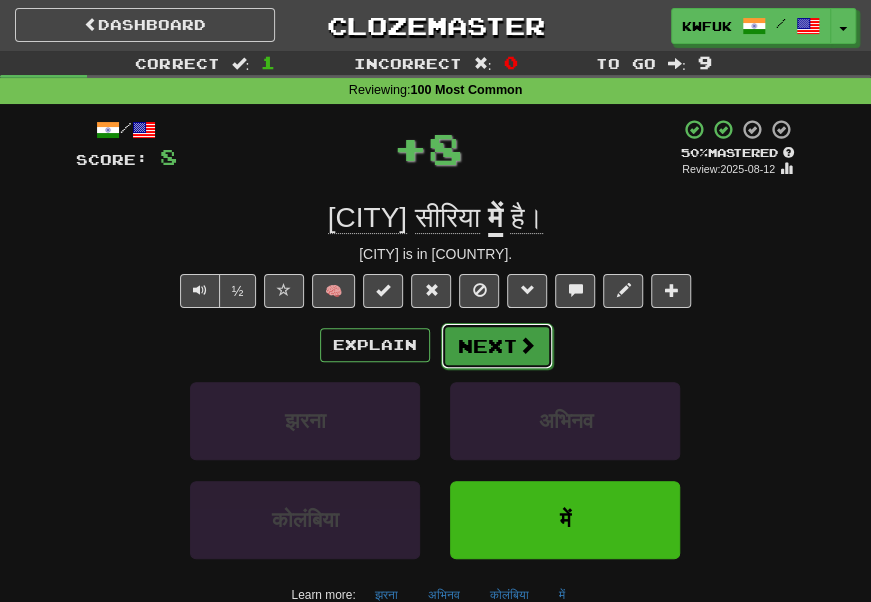 click on "Next" at bounding box center (497, 346) 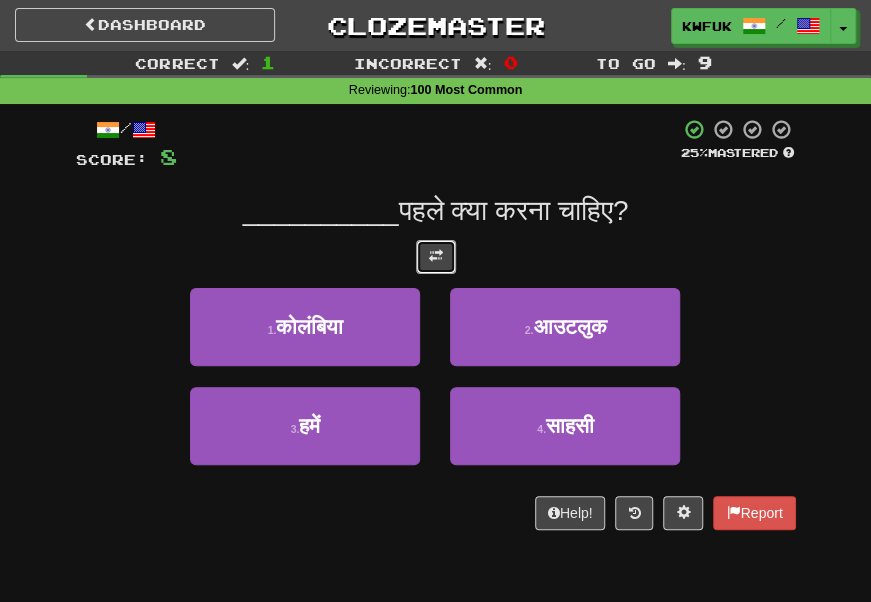 click at bounding box center (436, 257) 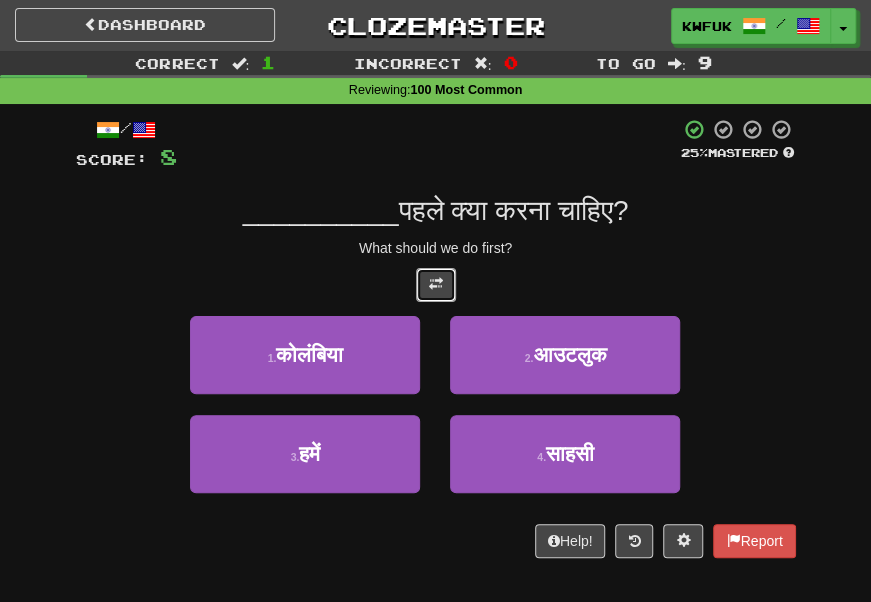 click at bounding box center (436, 284) 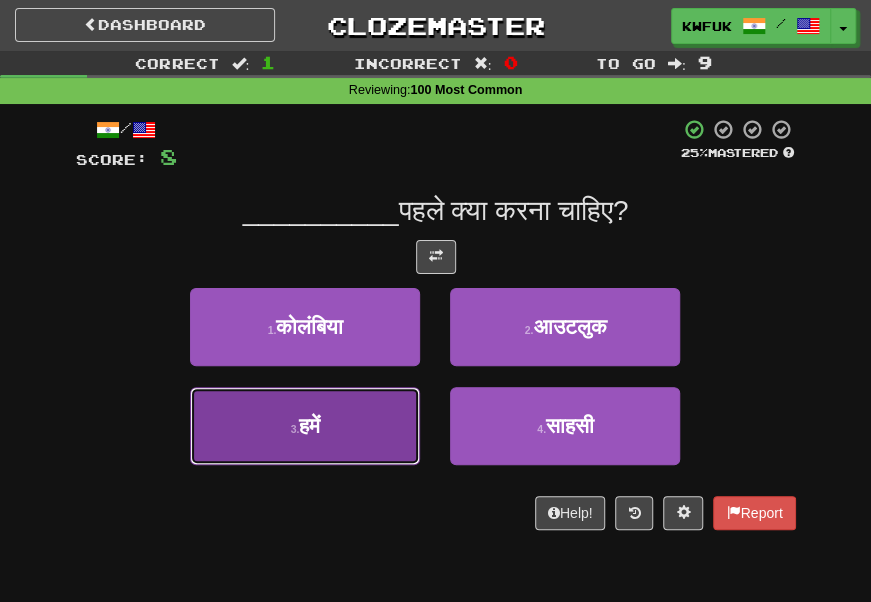 click on "3 .  हमें" at bounding box center [305, 426] 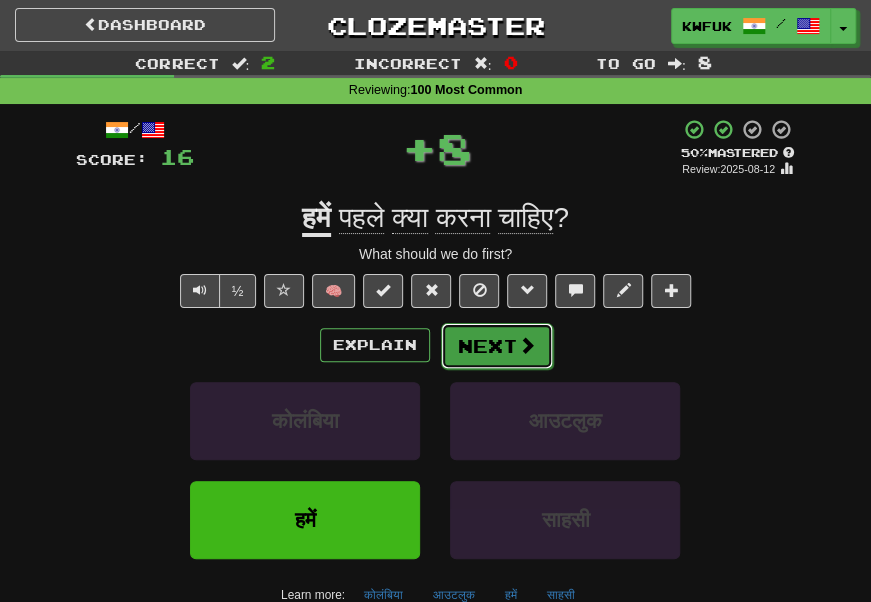 click on "Next" at bounding box center (497, 346) 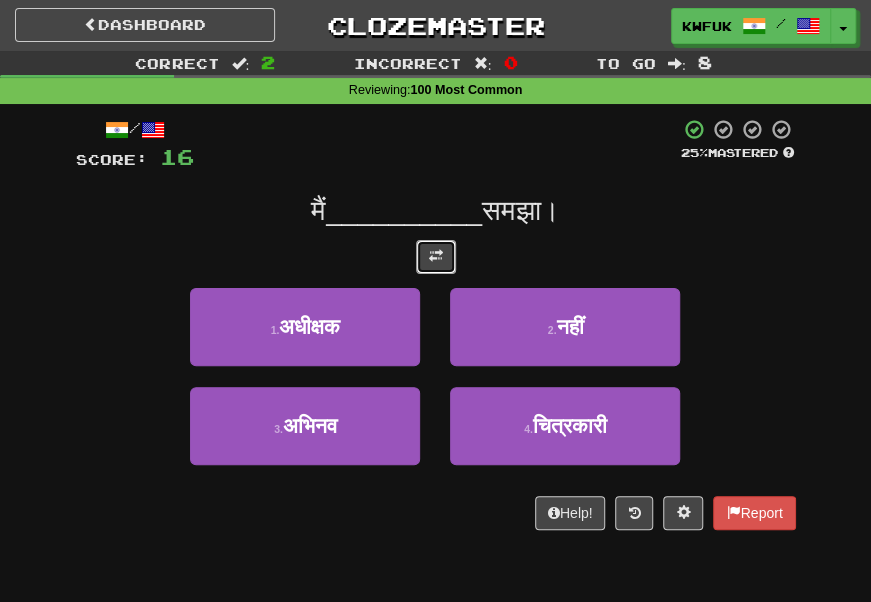 click at bounding box center (436, 256) 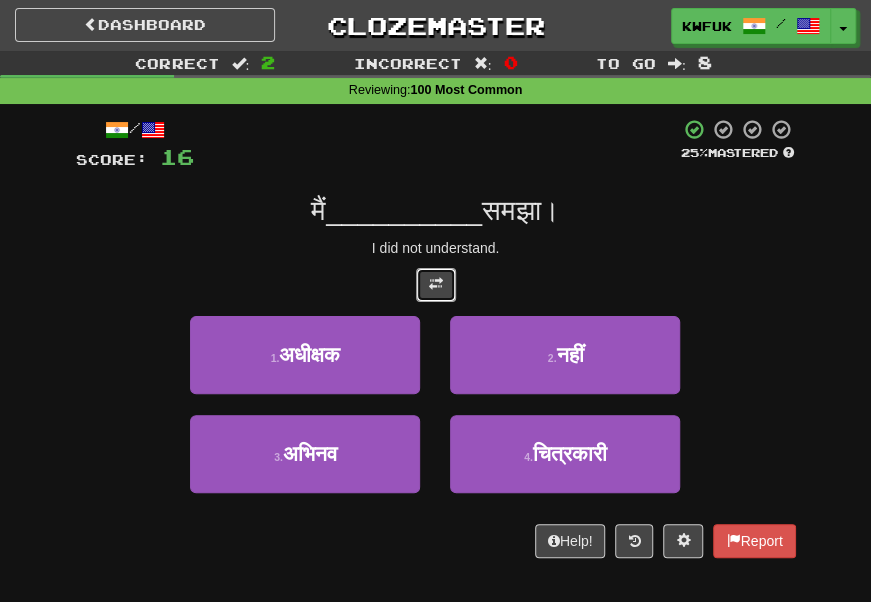 click at bounding box center (436, 284) 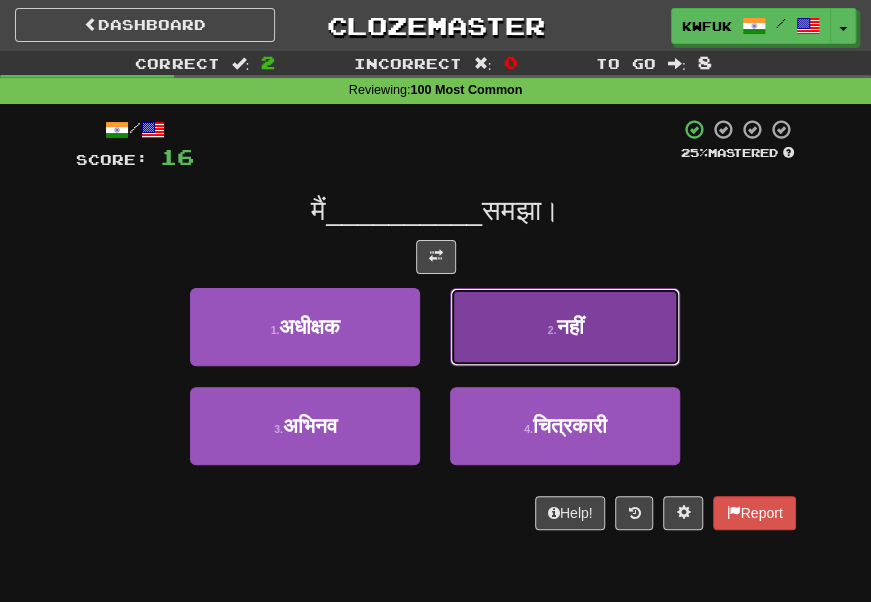 click on "2 .  नहीं" at bounding box center [565, 327] 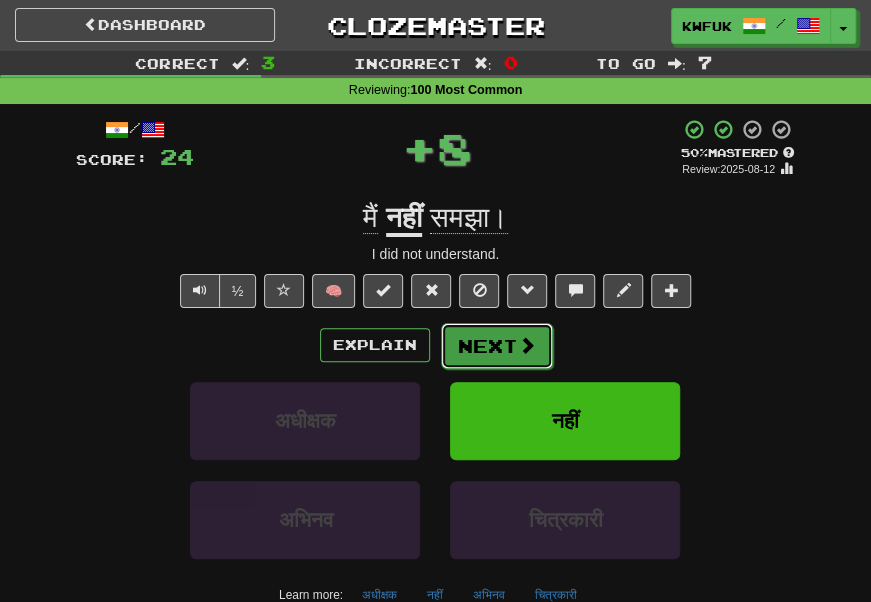 click on "Next" at bounding box center (497, 346) 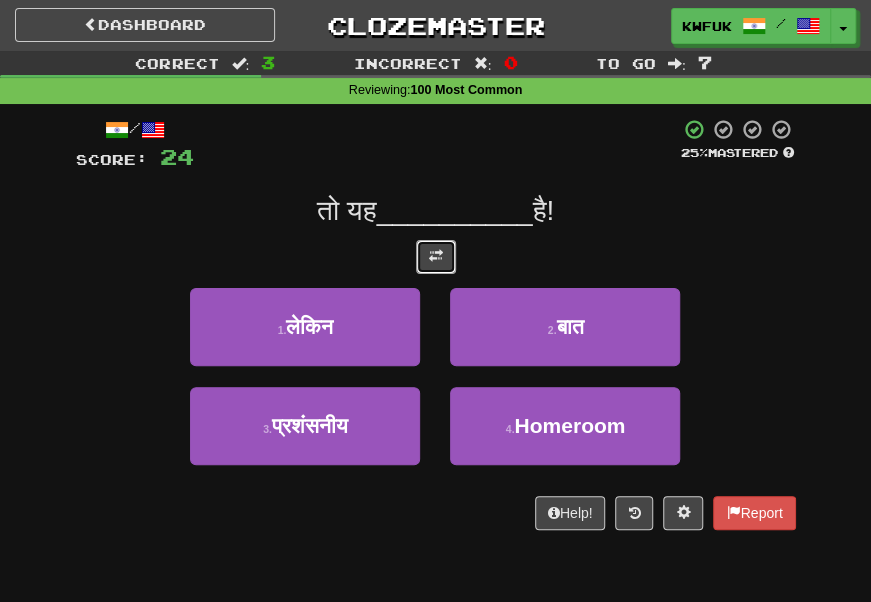 click at bounding box center [436, 257] 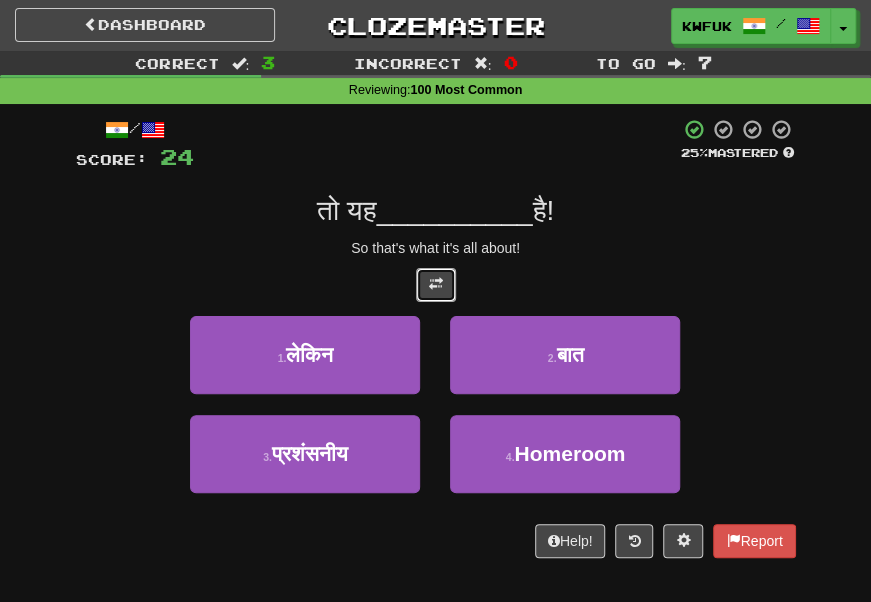 click at bounding box center [436, 285] 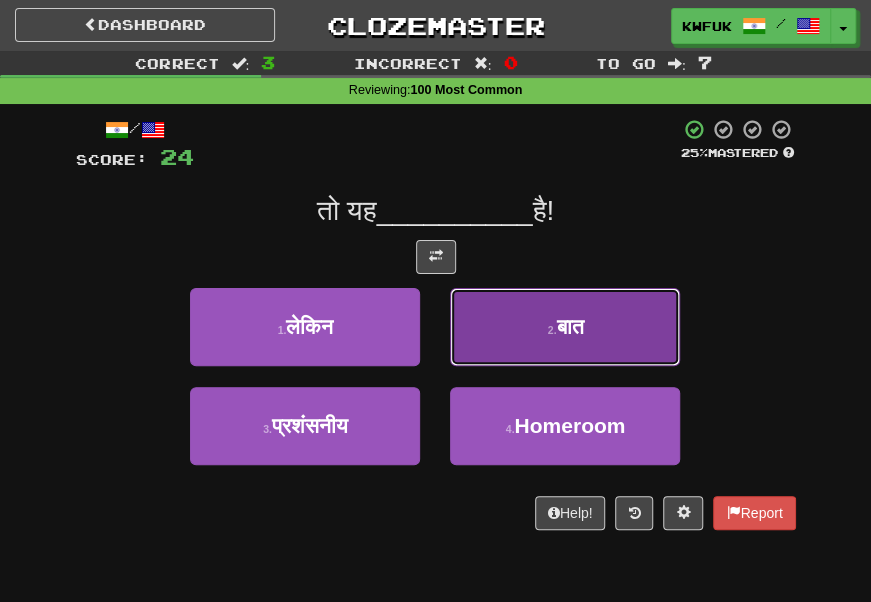 click on "2 .  बात" at bounding box center (565, 327) 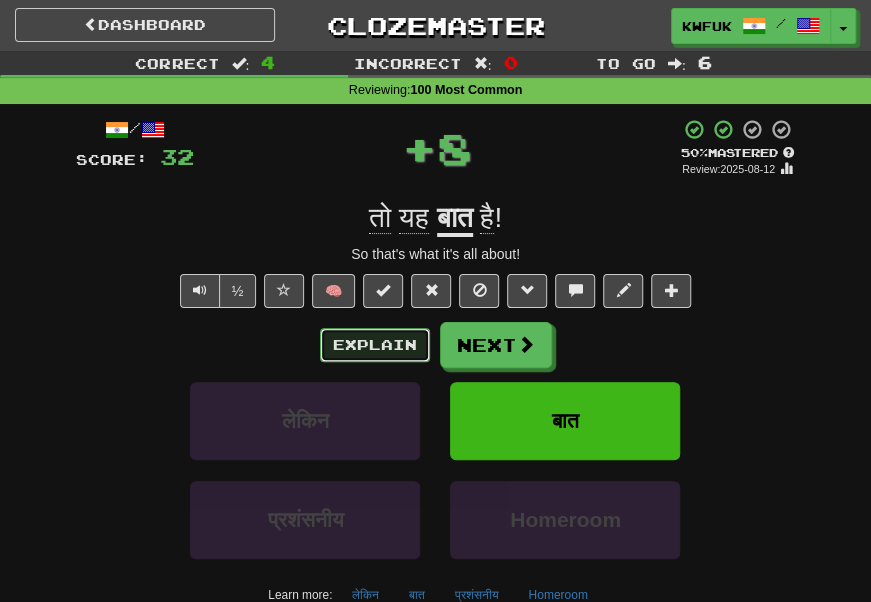 click on "Explain" at bounding box center (375, 345) 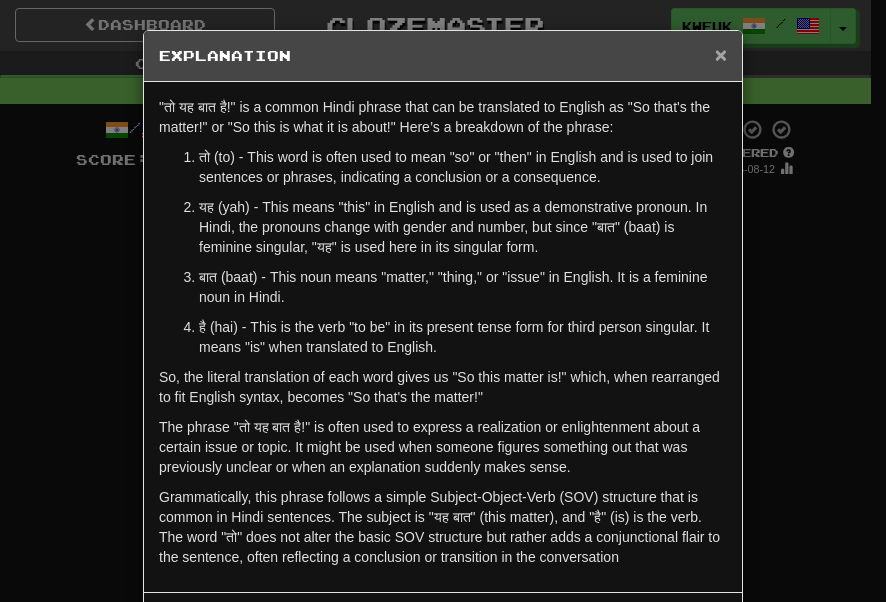 click on "×" at bounding box center [721, 54] 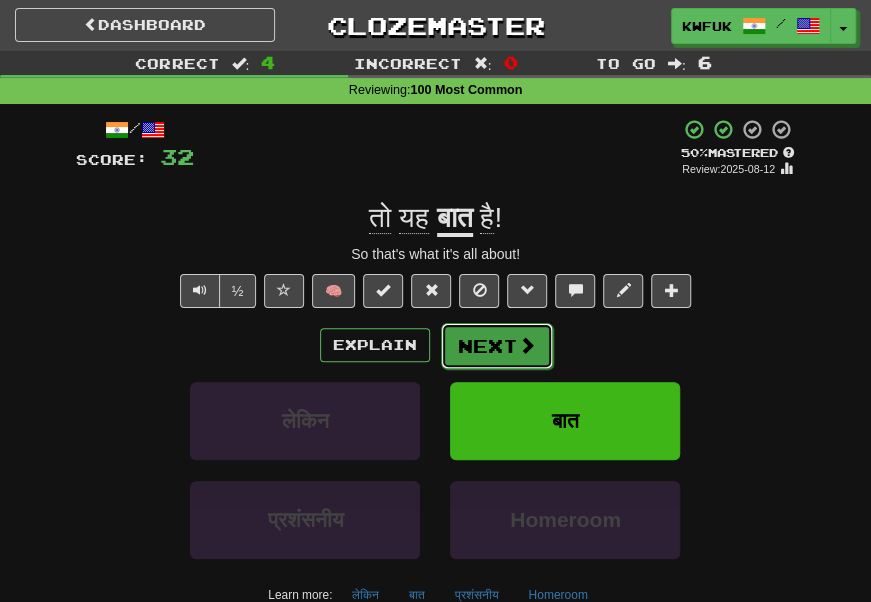 click on "Next" at bounding box center (497, 346) 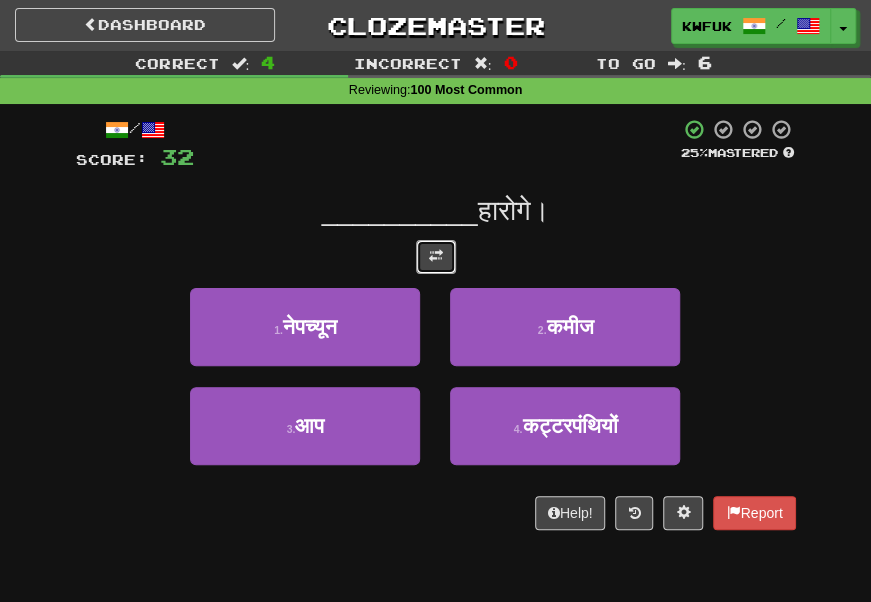 click at bounding box center (436, 256) 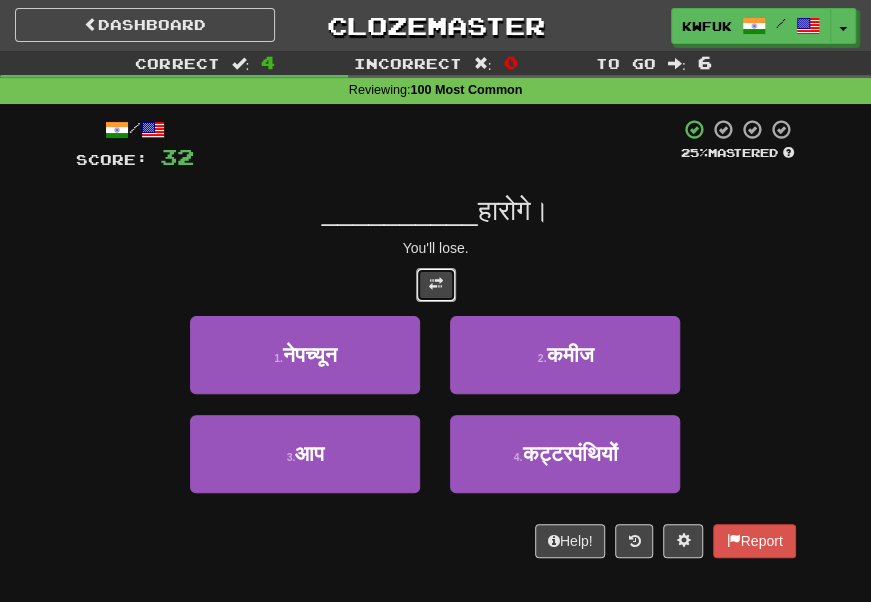 click at bounding box center (436, 284) 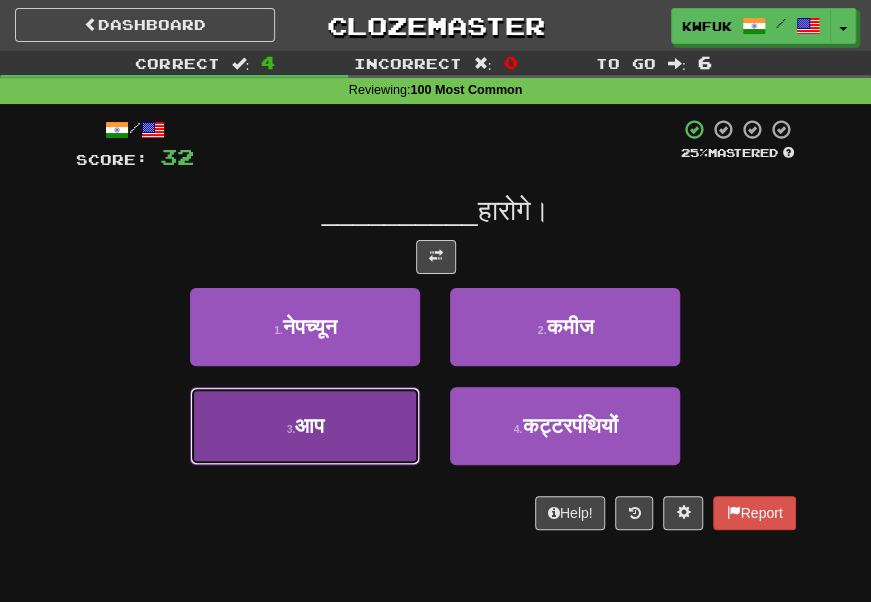 click on "3 .  आप" at bounding box center [305, 426] 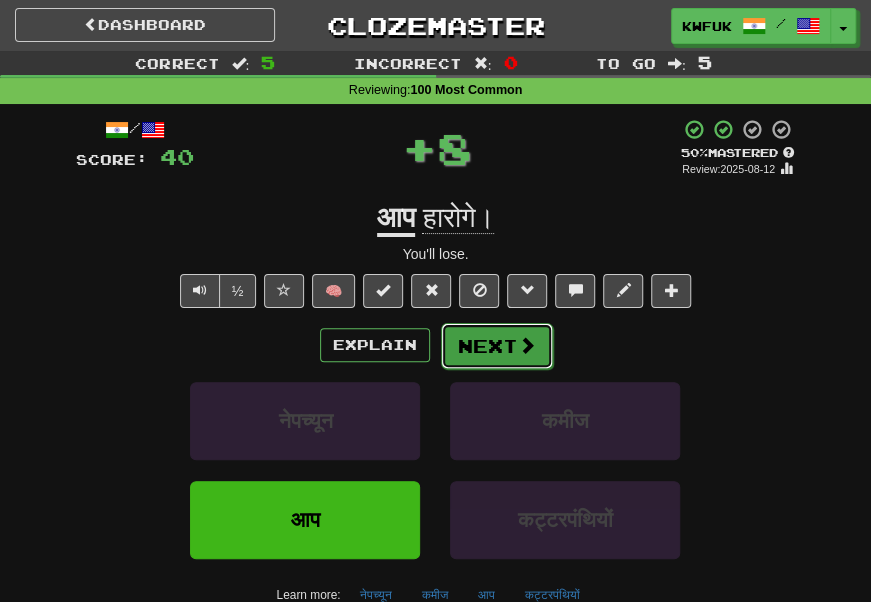 click on "Next" at bounding box center [497, 346] 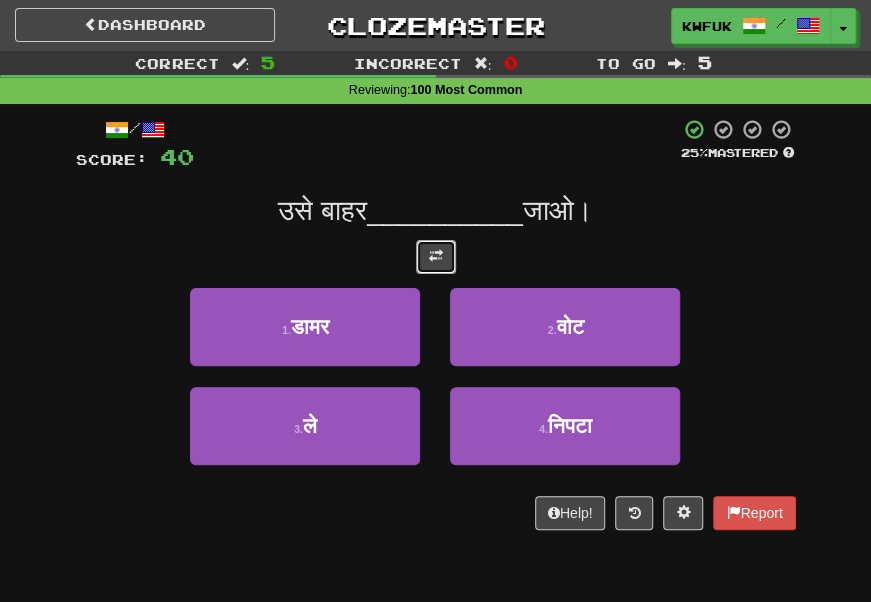 click at bounding box center (436, 257) 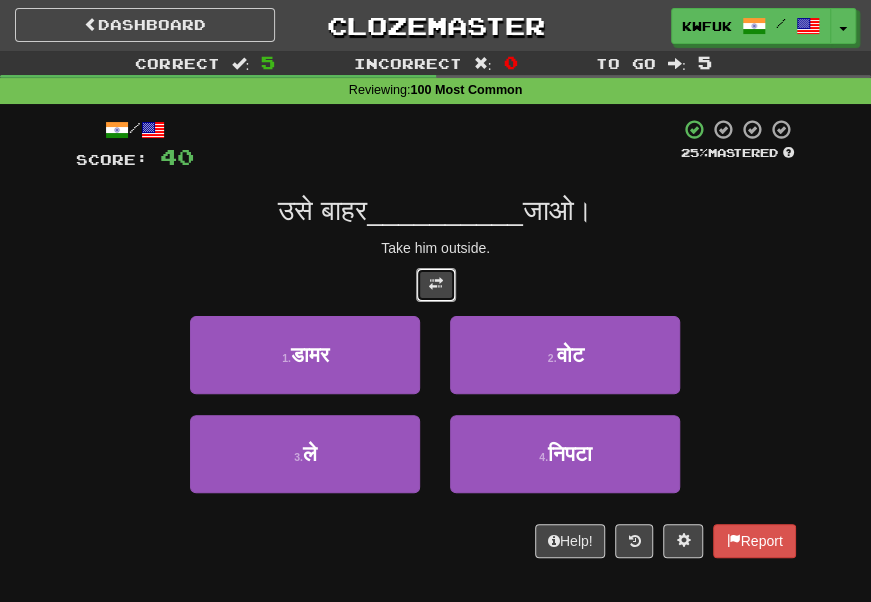click at bounding box center [436, 284] 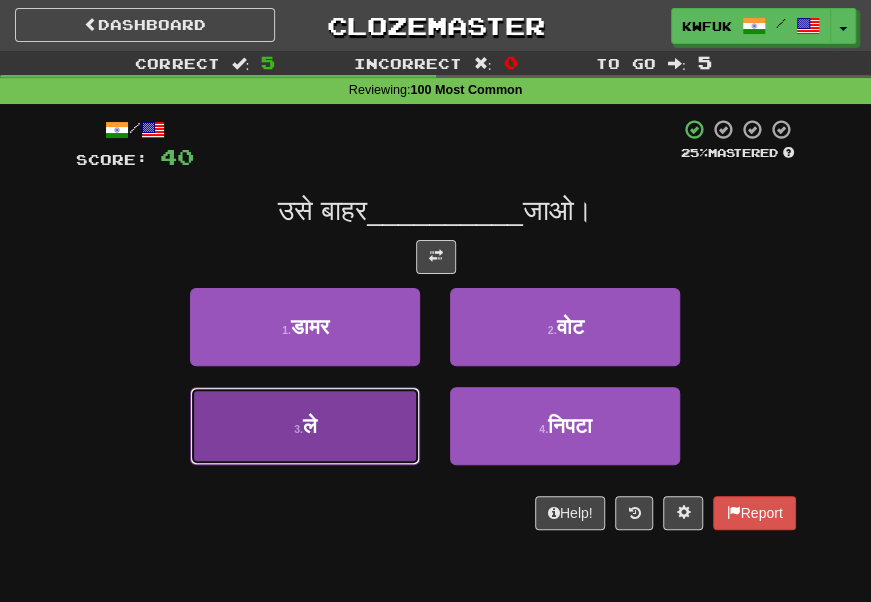 click on "3 .  ले" at bounding box center (305, 426) 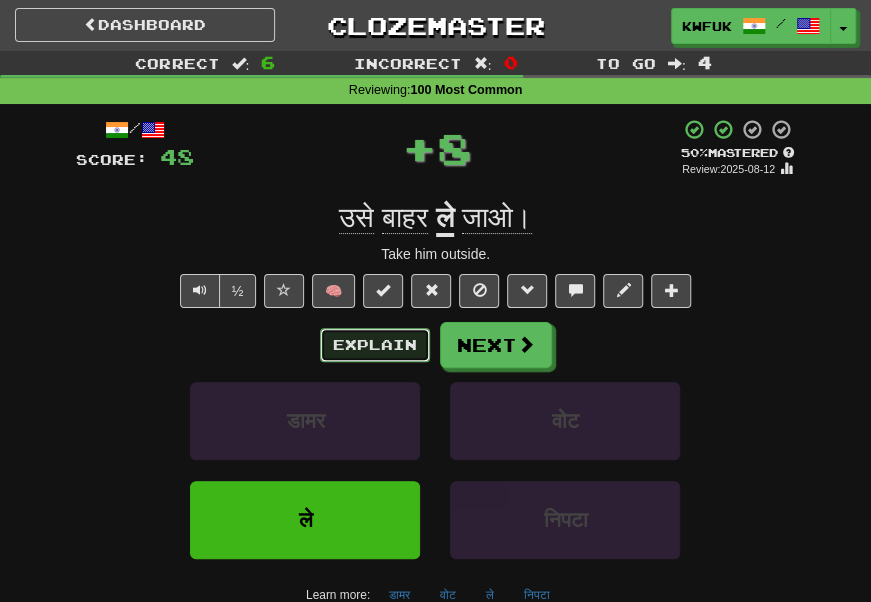 click on "Explain" at bounding box center (375, 345) 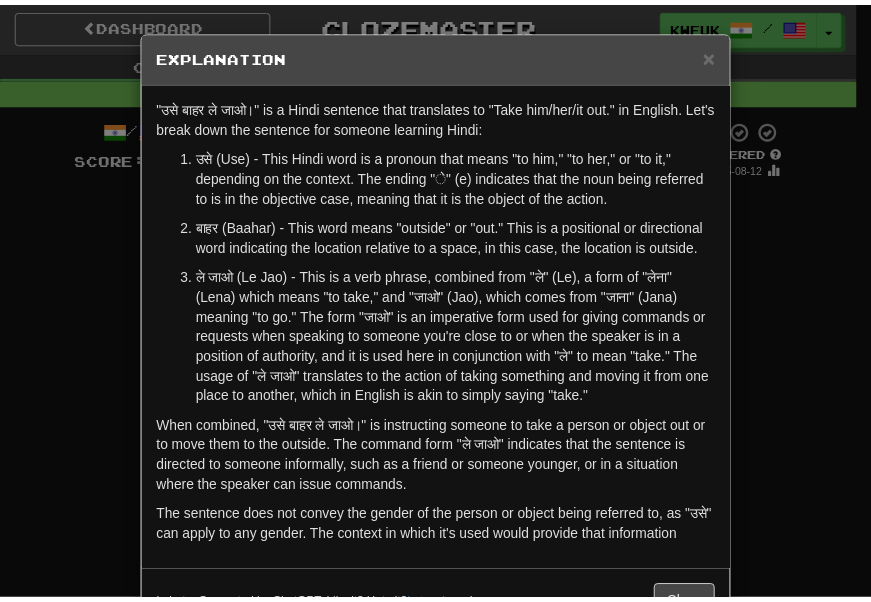 scroll, scrollTop: 60, scrollLeft: 0, axis: vertical 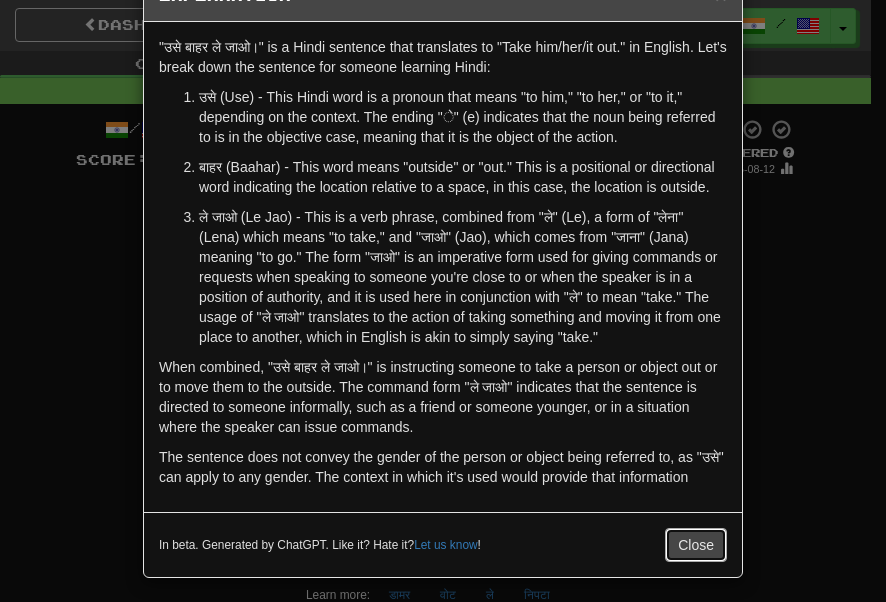 click on "Close" at bounding box center (696, 545) 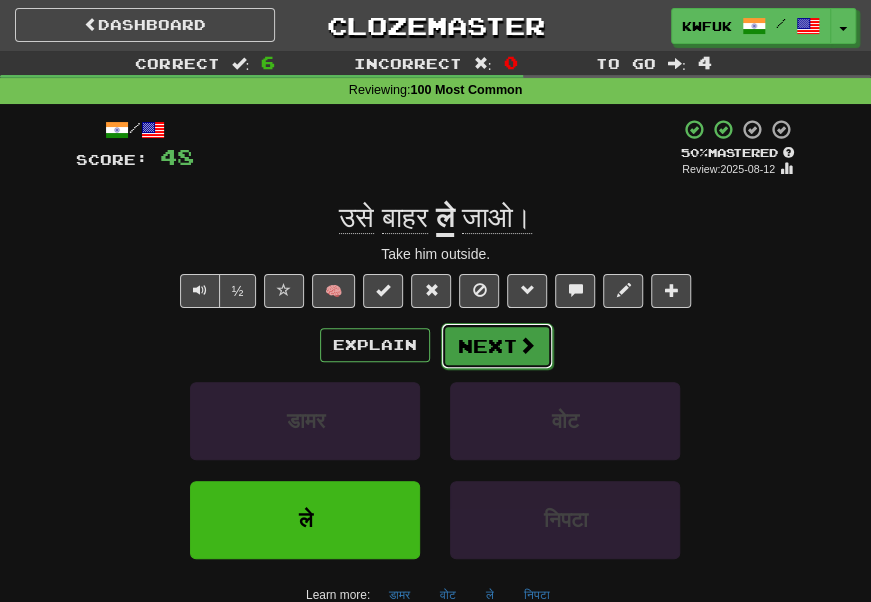 click at bounding box center [527, 345] 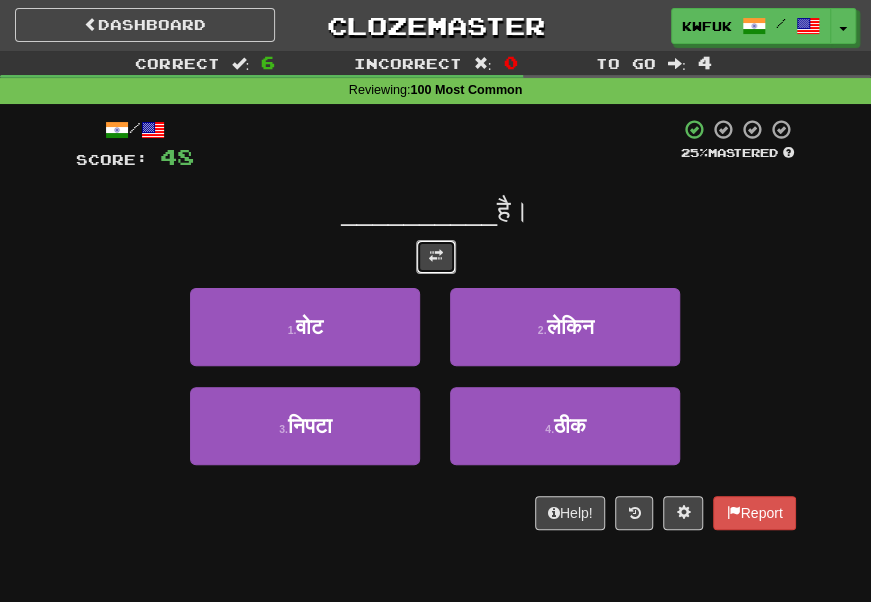 click at bounding box center (436, 256) 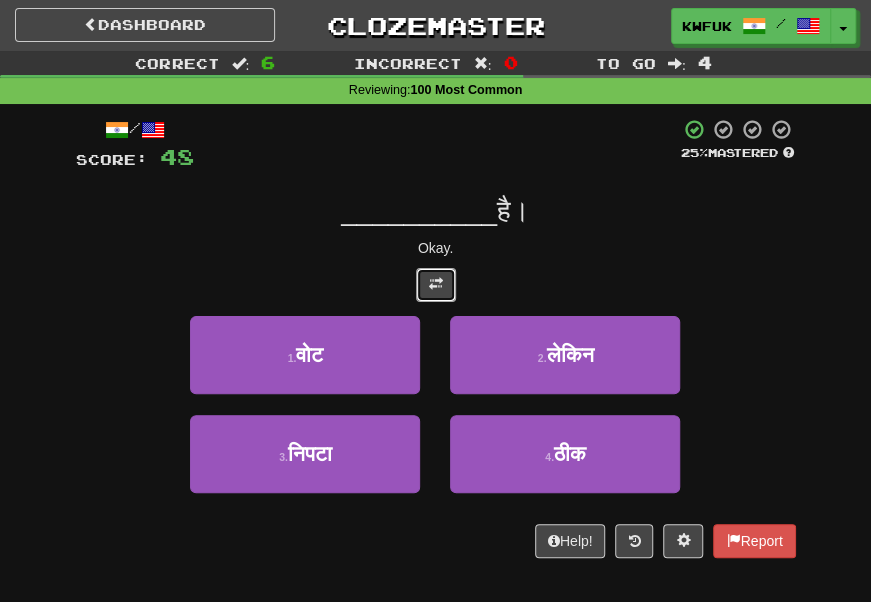 click at bounding box center (436, 284) 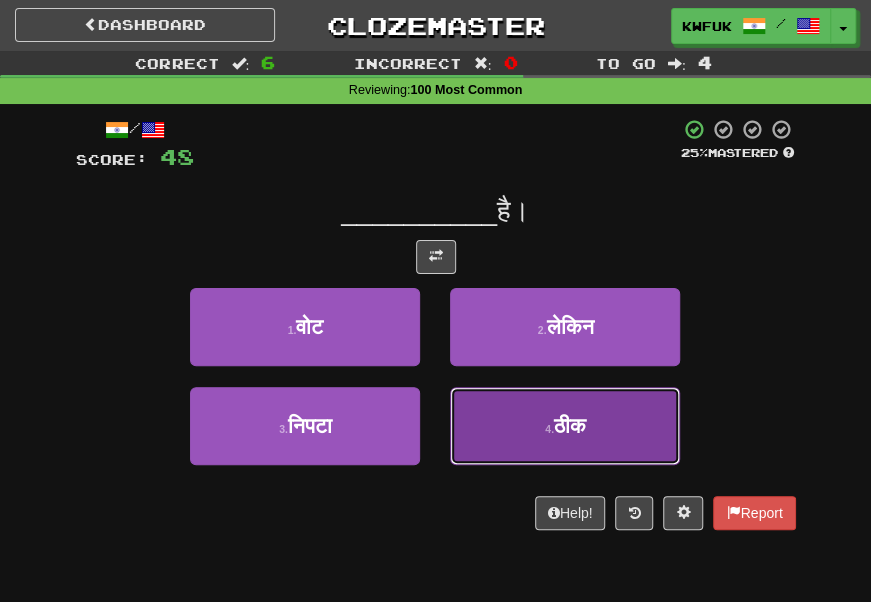 click on "4 .  ठीक" at bounding box center (565, 426) 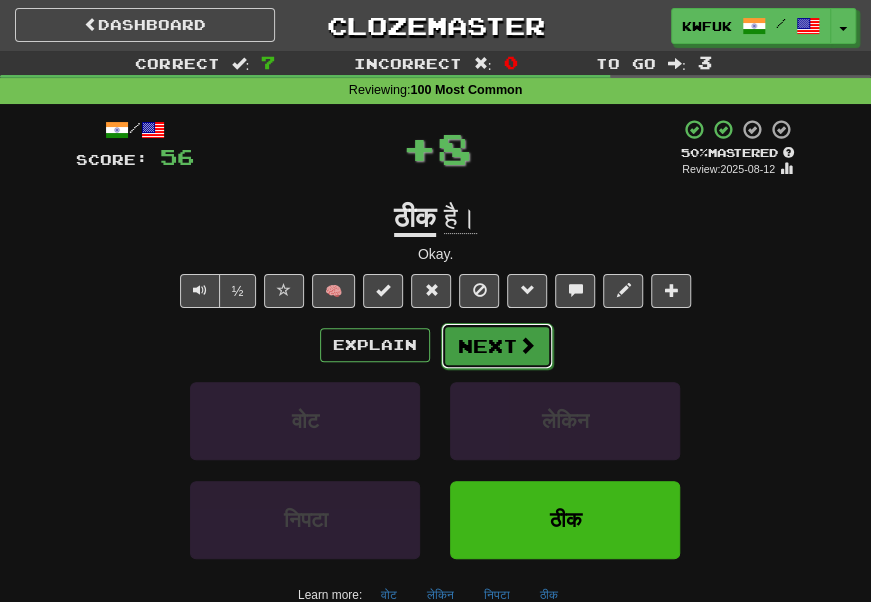 click on "Next" at bounding box center (497, 346) 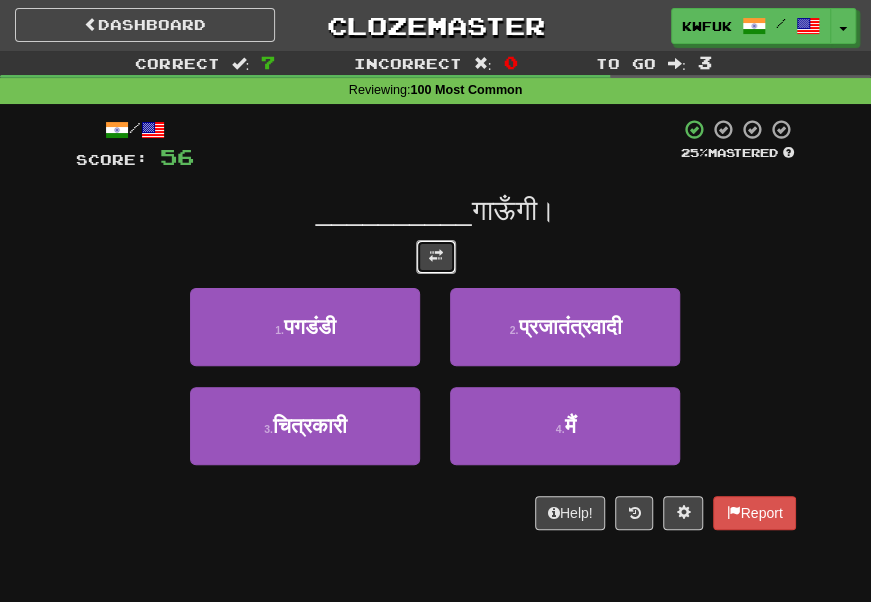 click at bounding box center [436, 257] 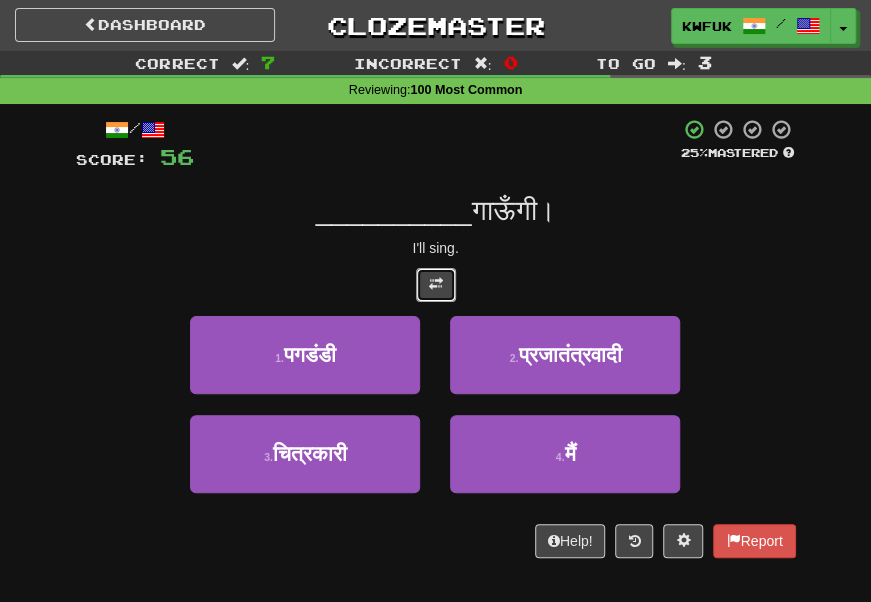 click at bounding box center (436, 285) 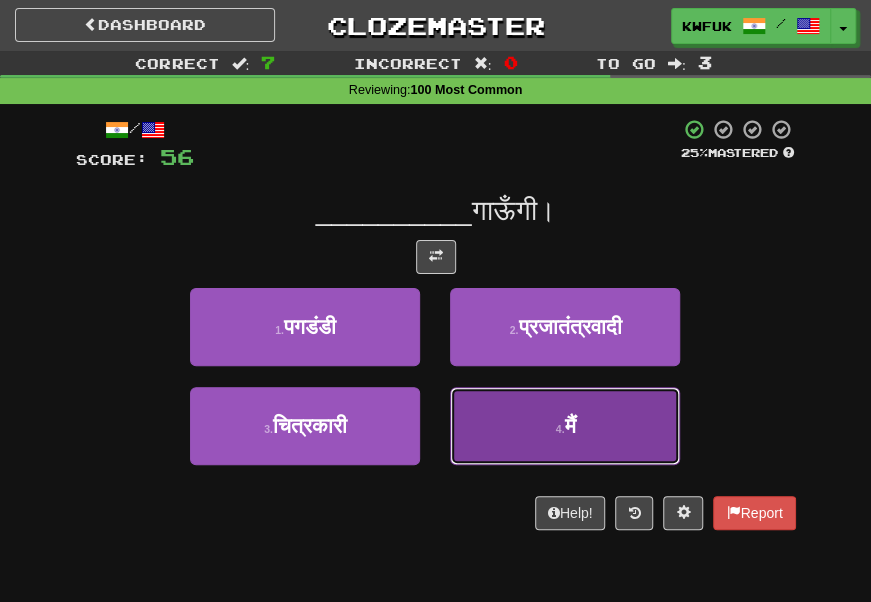 click on "4 .  मैं" at bounding box center (565, 426) 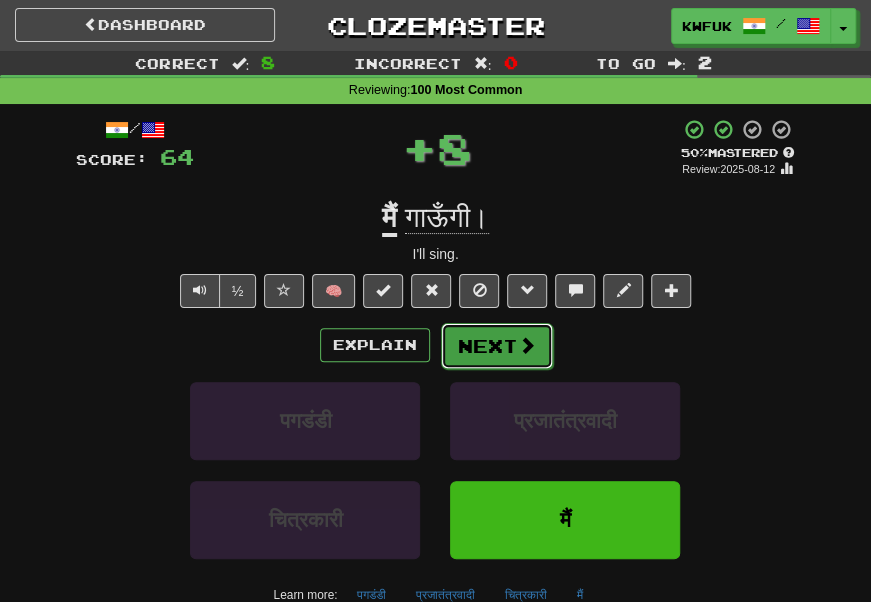 click on "Next" at bounding box center [497, 346] 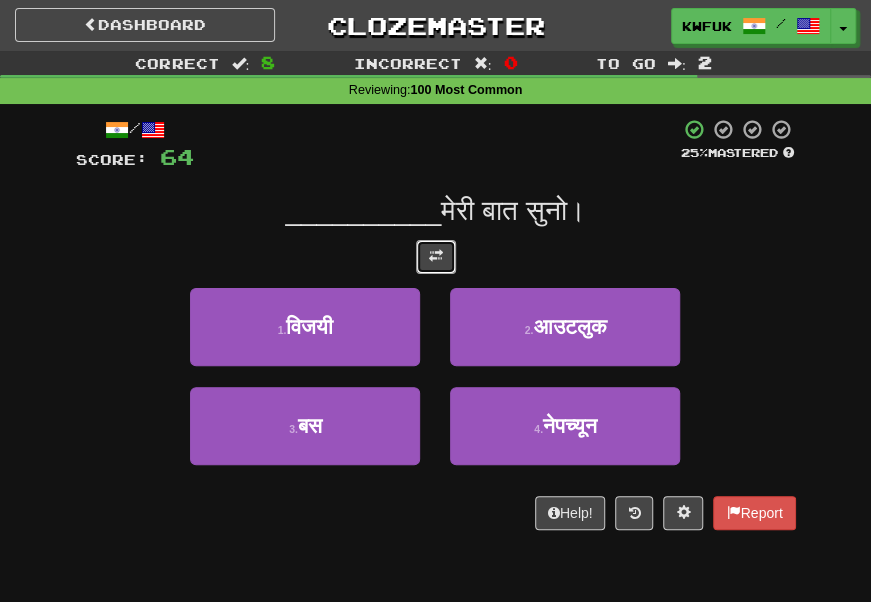 click at bounding box center (436, 257) 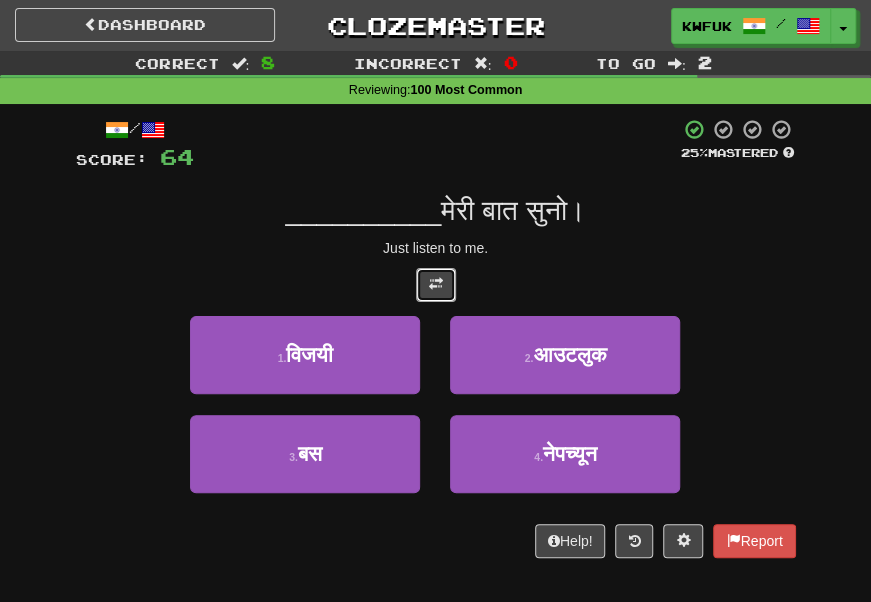 click at bounding box center [436, 284] 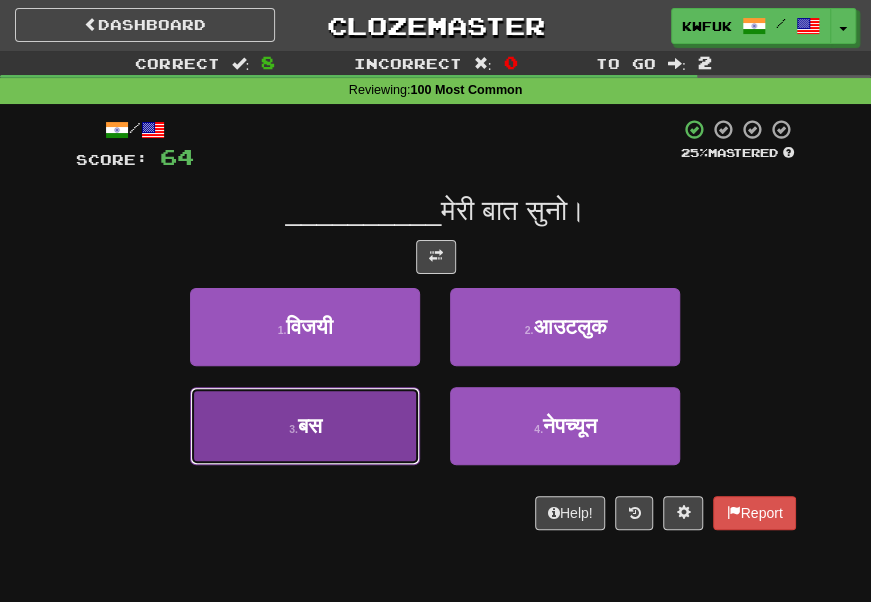 click on "3 .  बस" at bounding box center [305, 426] 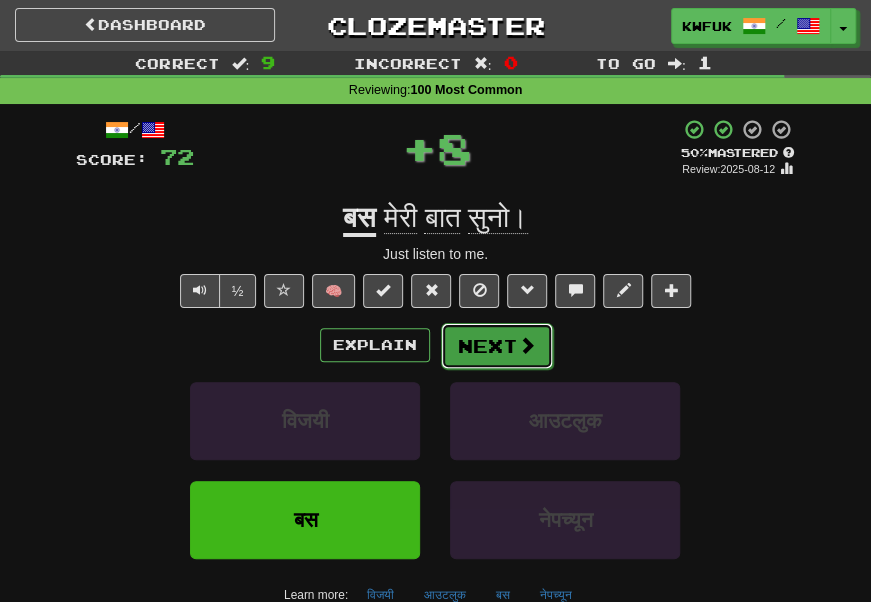 click on "Next" at bounding box center (497, 346) 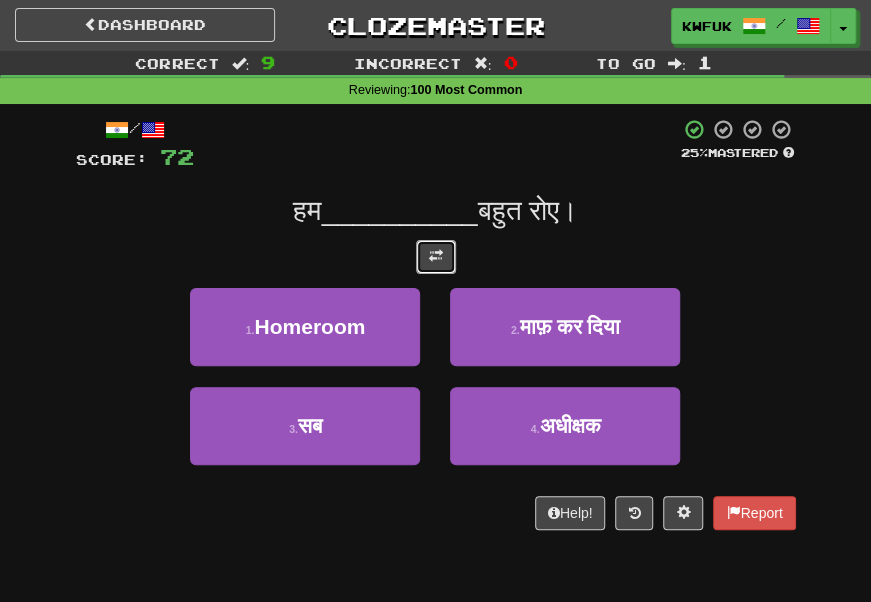 click at bounding box center (436, 257) 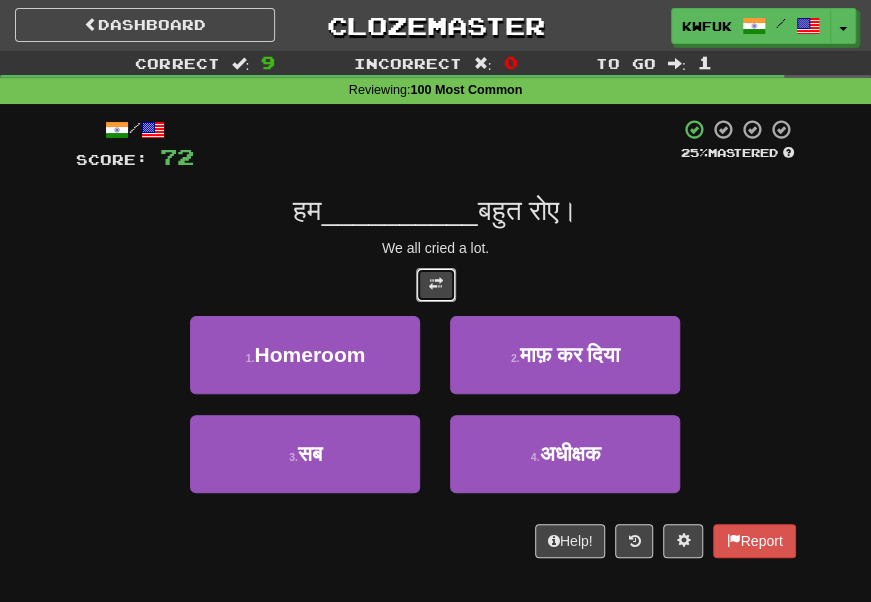 click at bounding box center [436, 285] 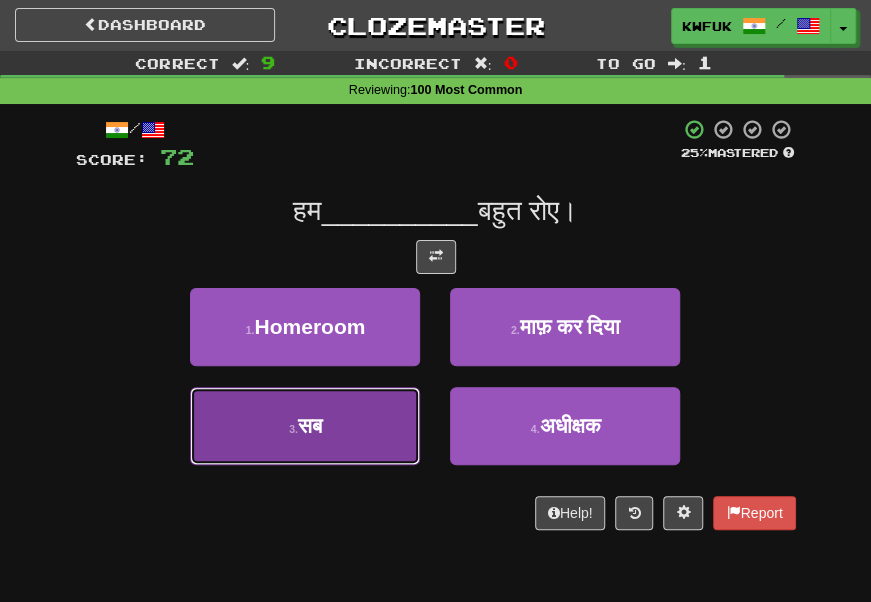 click on "3 .  सब" at bounding box center (305, 426) 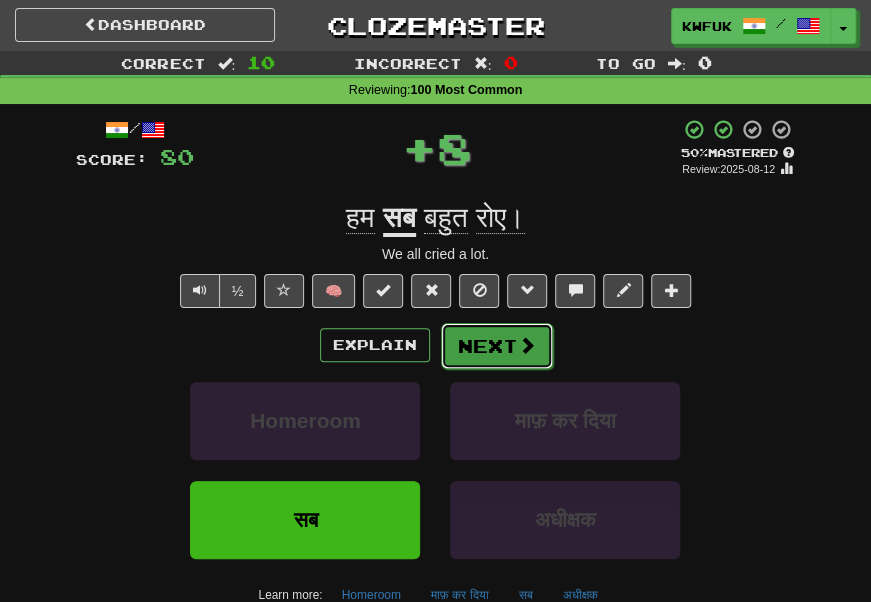 click at bounding box center (527, 345) 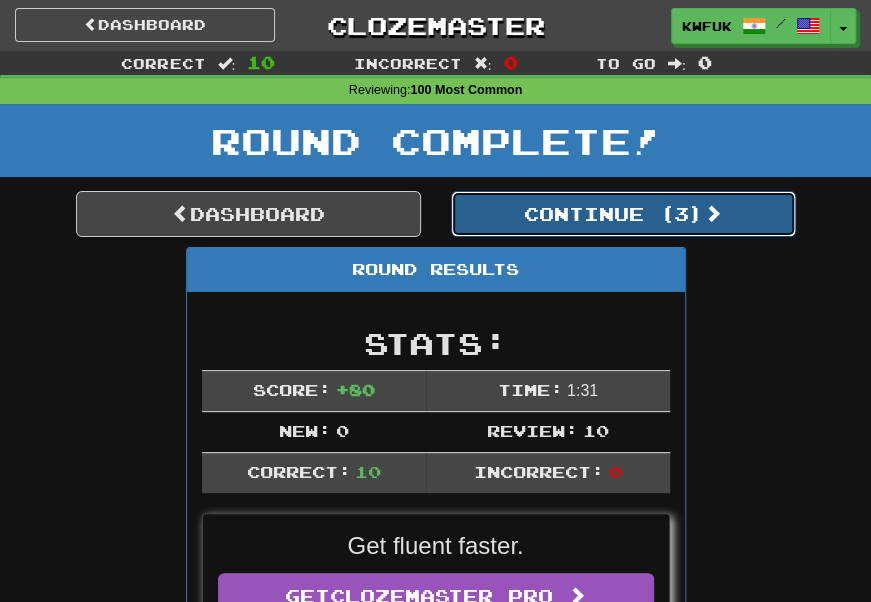 click on "Continue ( 3 )" at bounding box center [623, 214] 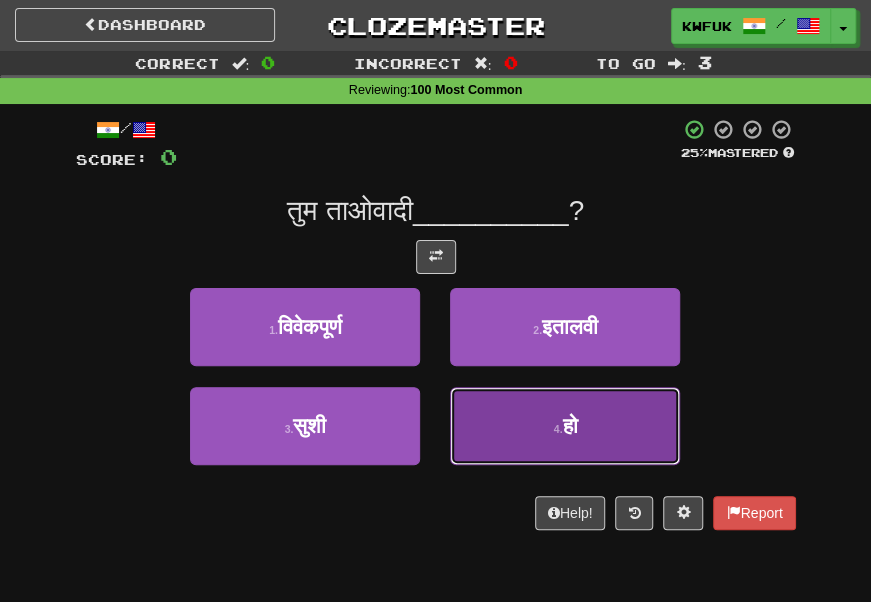 click on "4 .  हो" at bounding box center (565, 426) 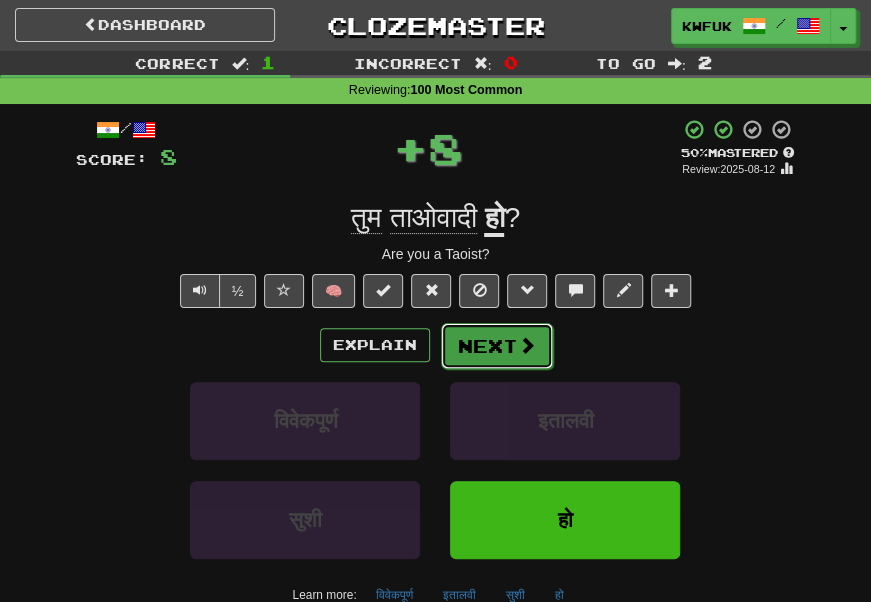 click on "Next" at bounding box center [497, 346] 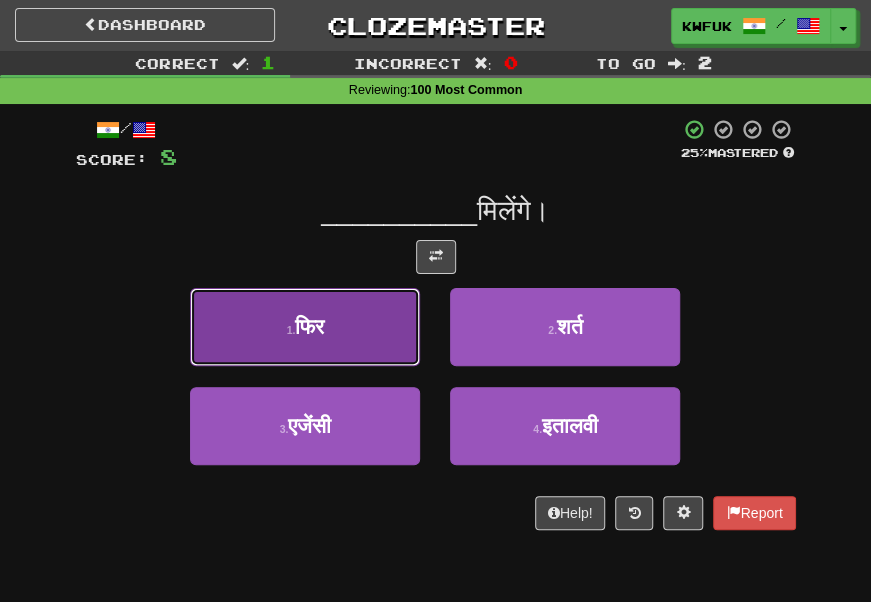 click on "1 .  फिर" at bounding box center (305, 327) 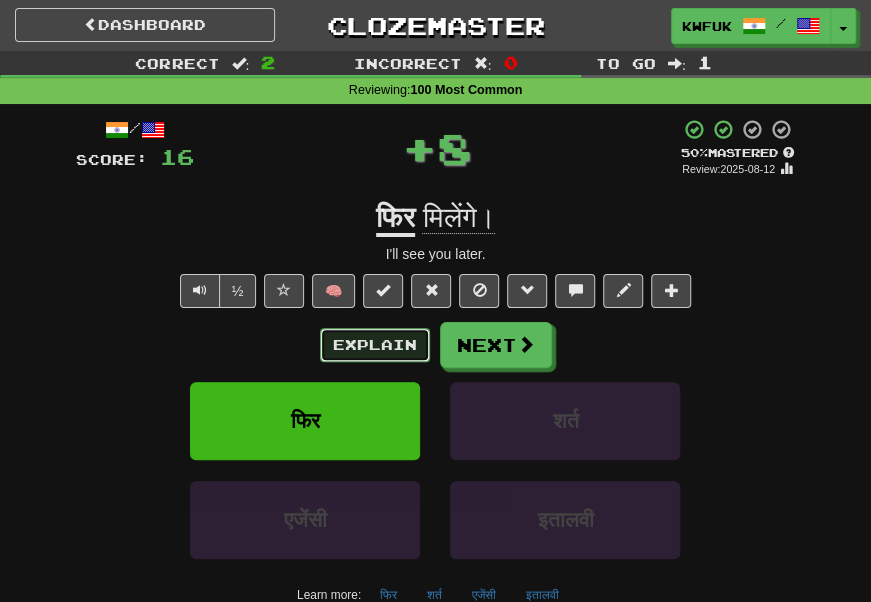 click on "Explain" at bounding box center [375, 345] 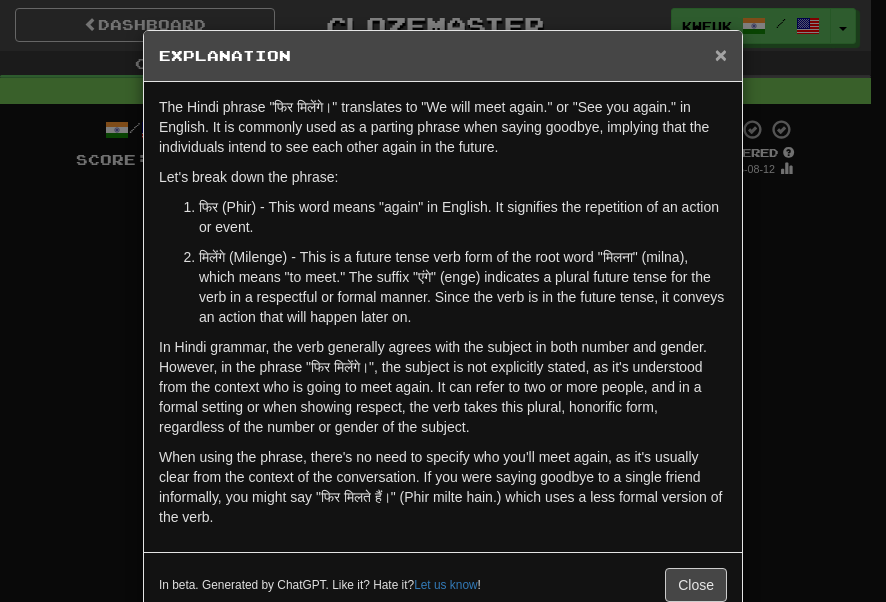 click on "×" at bounding box center (721, 54) 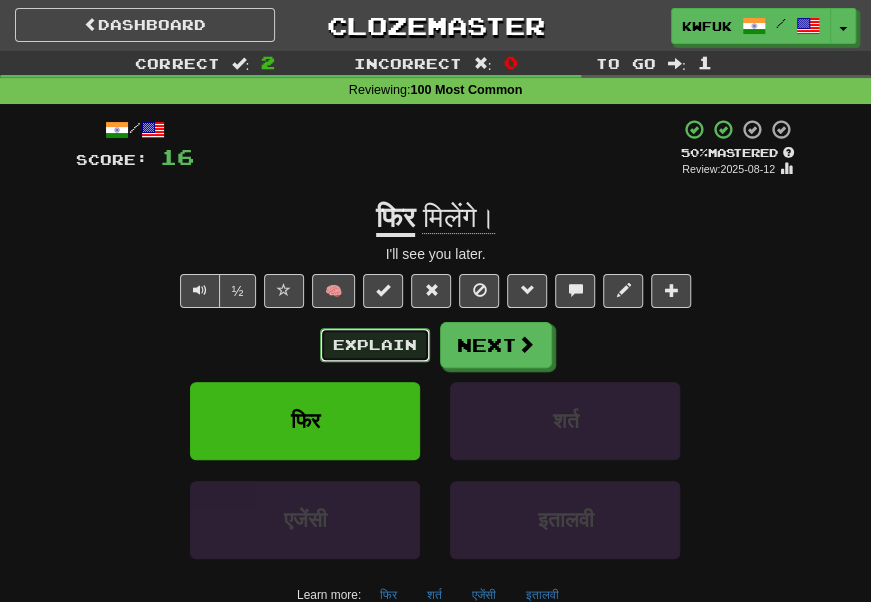 click on "Explain" at bounding box center [375, 345] 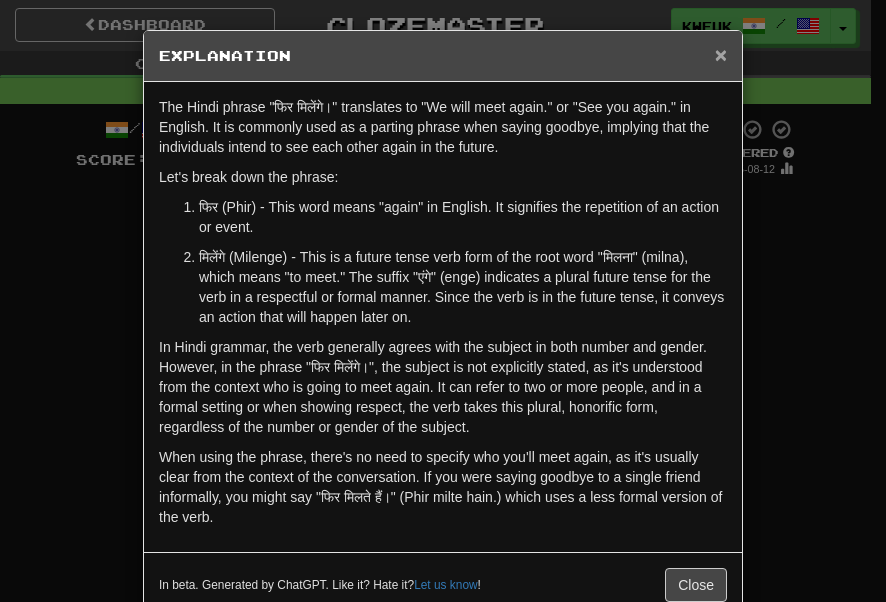 click on "×" at bounding box center (721, 54) 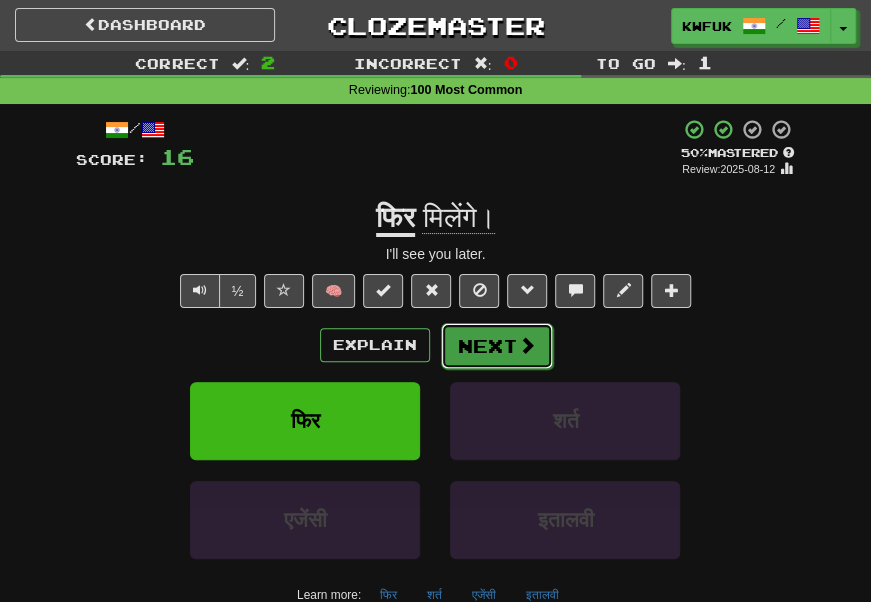 click at bounding box center [527, 345] 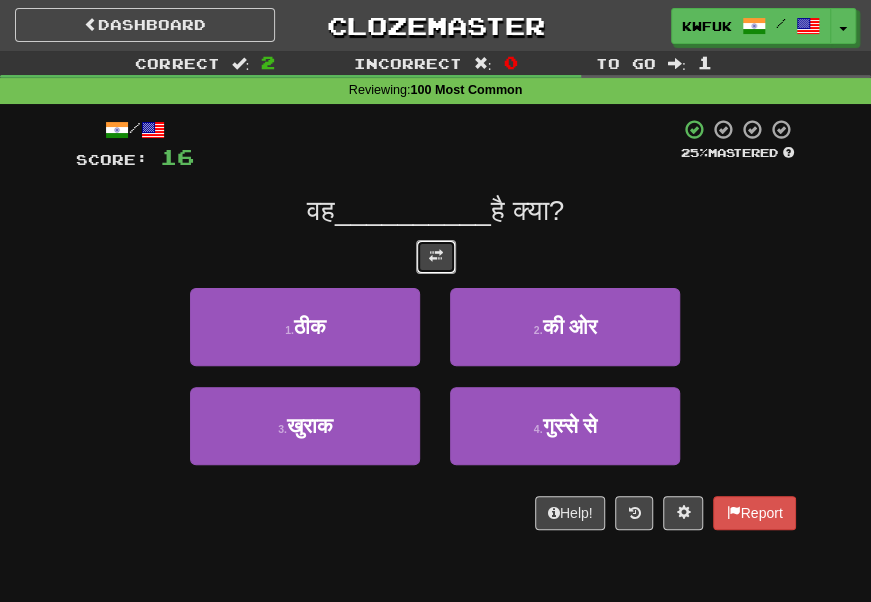 click at bounding box center [436, 257] 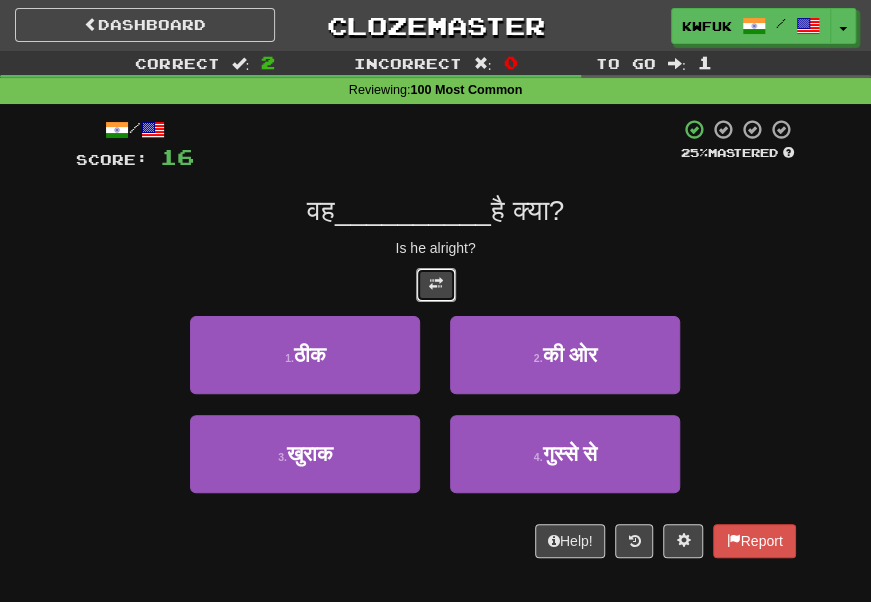 click at bounding box center [436, 284] 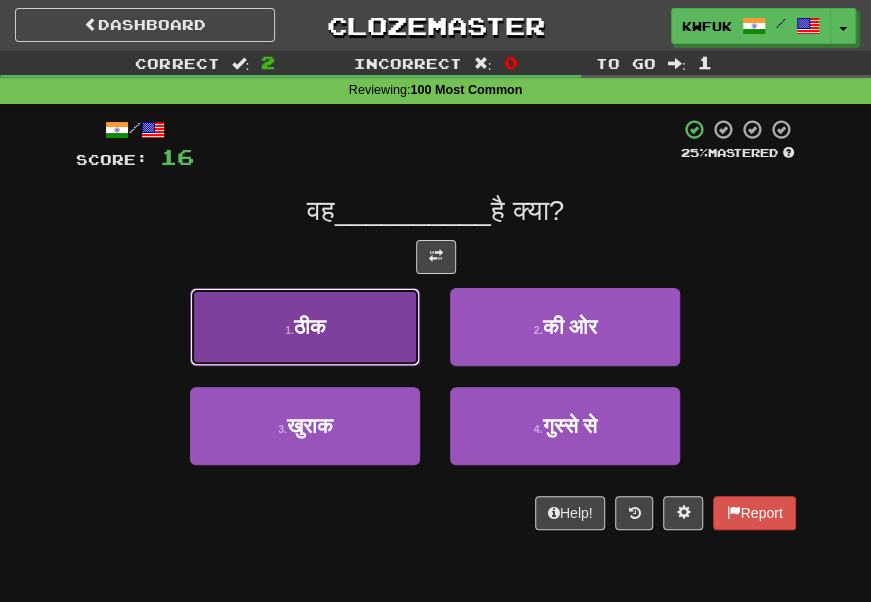 click on "1 .  ठीक" at bounding box center [305, 327] 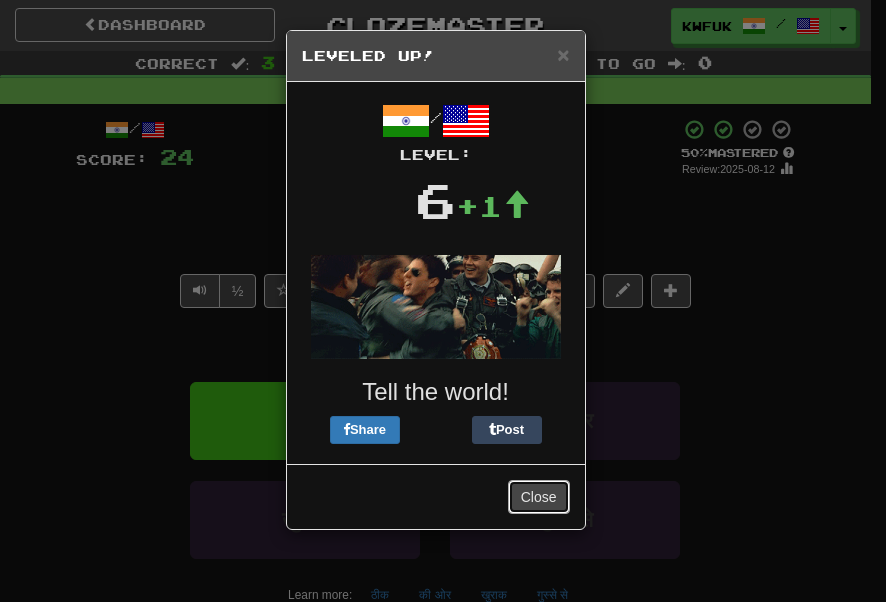 click on "Close" at bounding box center [539, 497] 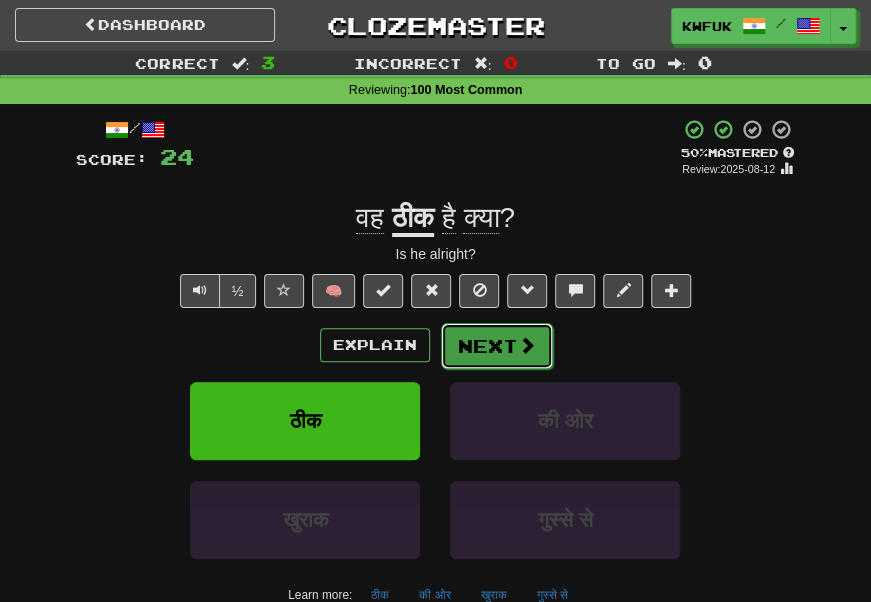 click on "Next" at bounding box center [497, 346] 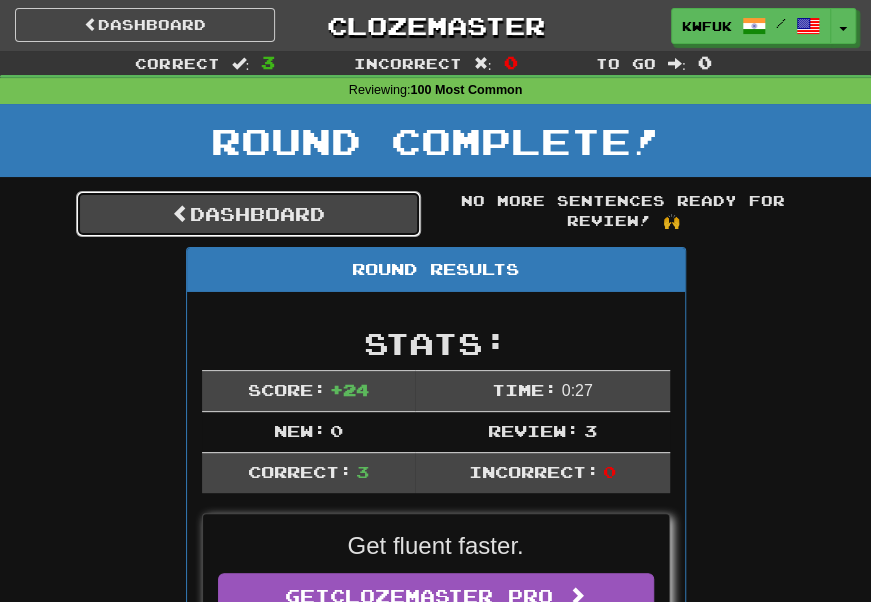 click on "Dashboard" at bounding box center (248, 214) 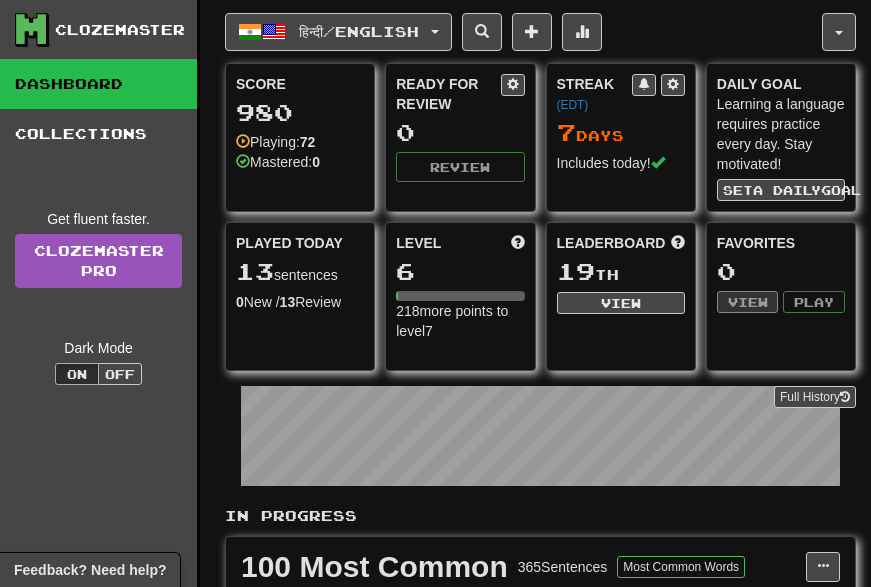 scroll, scrollTop: 0, scrollLeft: 0, axis: both 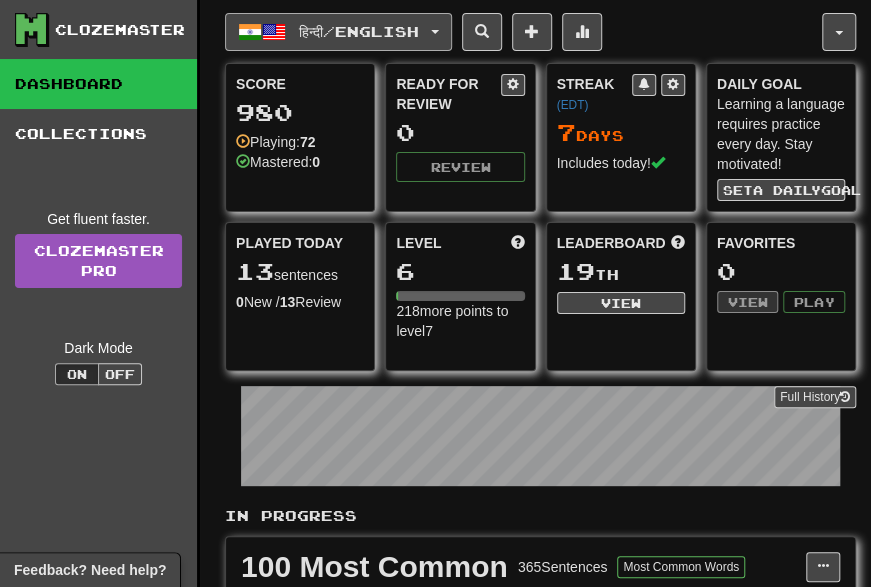 click on "हिन्दी  /  English" at bounding box center (338, 32) 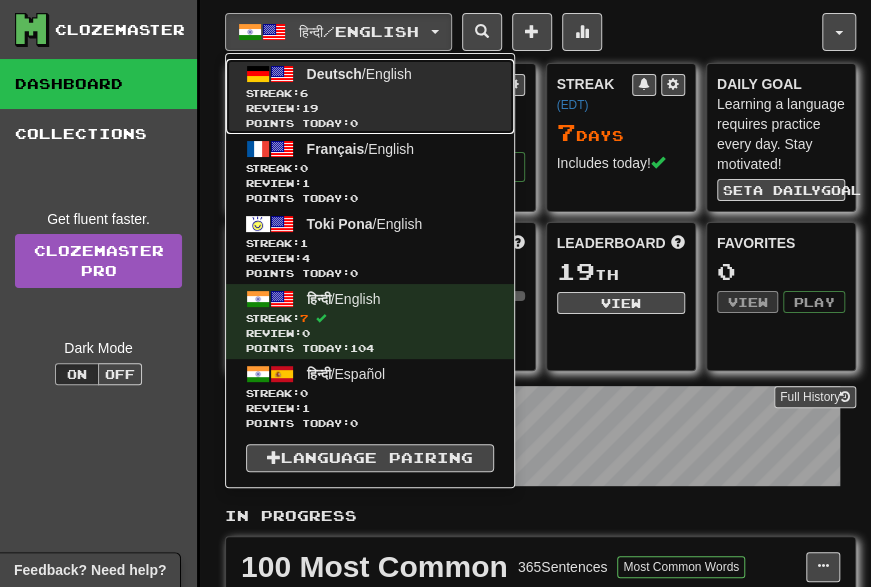 click on "Streak:  6" at bounding box center (370, 93) 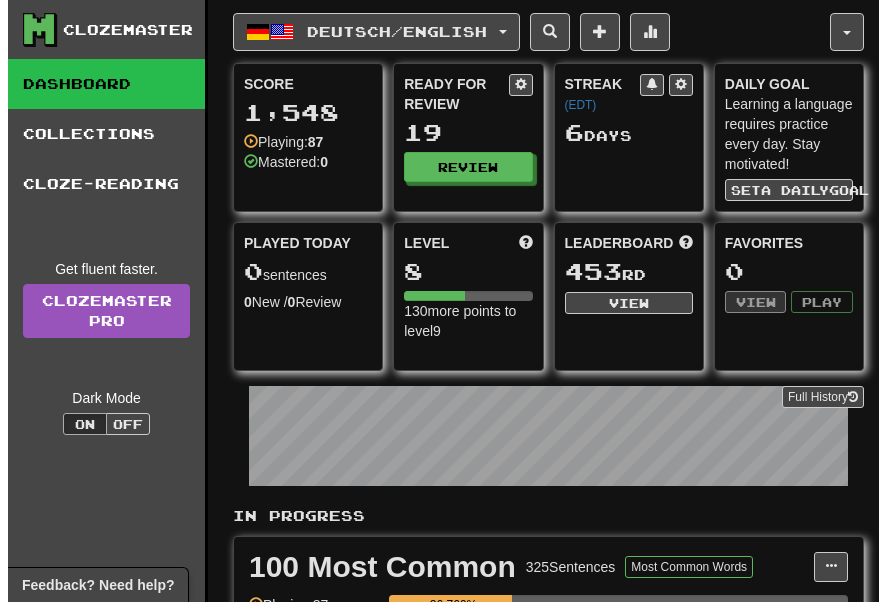 scroll, scrollTop: 0, scrollLeft: 0, axis: both 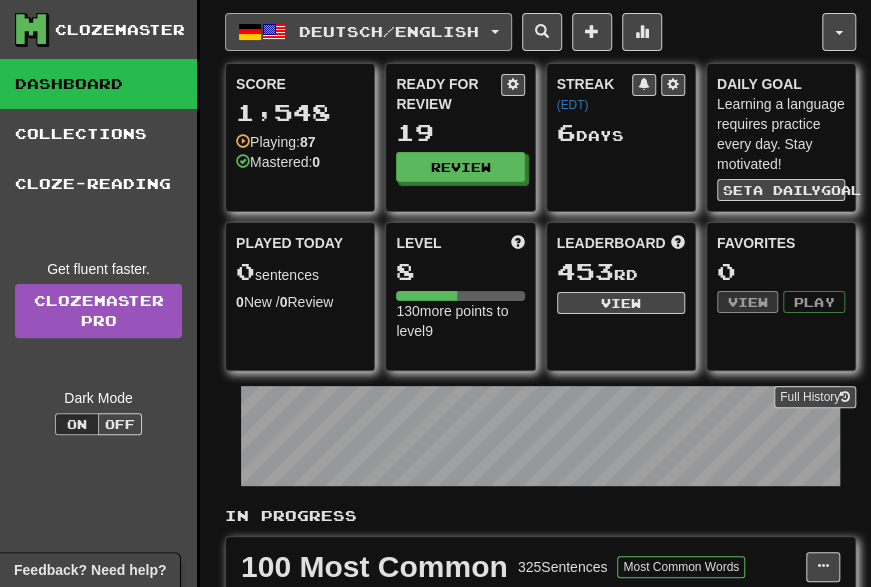 click on "Deutsch  /  English" at bounding box center (368, 32) 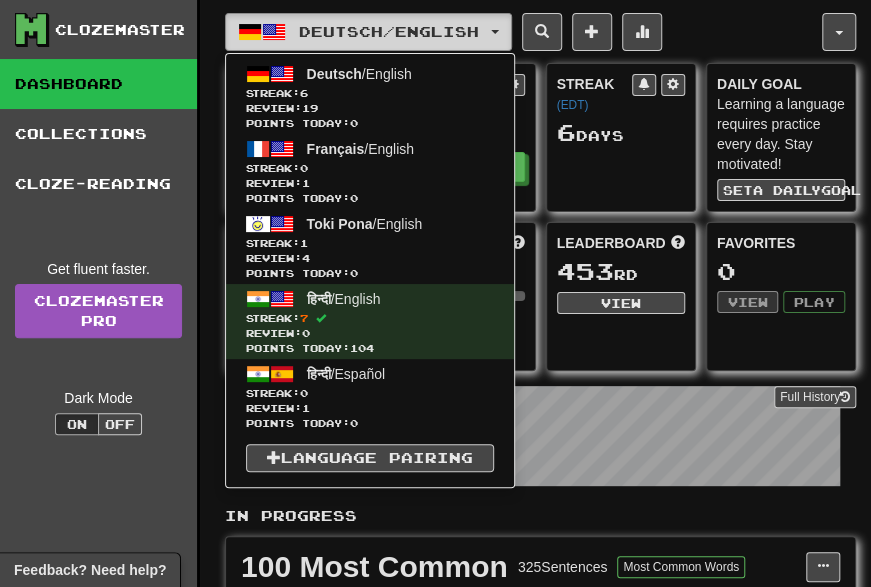 click on "Deutsch  /  English" at bounding box center [389, 31] 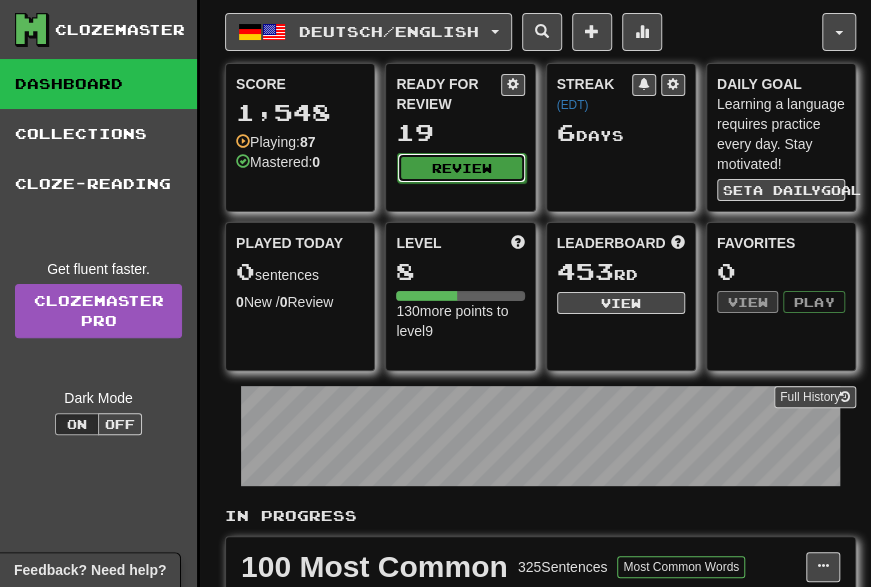 click on "Review" at bounding box center (461, 168) 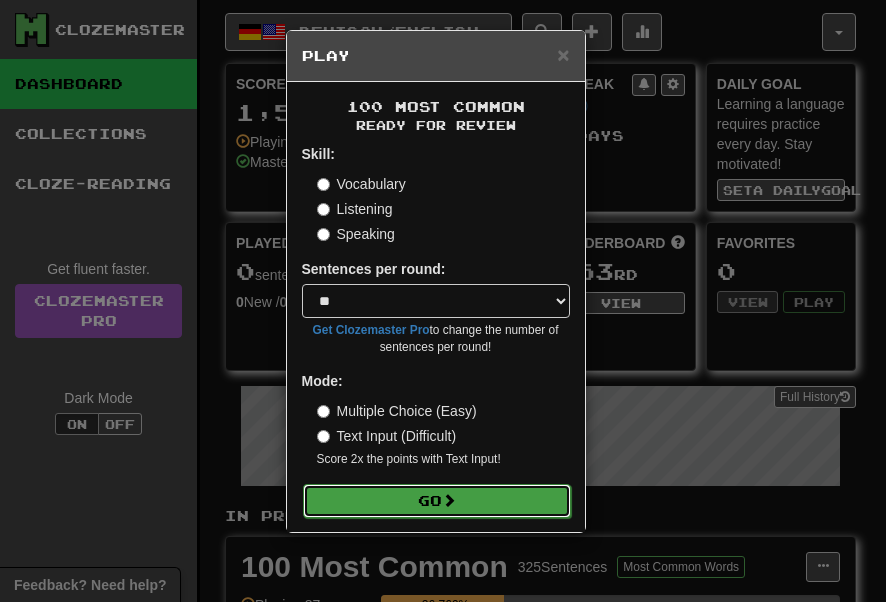 click on "Go" at bounding box center [437, 501] 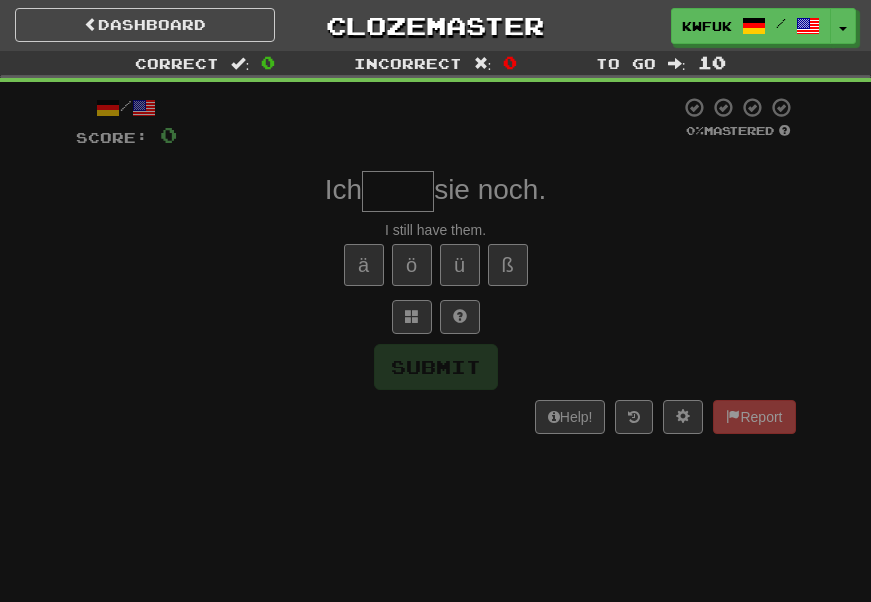 scroll, scrollTop: 0, scrollLeft: 0, axis: both 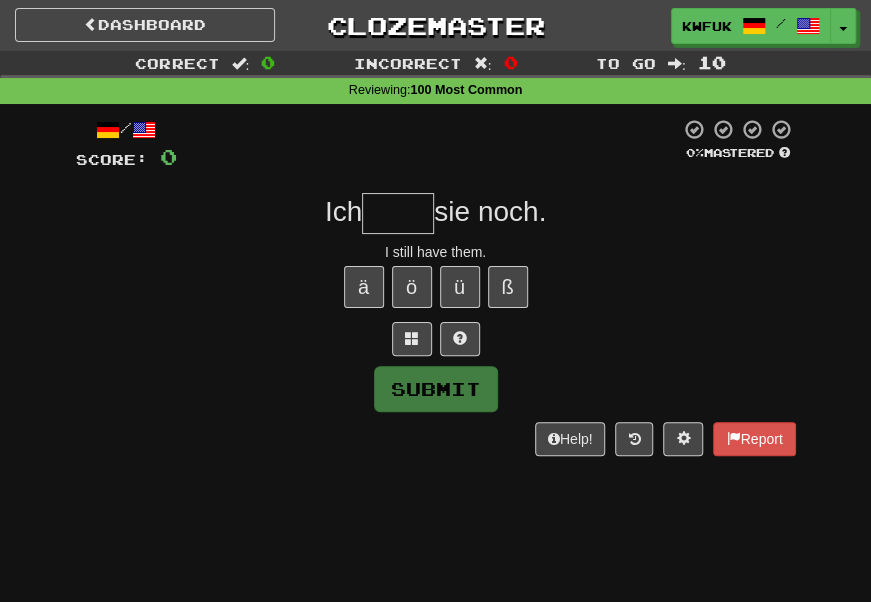 click at bounding box center [398, 213] 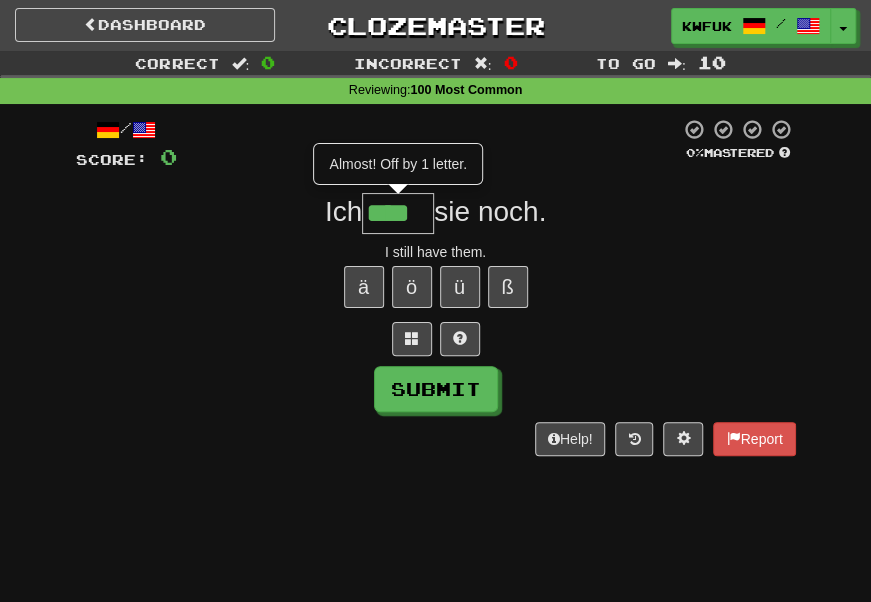 type on "****" 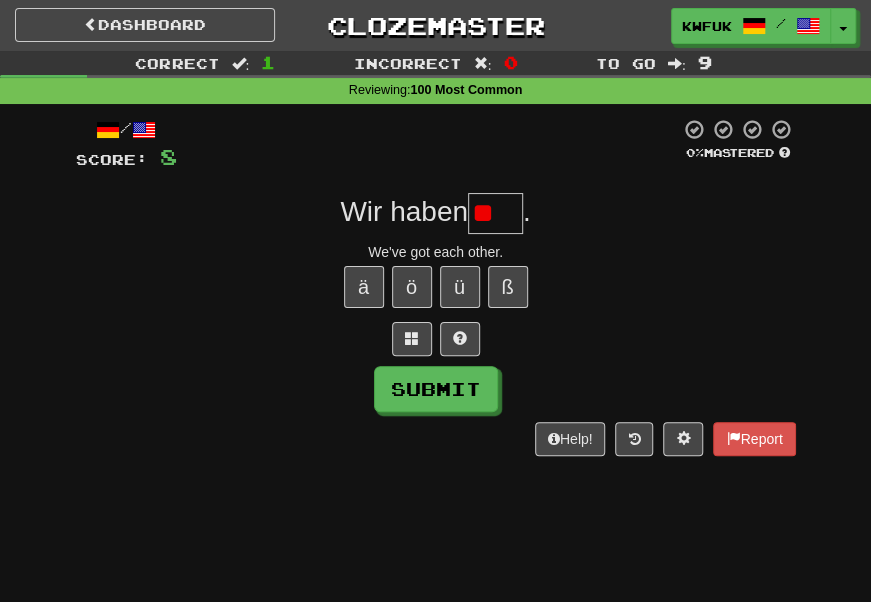 type on "*" 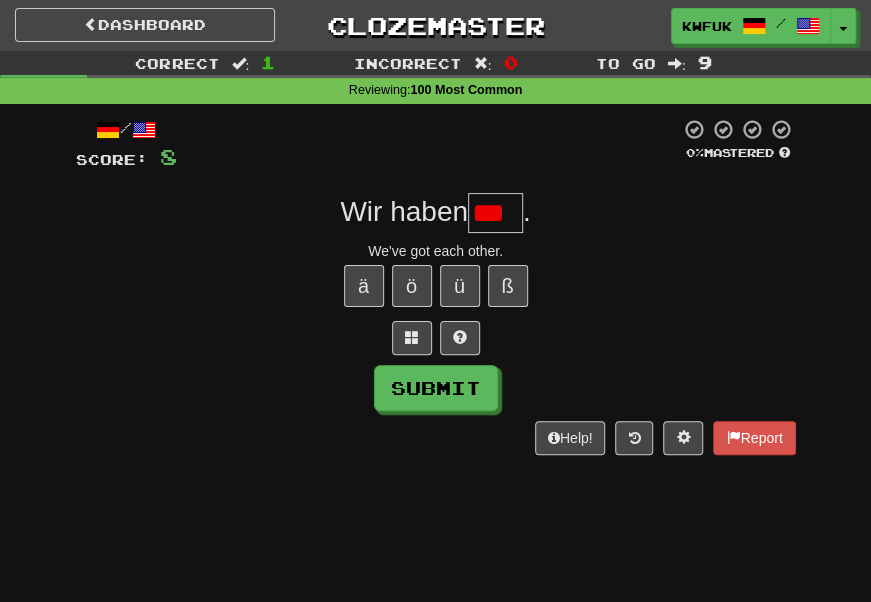 scroll, scrollTop: 0, scrollLeft: 0, axis: both 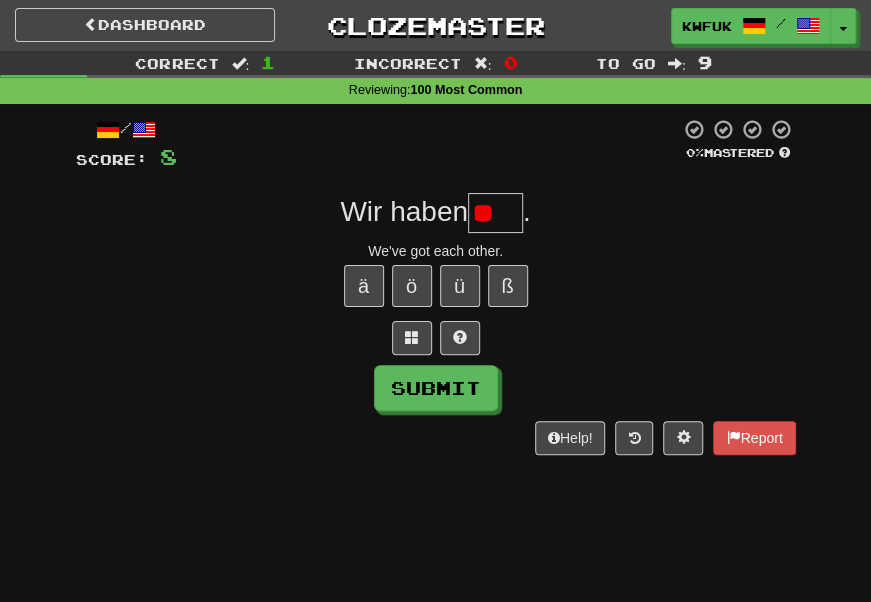 type on "*" 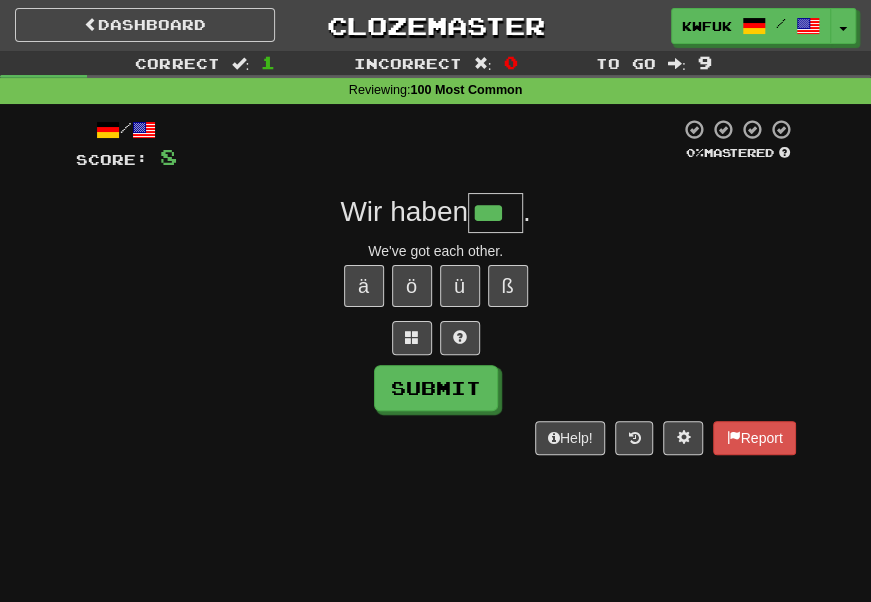 type on "***" 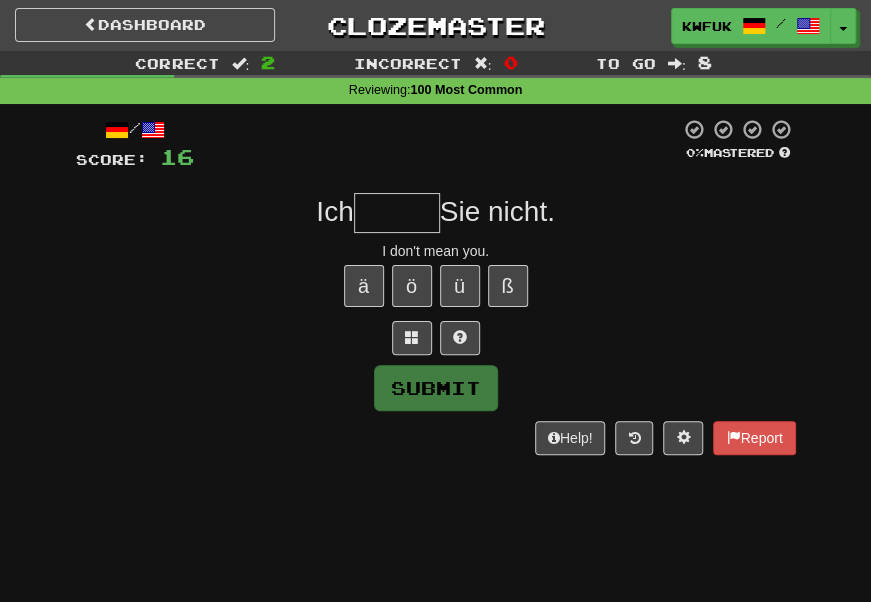 type on "*" 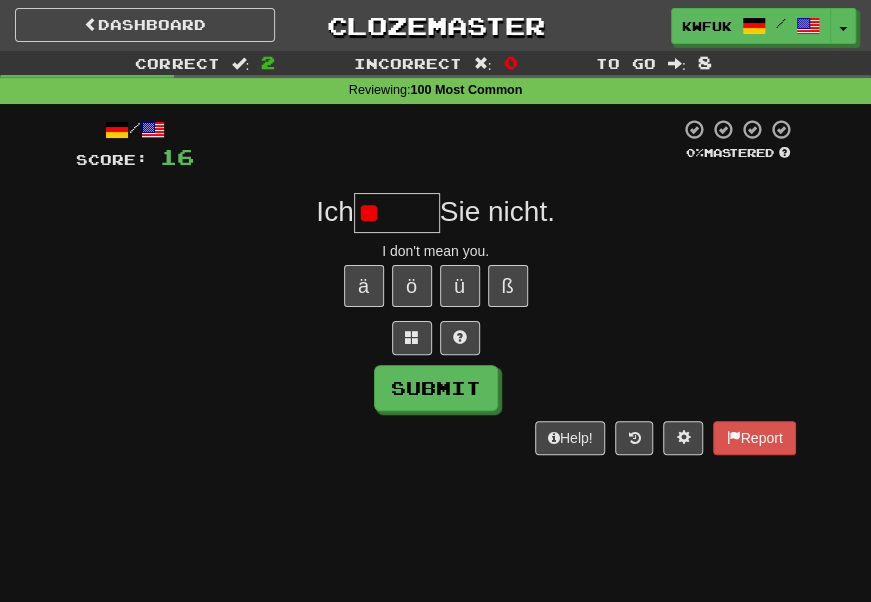type on "*" 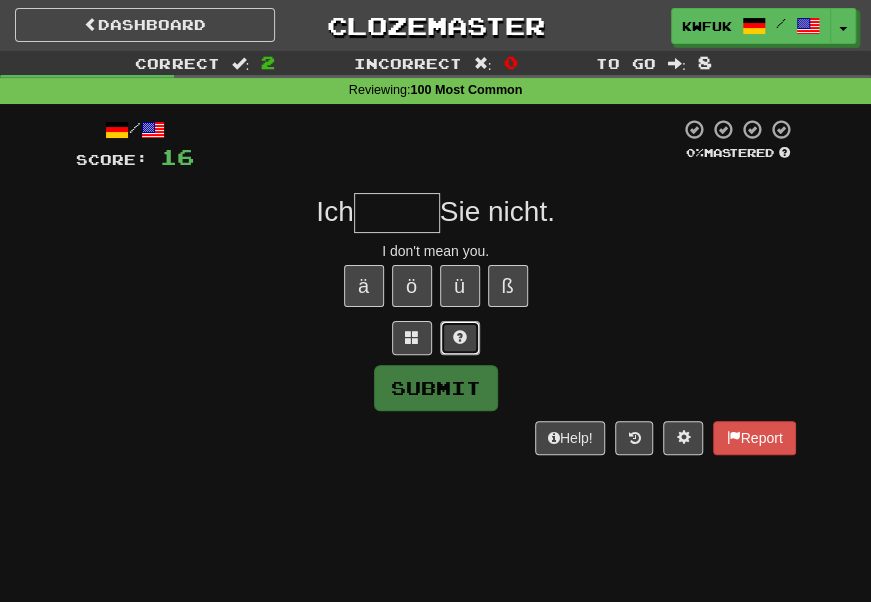 click at bounding box center (460, 337) 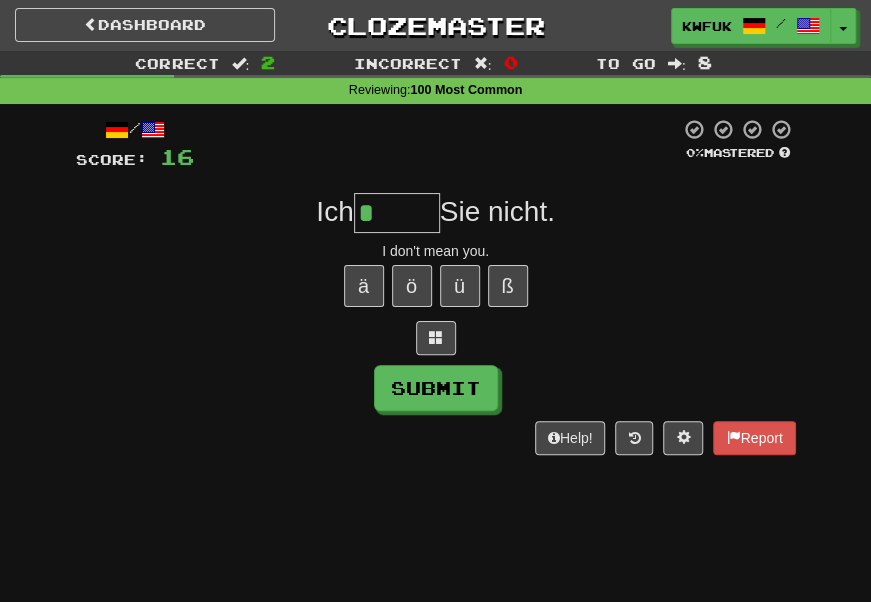 click on "*" at bounding box center [397, 213] 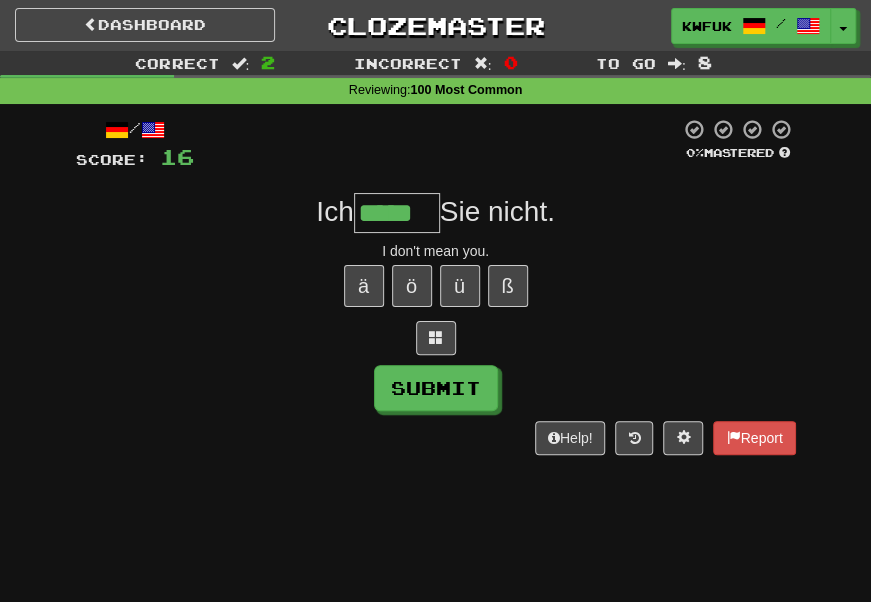 type on "*****" 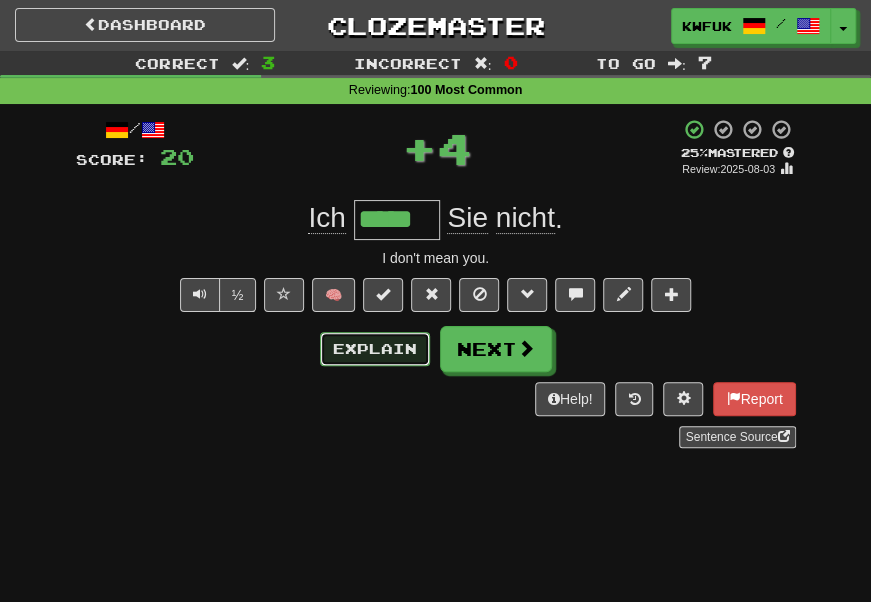 click on "Explain" at bounding box center (375, 349) 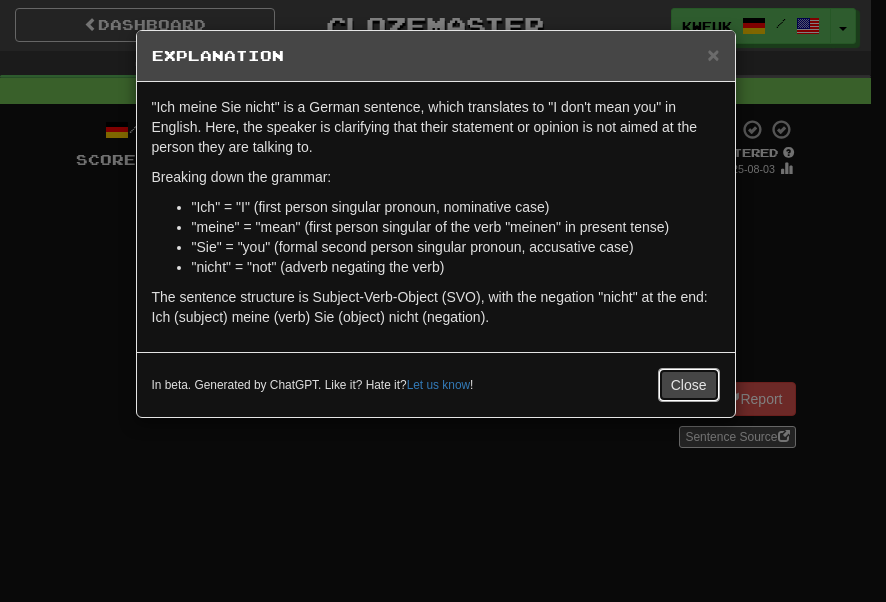 click on "Close" at bounding box center [689, 385] 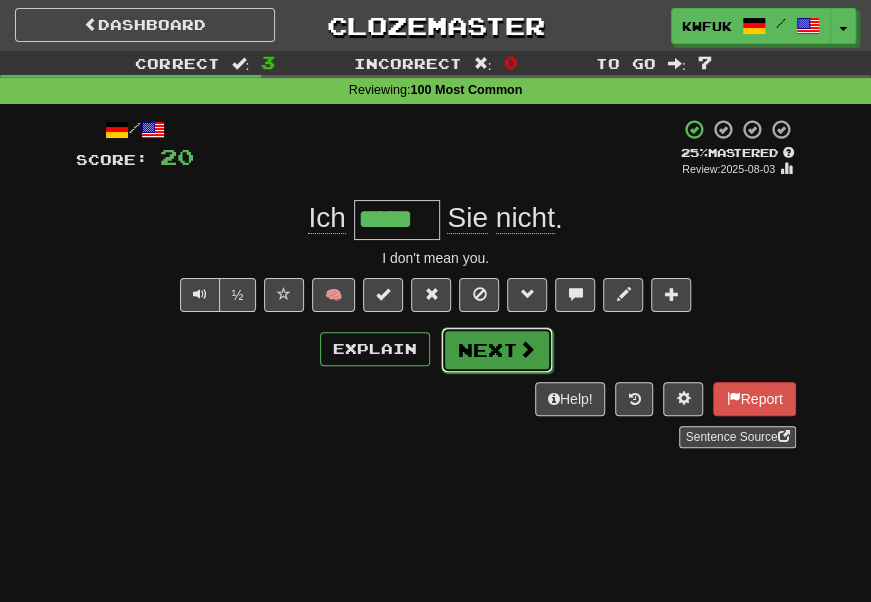 click at bounding box center (527, 349) 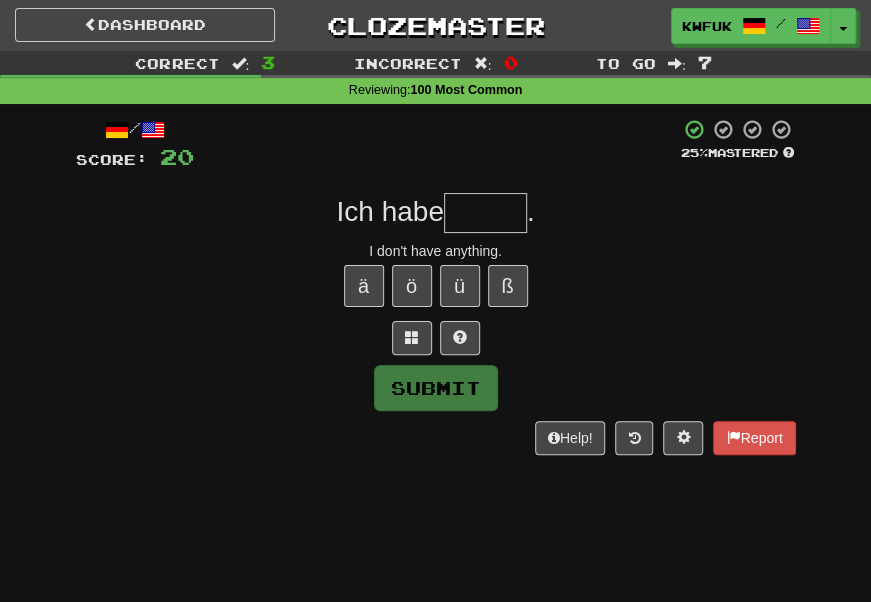 click at bounding box center [485, 213] 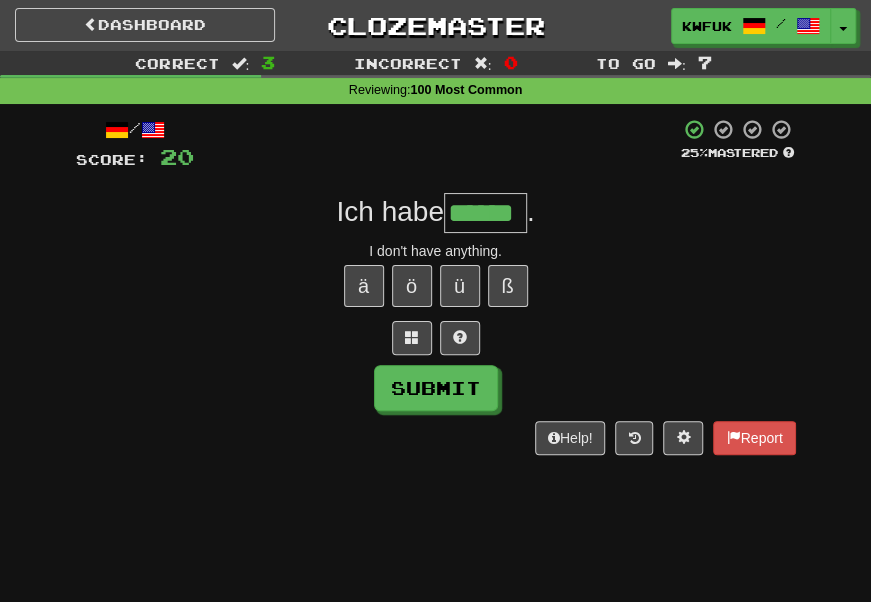 type on "******" 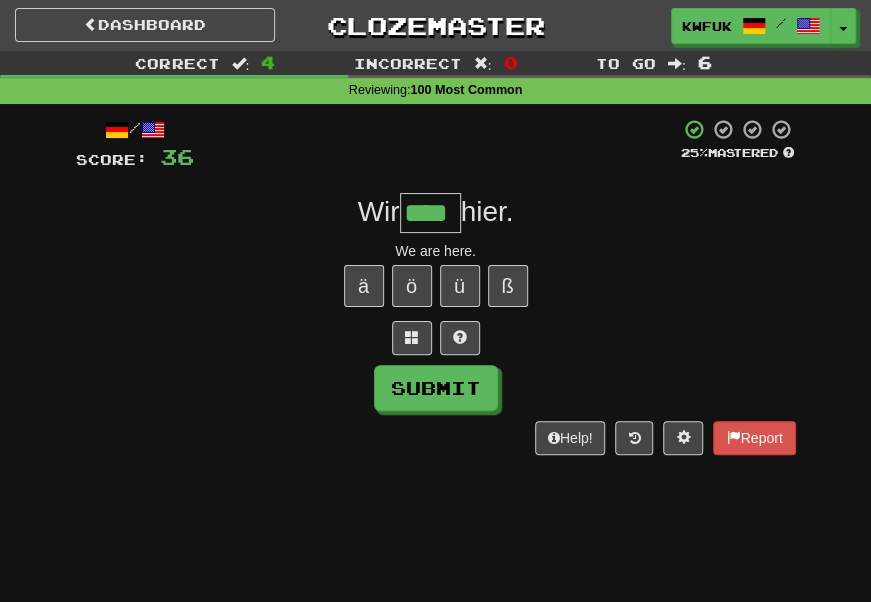 type on "****" 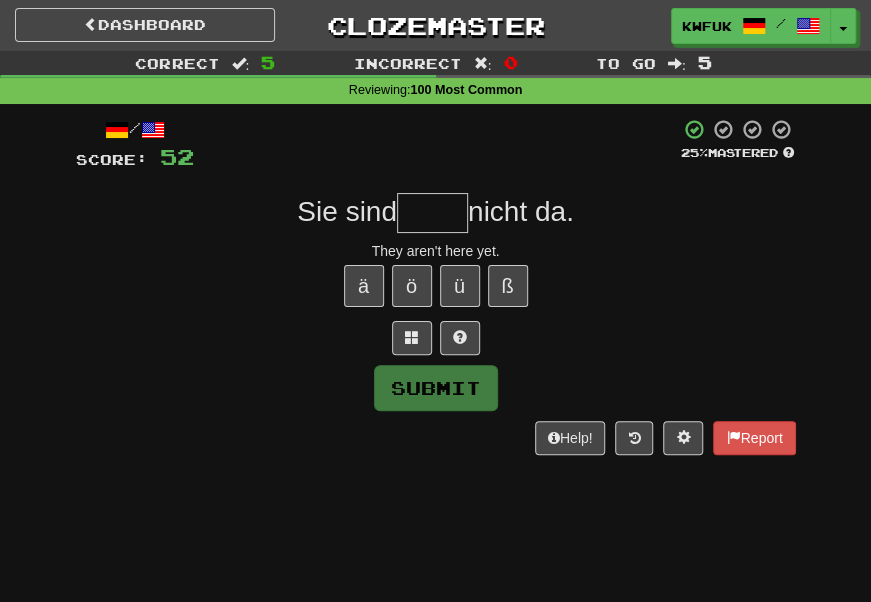 click at bounding box center [432, 213] 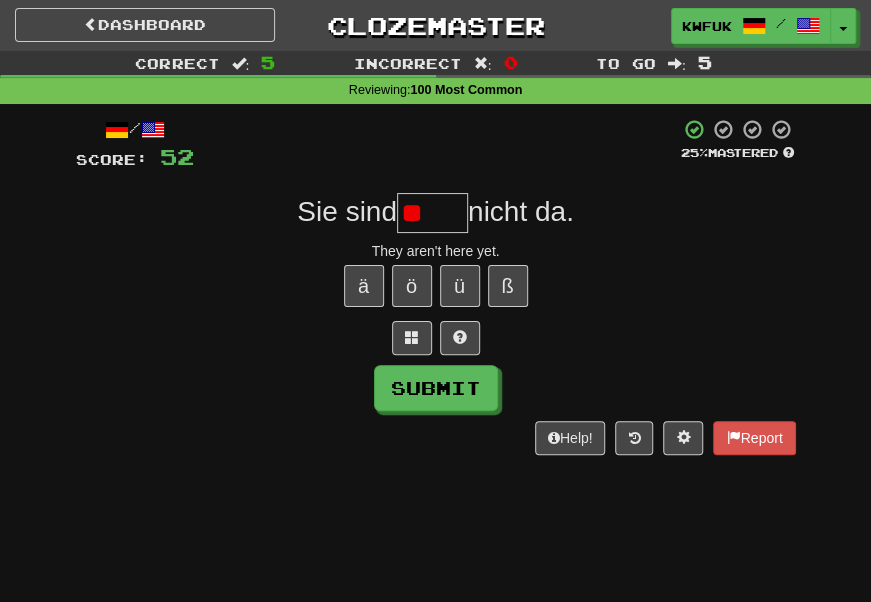 type on "*" 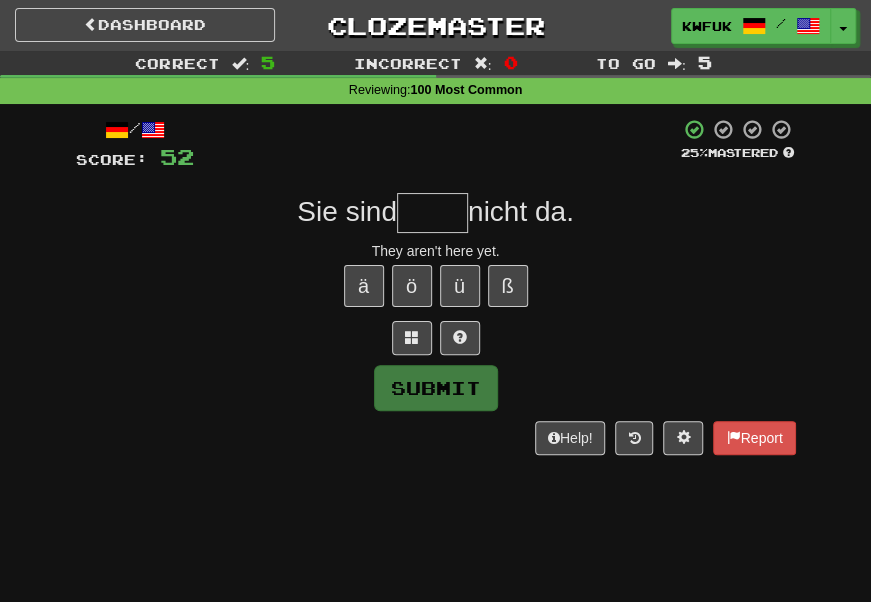 type on "*" 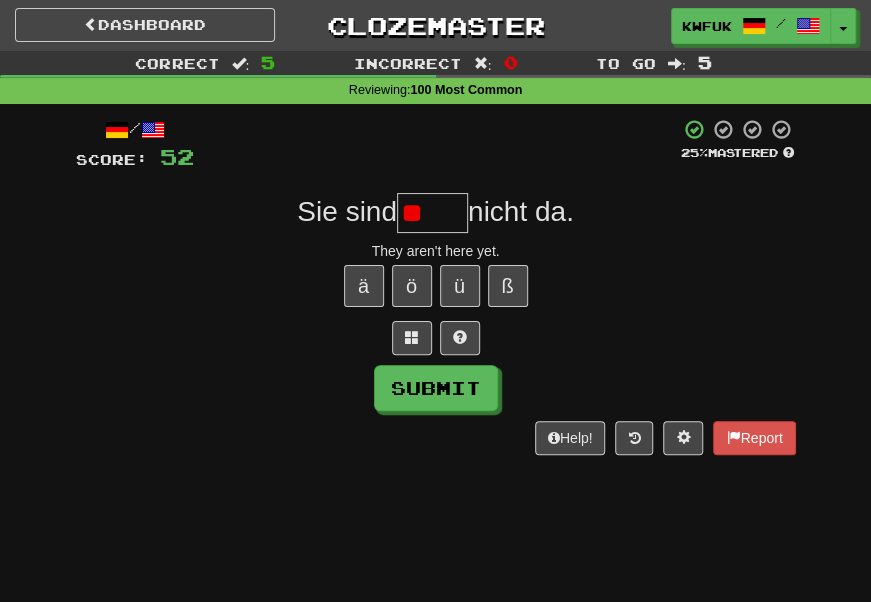 type on "*" 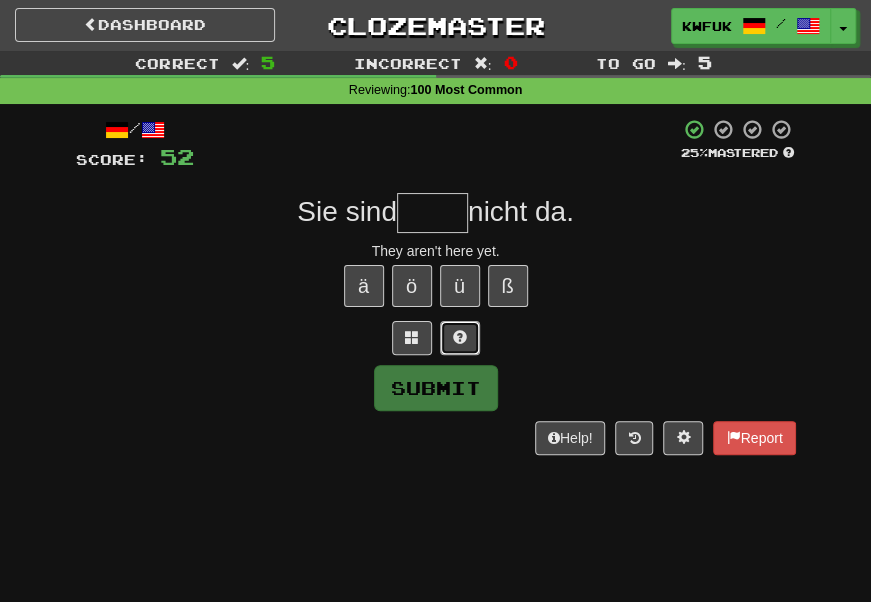 click at bounding box center [460, 338] 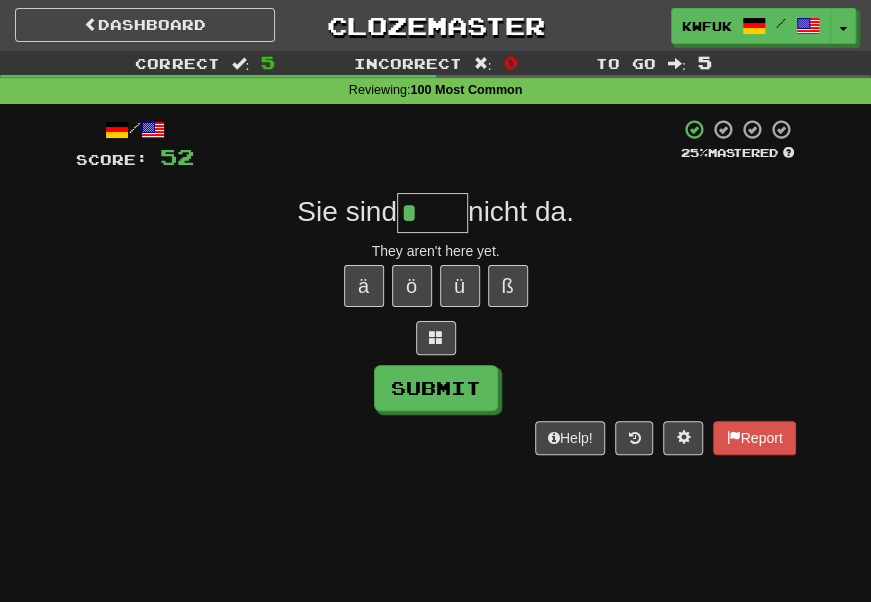 click on "*" at bounding box center [432, 213] 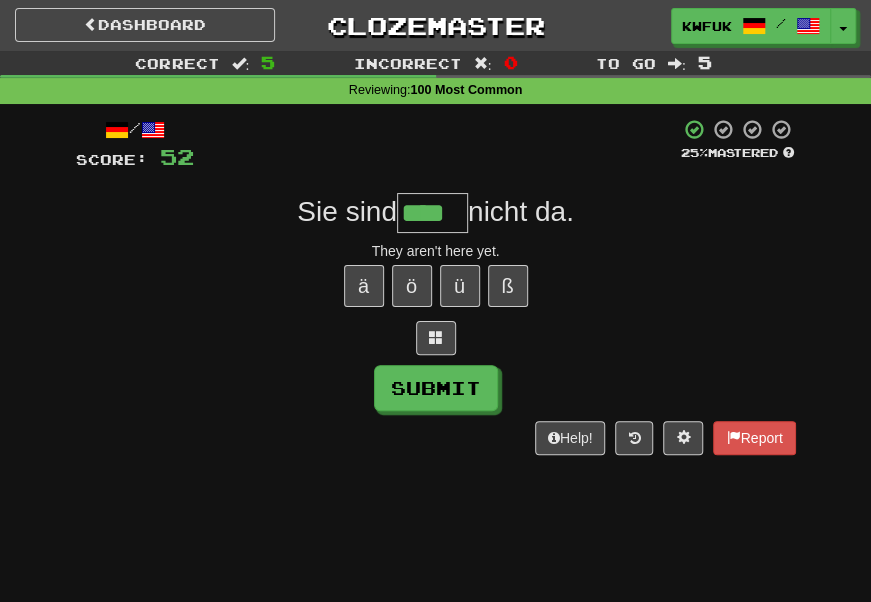 type on "****" 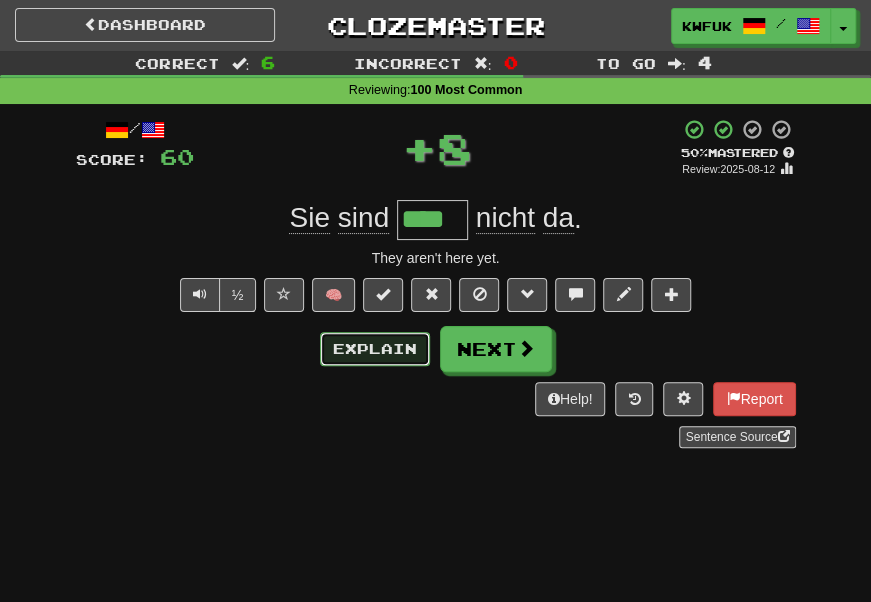 click on "Explain" at bounding box center (375, 349) 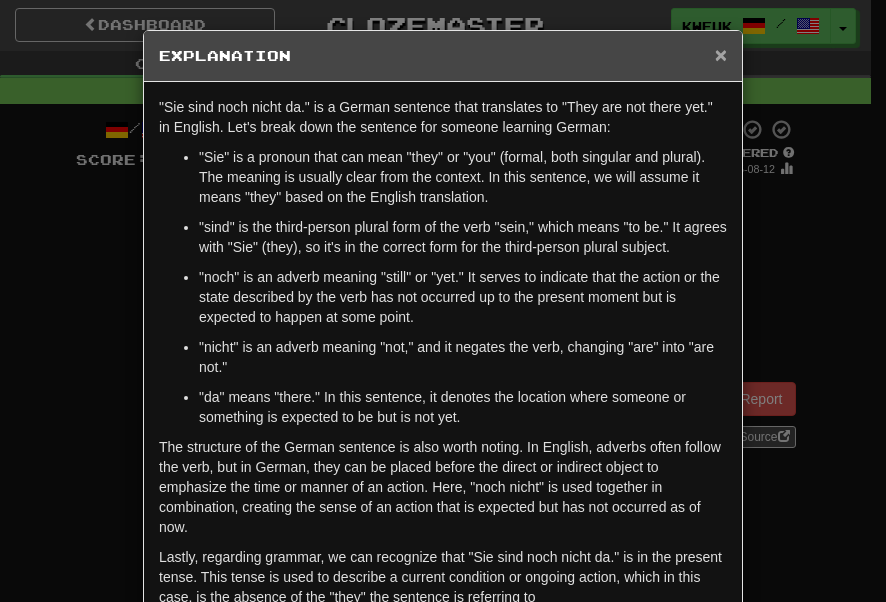 click on "×" at bounding box center (721, 54) 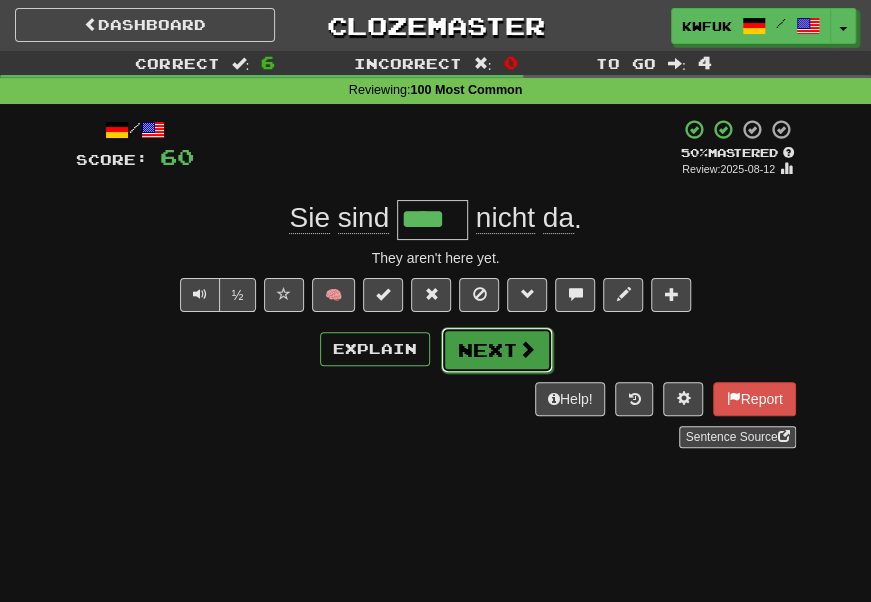 click on "Next" at bounding box center (497, 350) 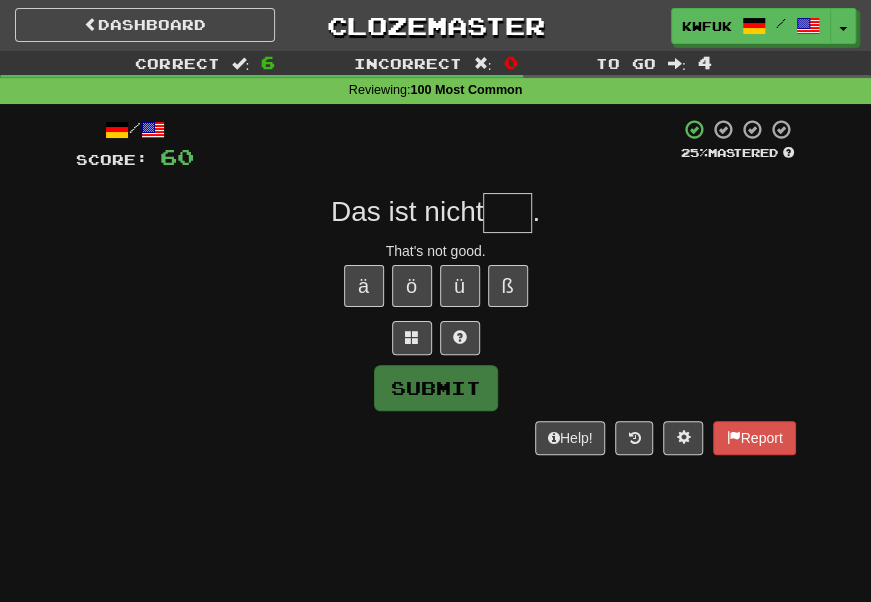 click at bounding box center [507, 213] 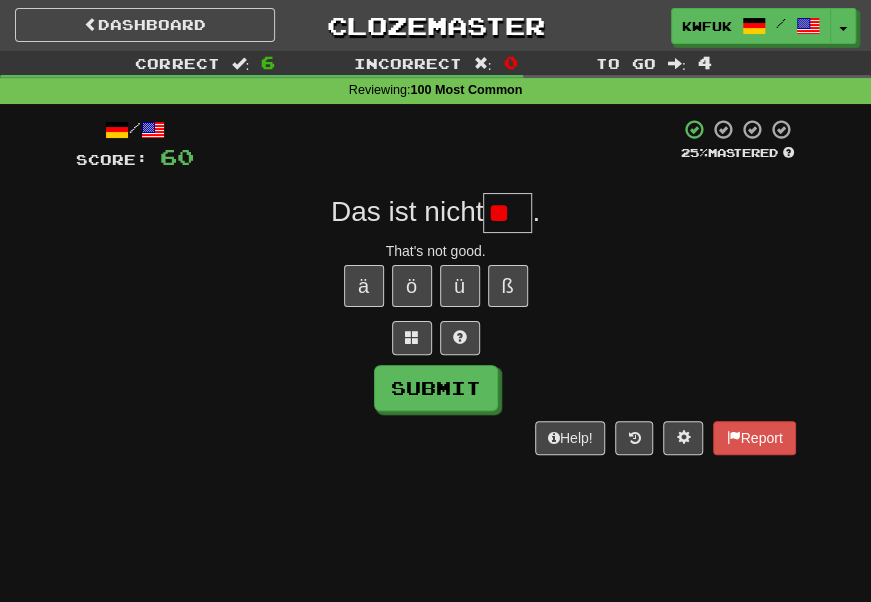 type on "*" 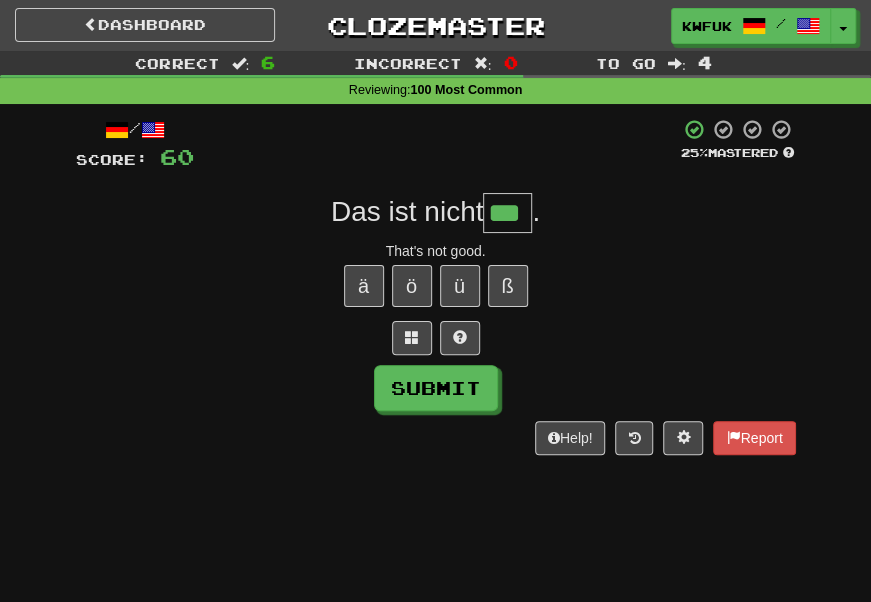 type on "***" 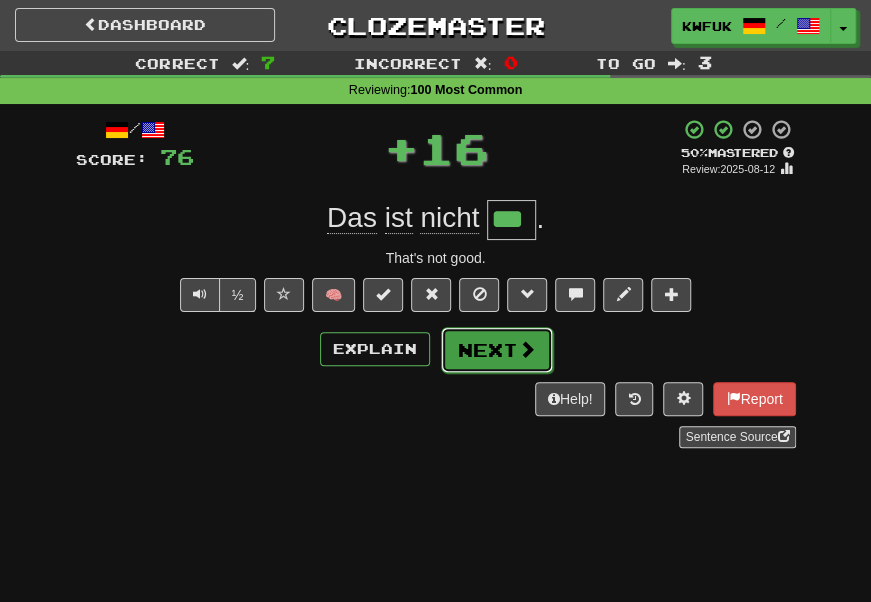 click on "Next" at bounding box center [497, 350] 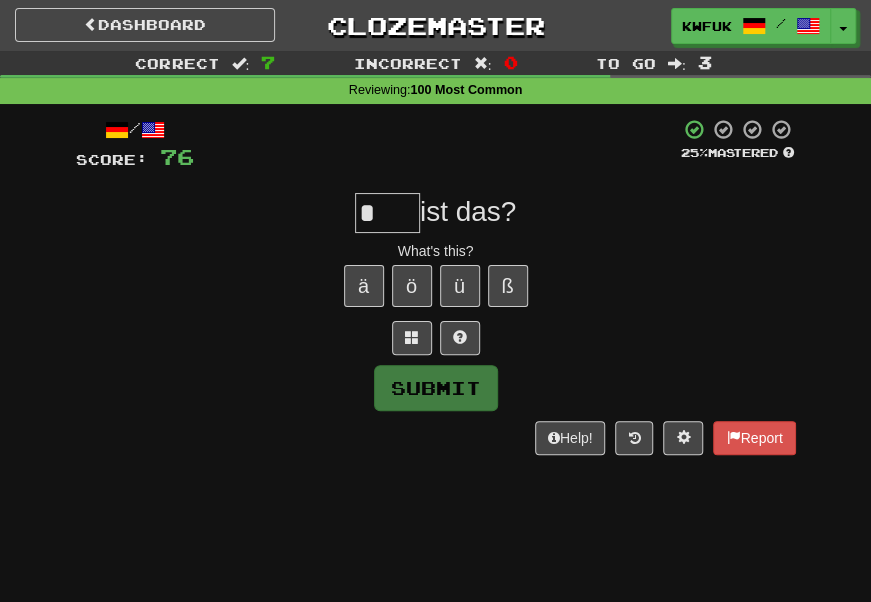 click on "*" at bounding box center [387, 213] 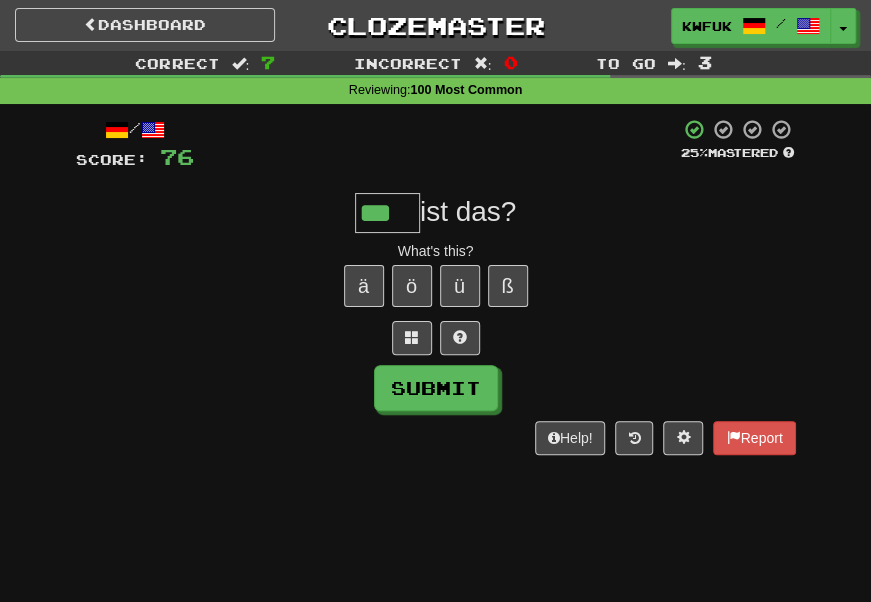 type on "***" 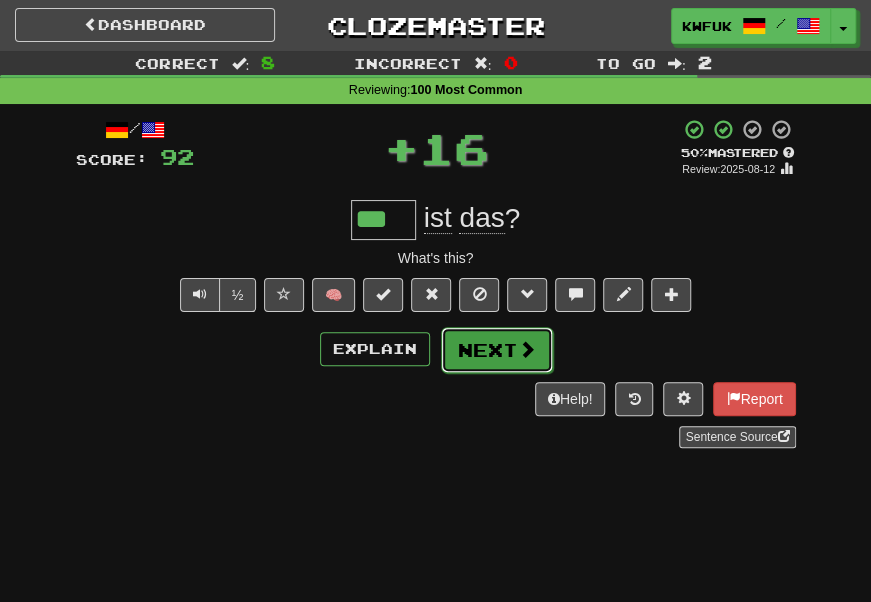 click on "Next" at bounding box center (497, 350) 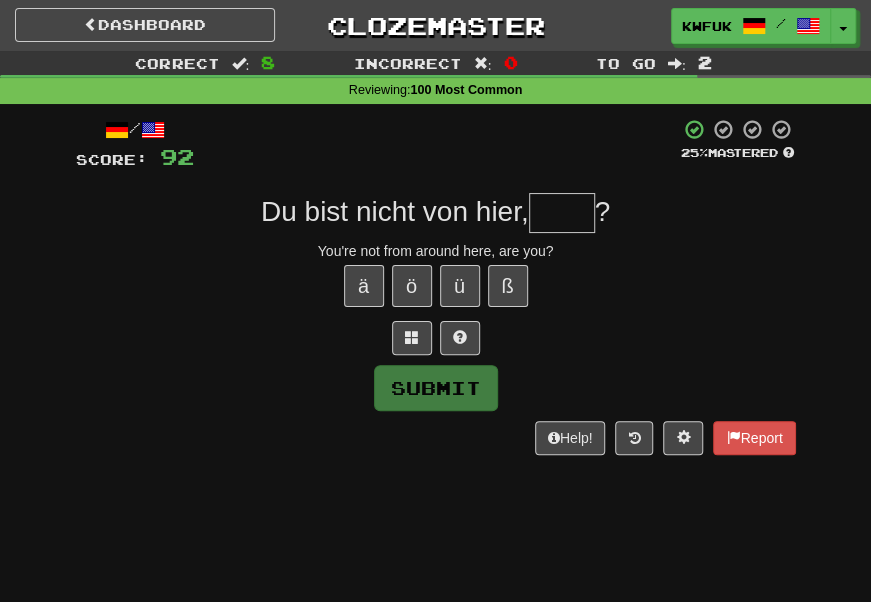 click at bounding box center (562, 213) 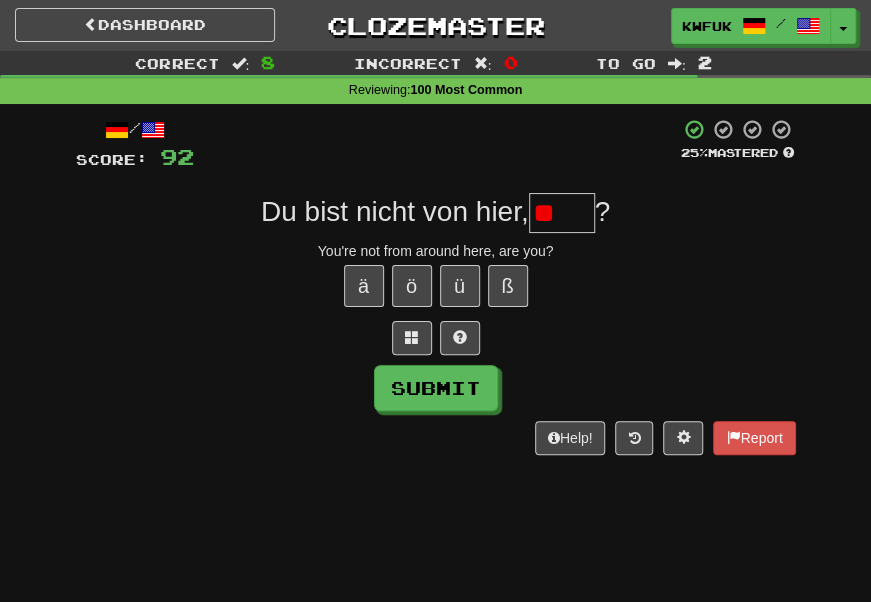type on "*" 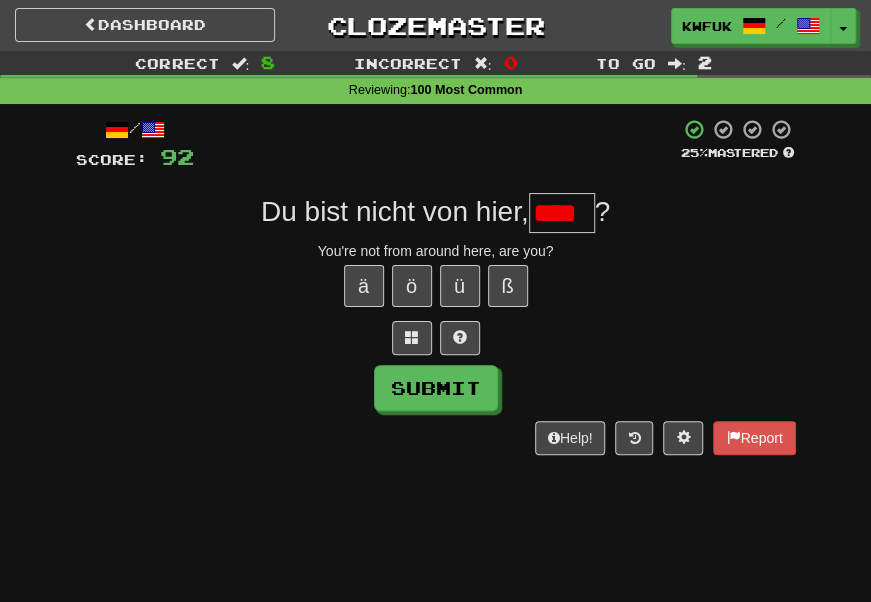 scroll, scrollTop: 0, scrollLeft: 0, axis: both 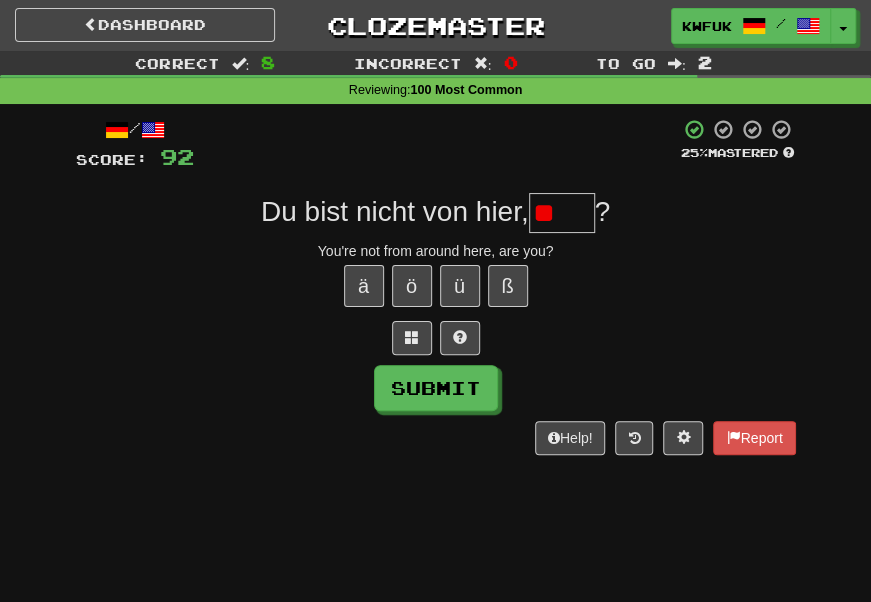 type on "*" 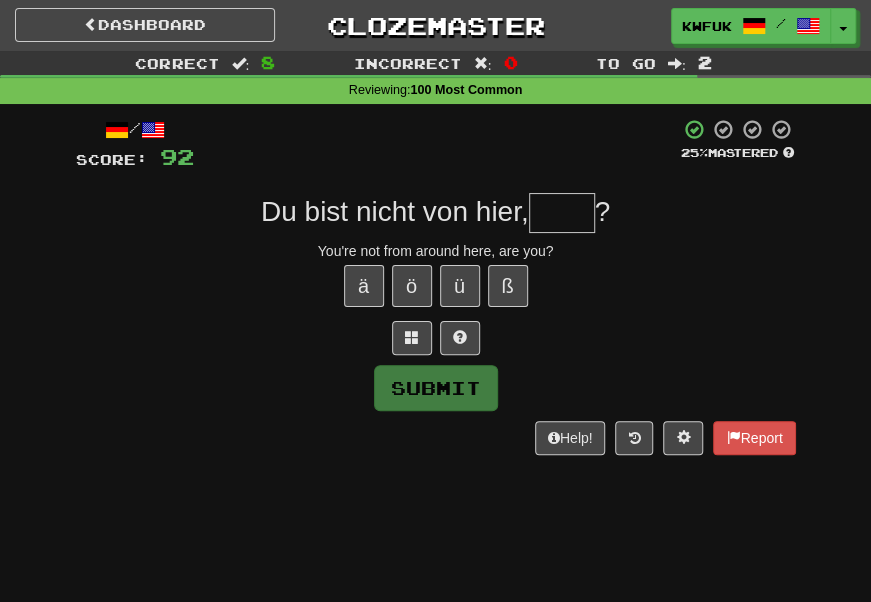 type on "*" 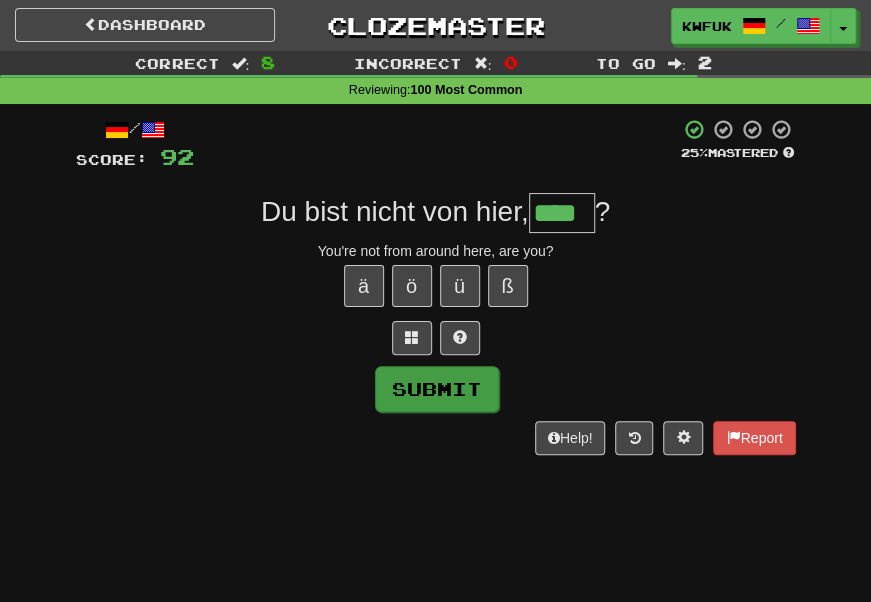 type on "****" 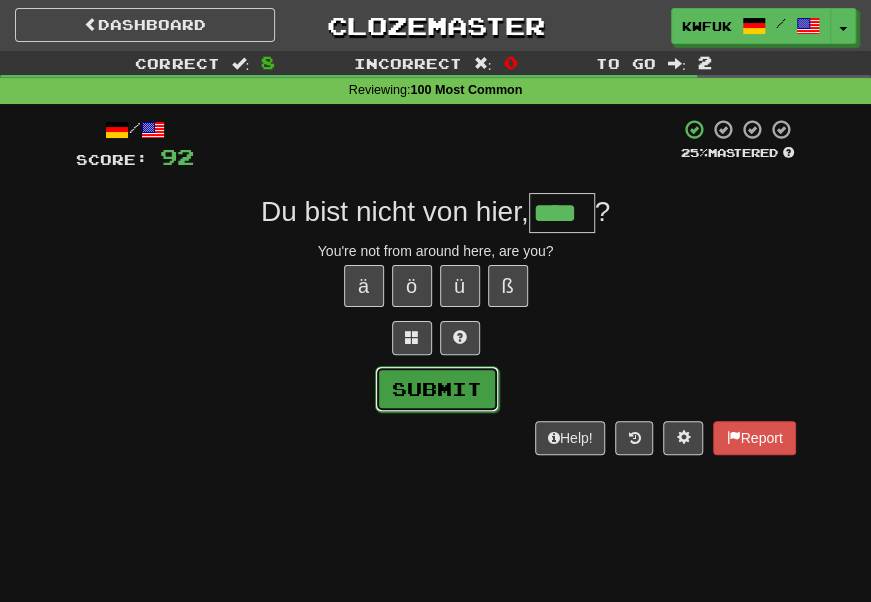 click on "Submit" at bounding box center (437, 389) 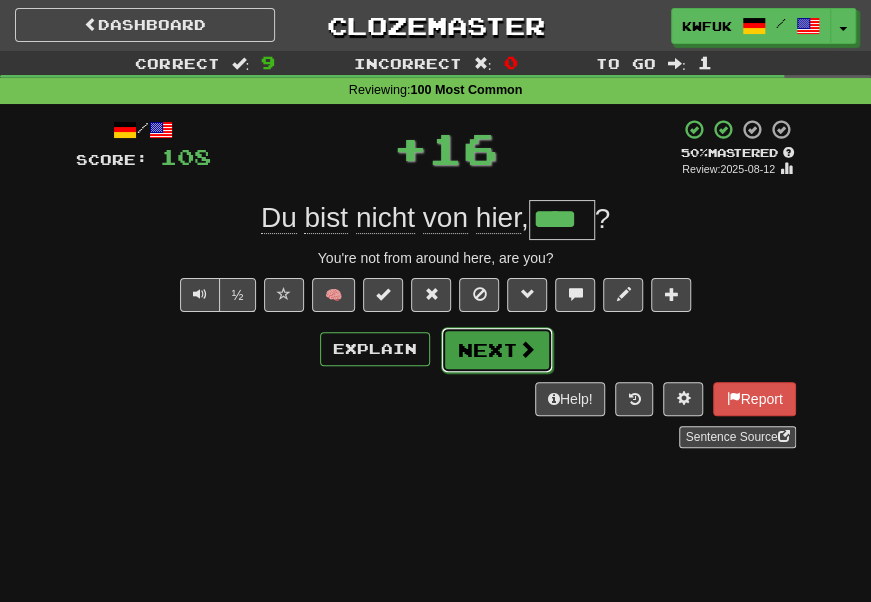 click on "Next" at bounding box center (497, 350) 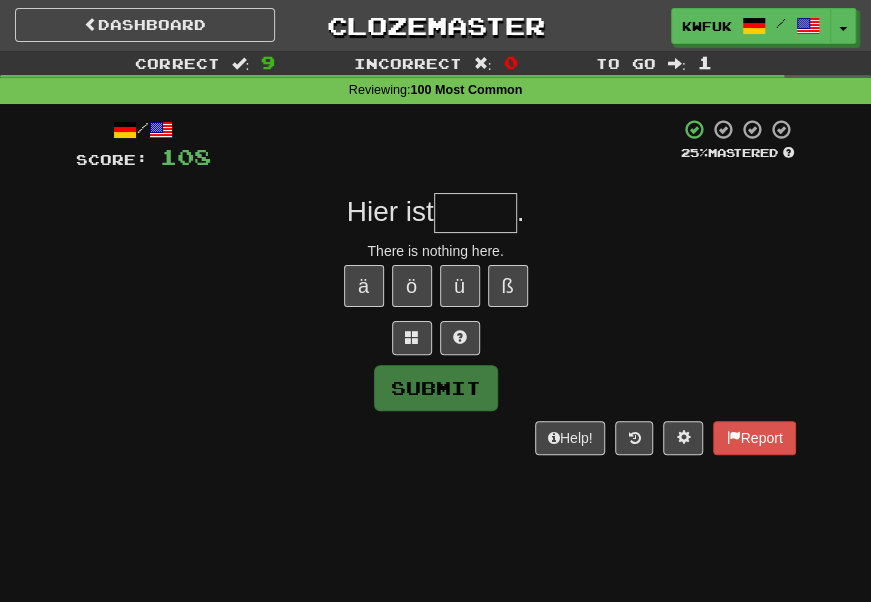 click at bounding box center [475, 213] 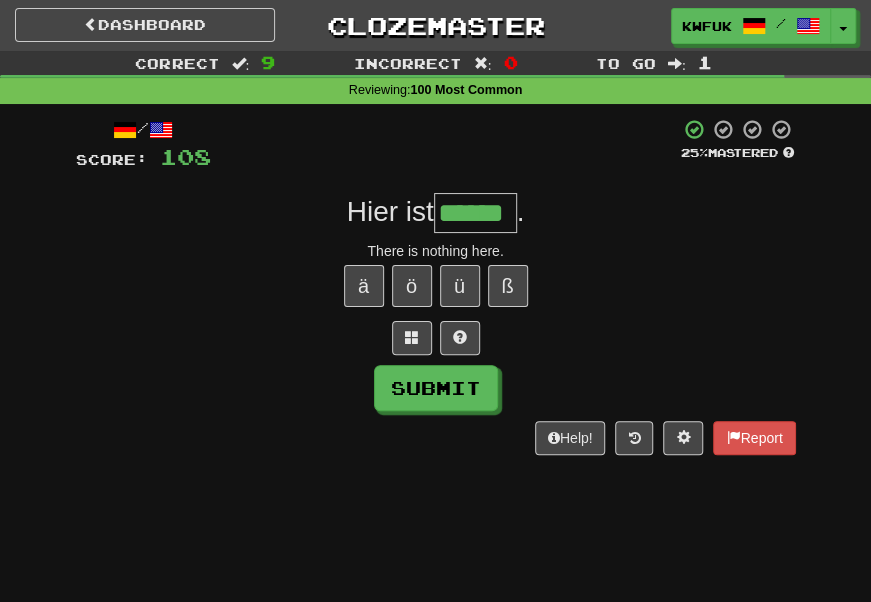 type on "******" 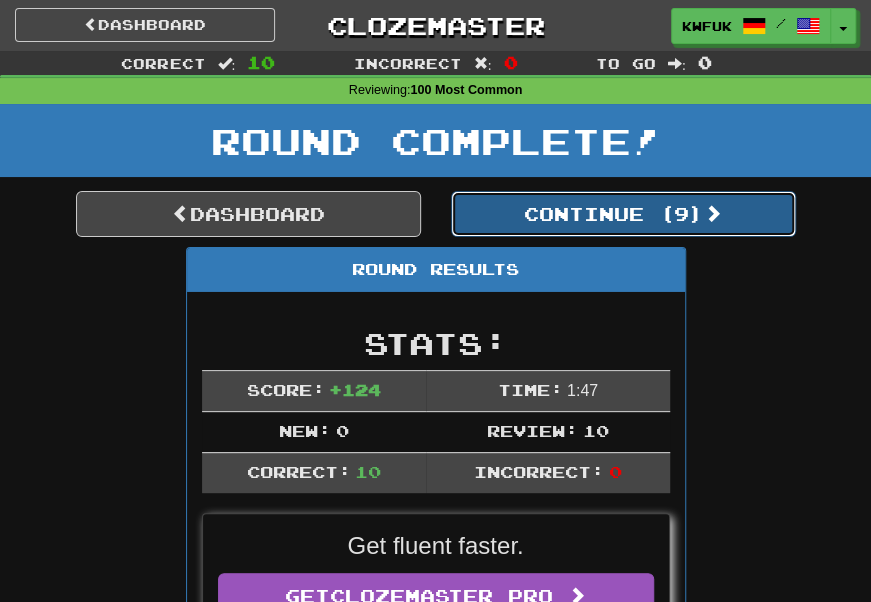 click on "Continue ( 9 )" at bounding box center [623, 214] 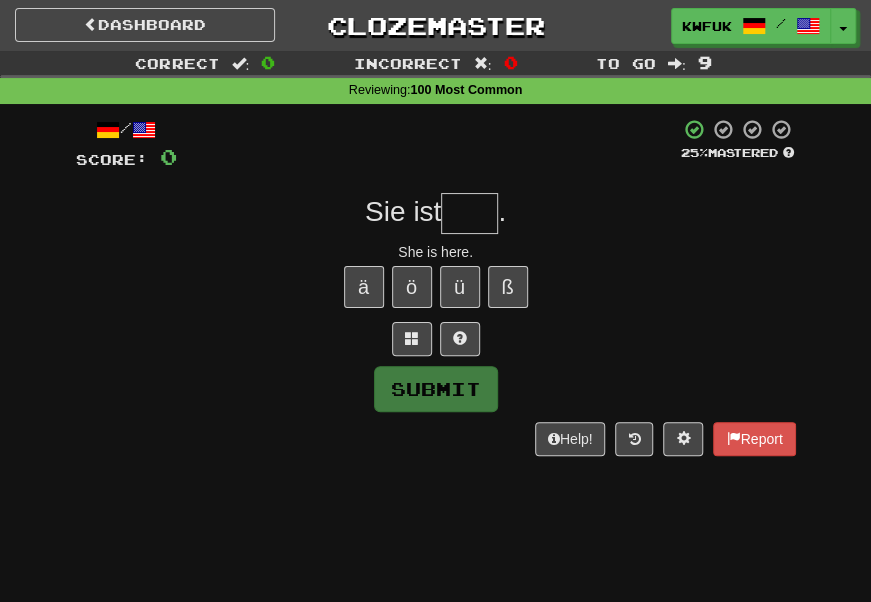 click at bounding box center [469, 213] 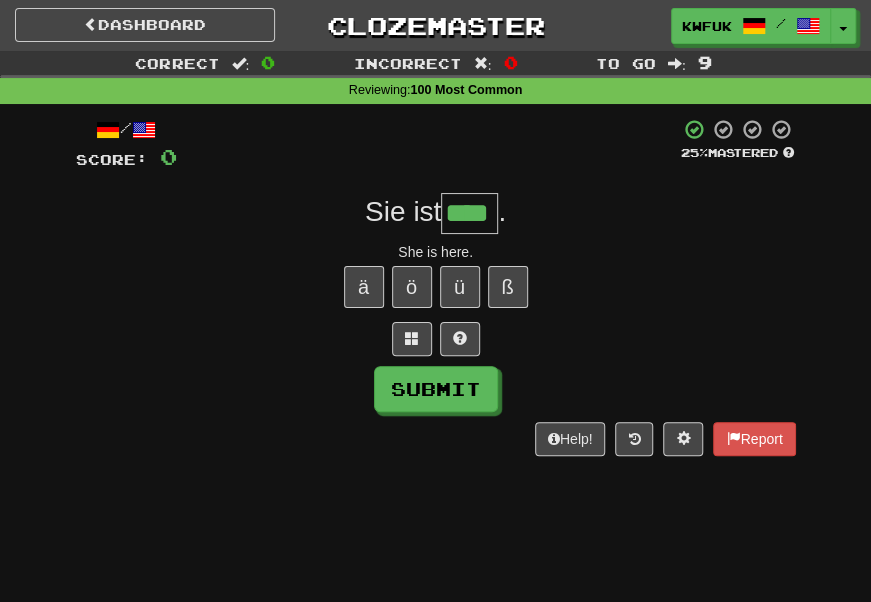 type on "****" 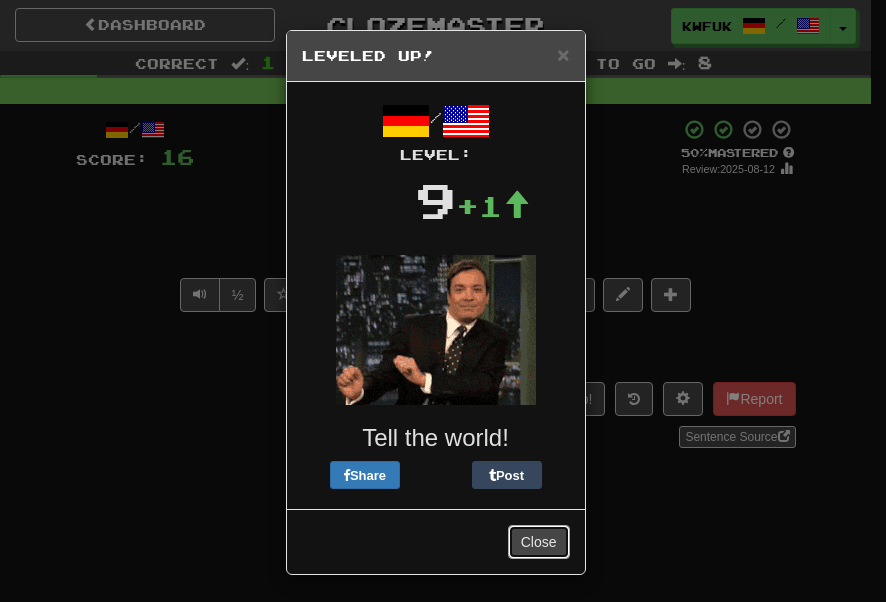click on "Close" at bounding box center (539, 542) 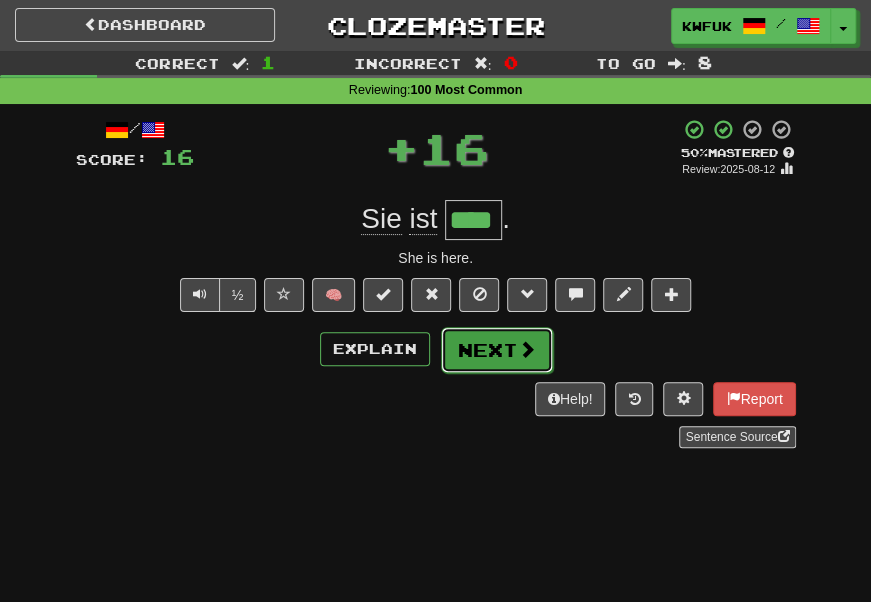click on "Next" at bounding box center [497, 350] 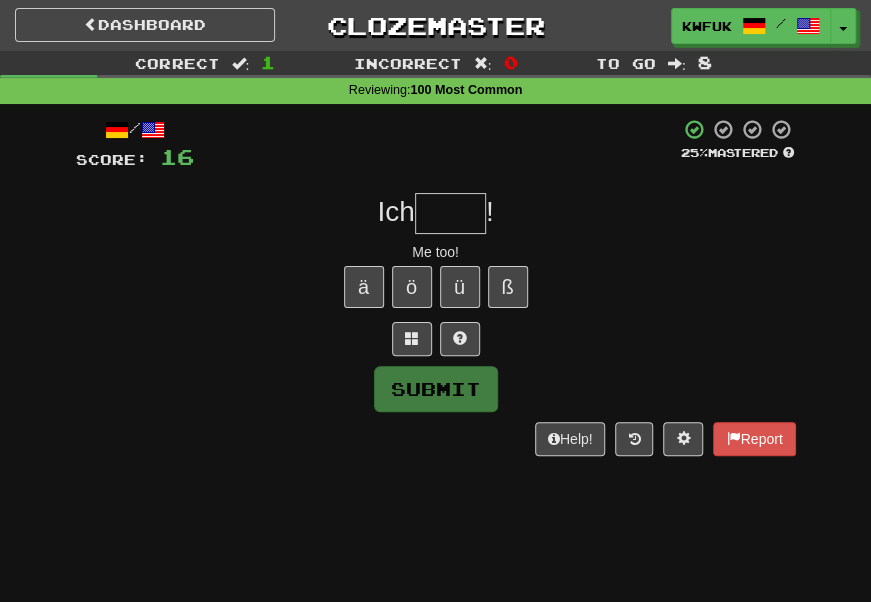 click at bounding box center (450, 213) 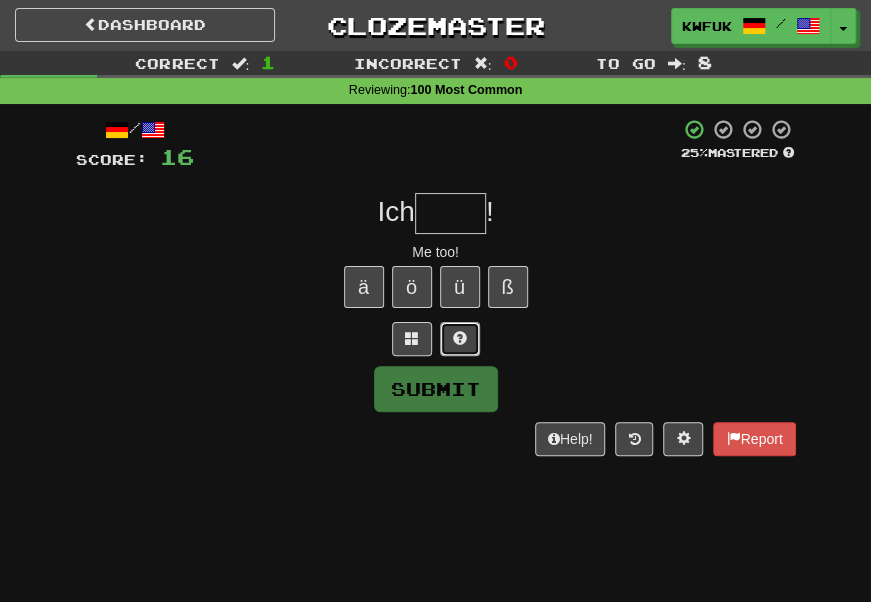 click at bounding box center (460, 338) 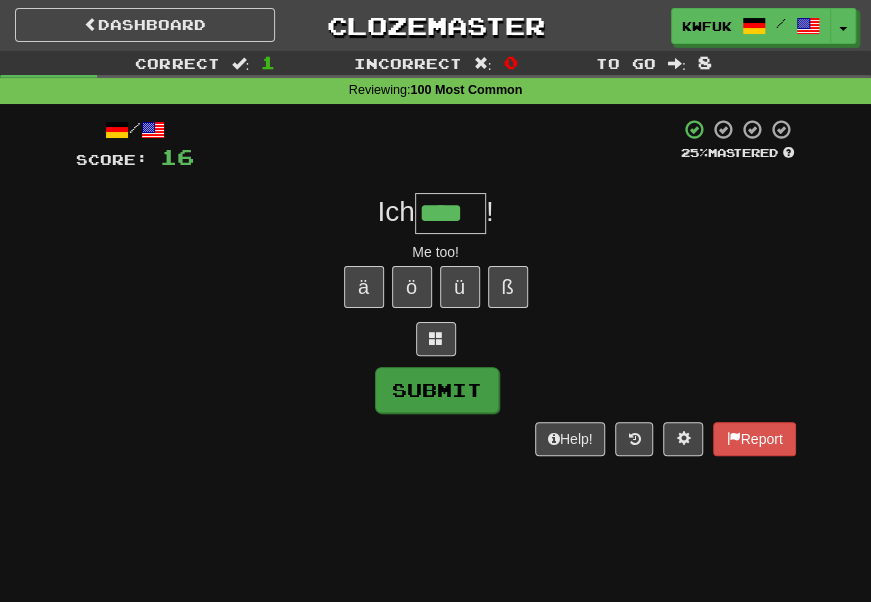 type on "****" 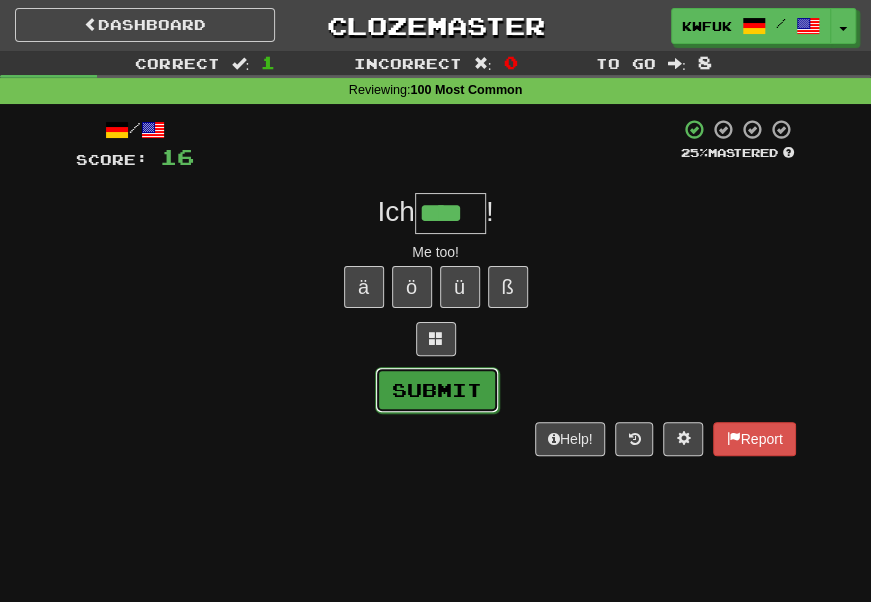 click on "Submit" at bounding box center (437, 390) 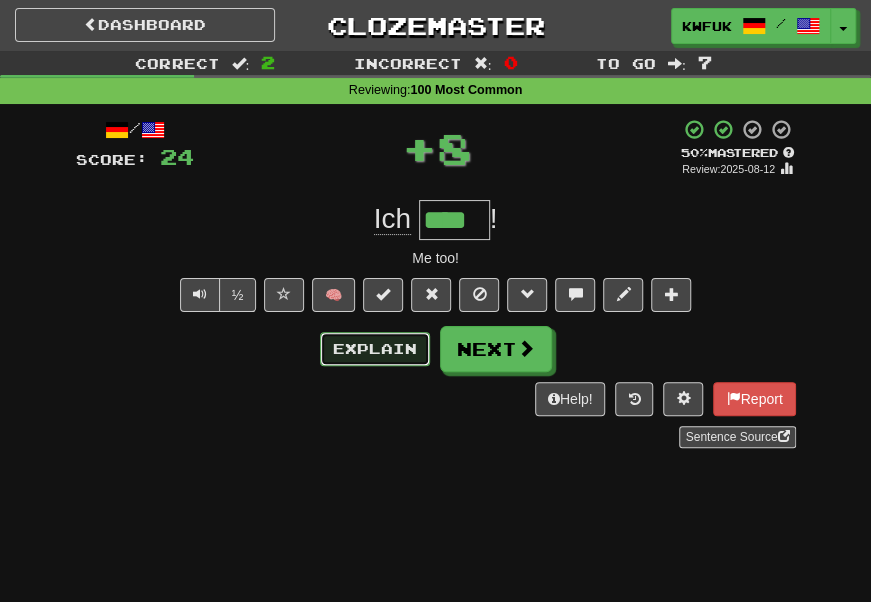 click on "Explain" at bounding box center [375, 349] 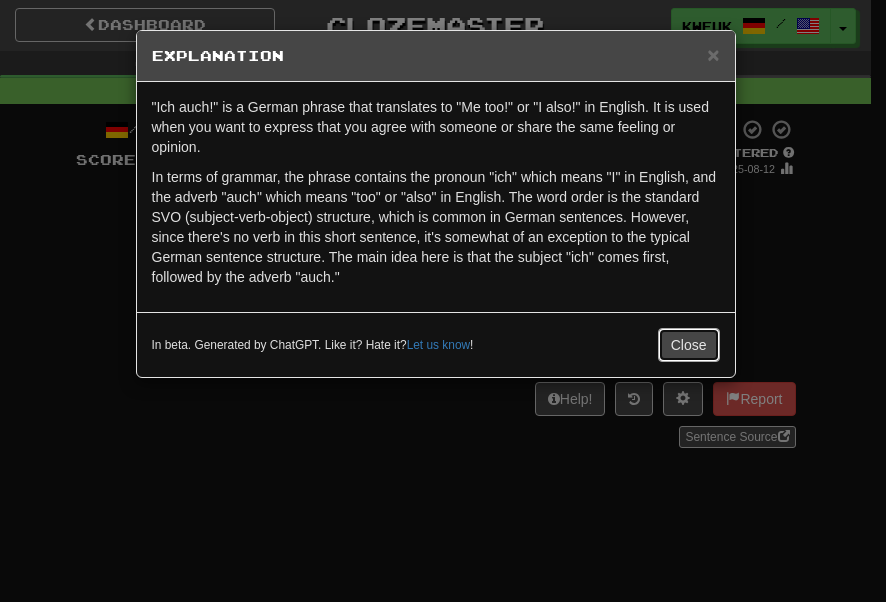 click on "Close" at bounding box center (689, 345) 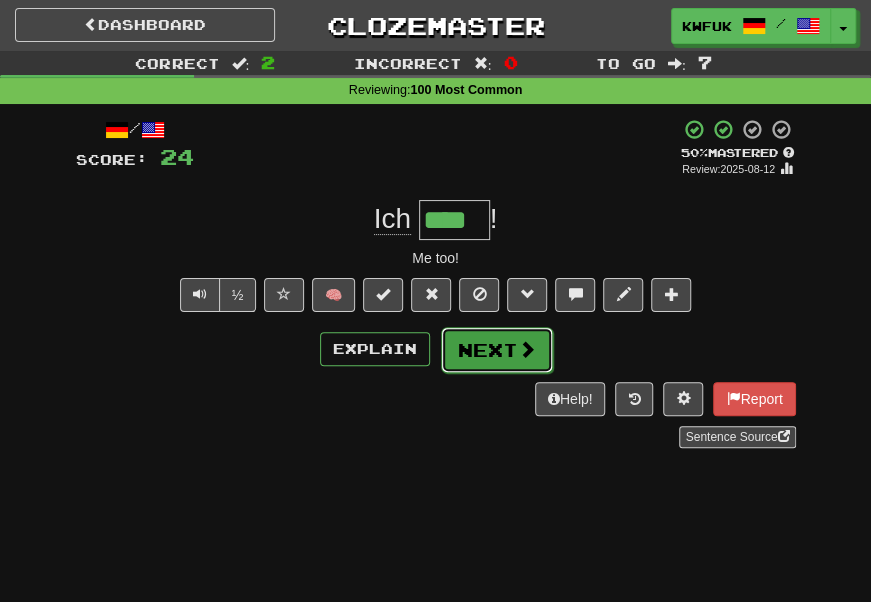 click on "Next" at bounding box center (497, 350) 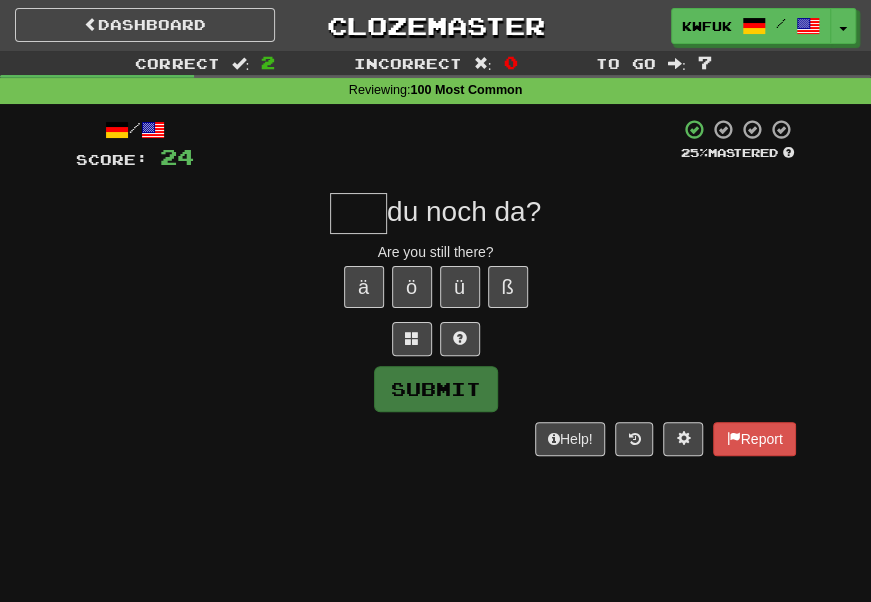 click at bounding box center (358, 213) 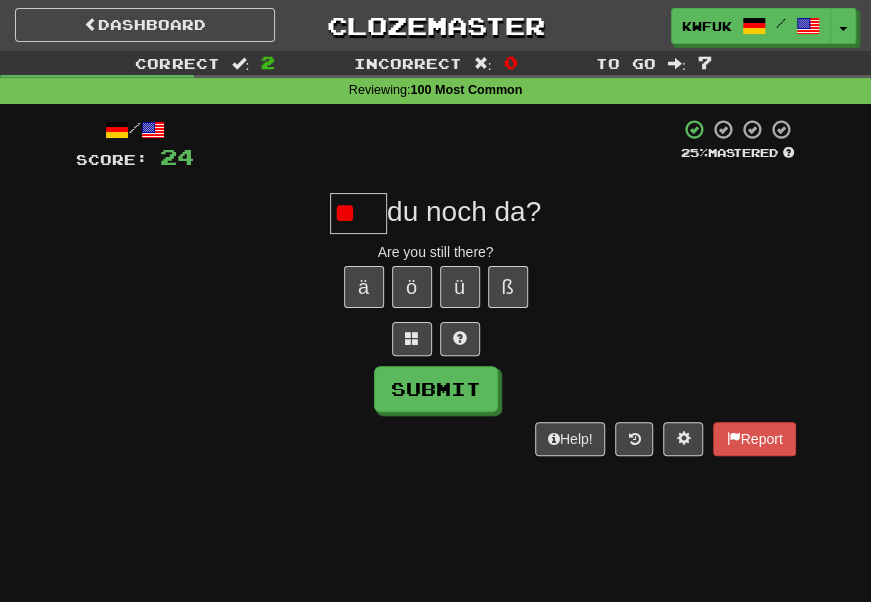 type on "*" 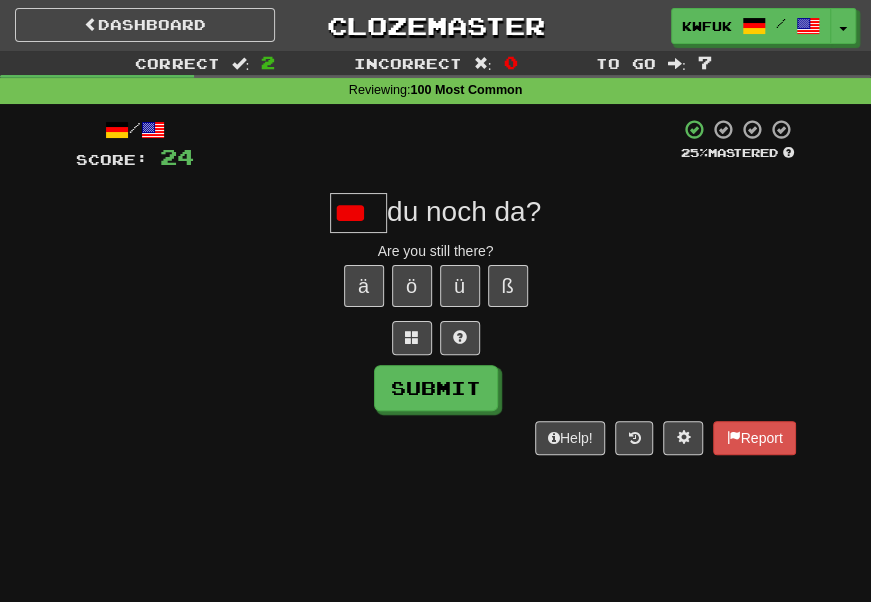 scroll, scrollTop: 0, scrollLeft: 0, axis: both 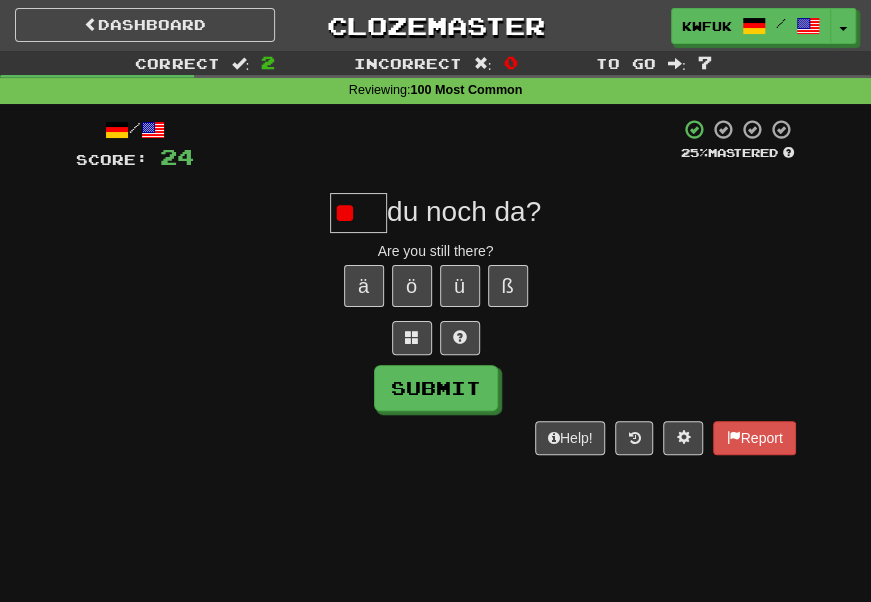 type on "*" 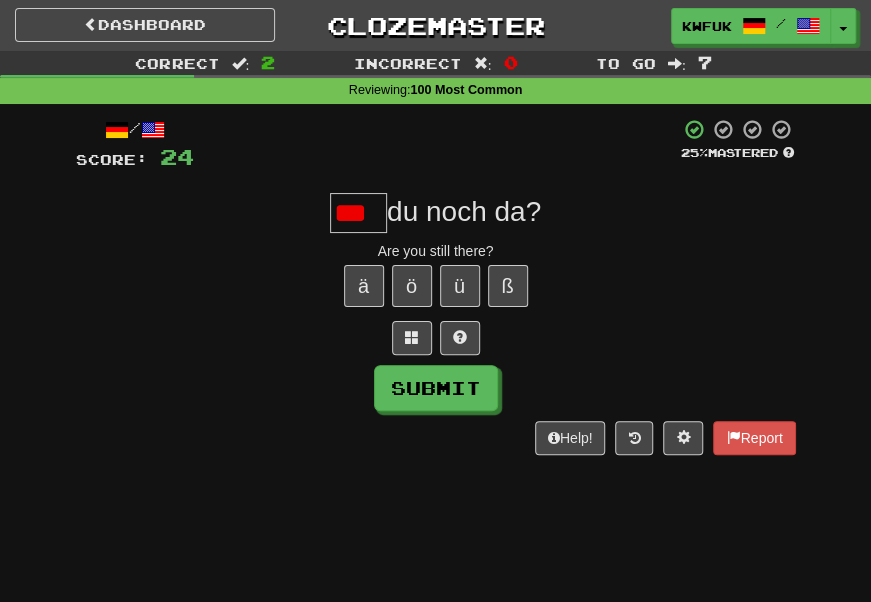 scroll, scrollTop: 0, scrollLeft: 0, axis: both 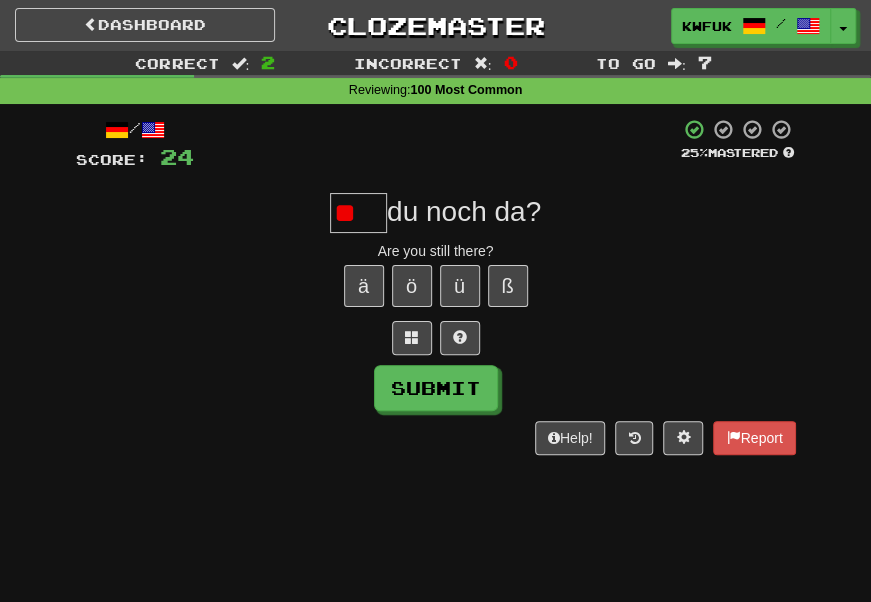 type on "*" 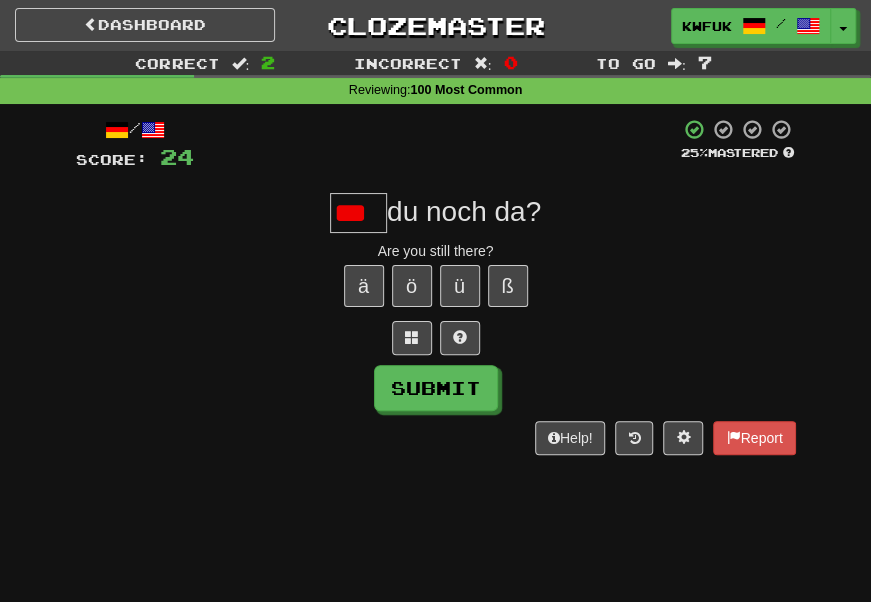scroll, scrollTop: 0, scrollLeft: 0, axis: both 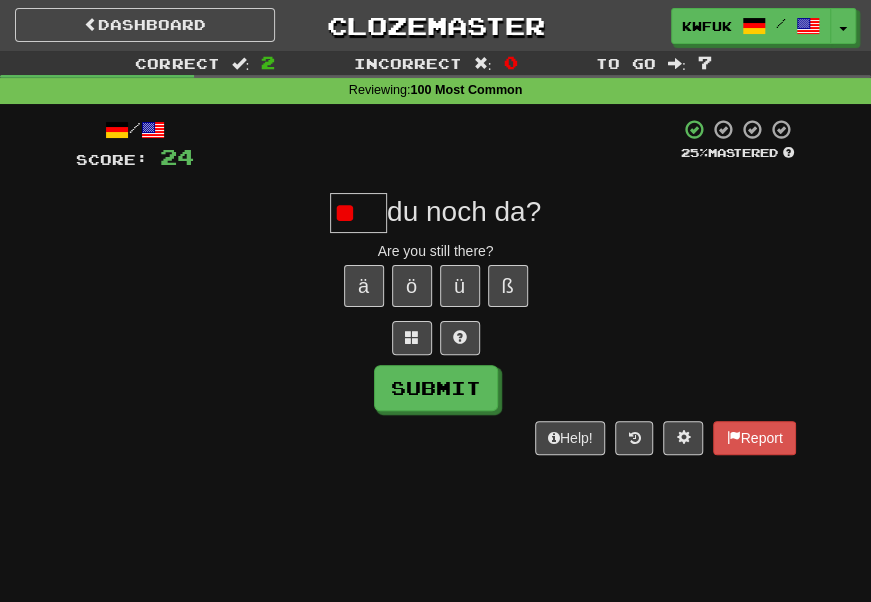 type on "*" 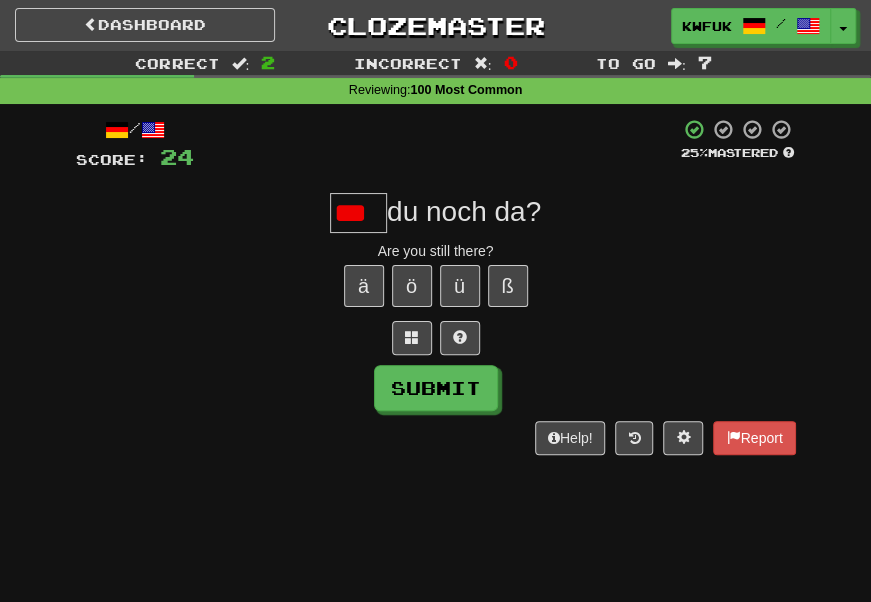 scroll, scrollTop: 0, scrollLeft: 0, axis: both 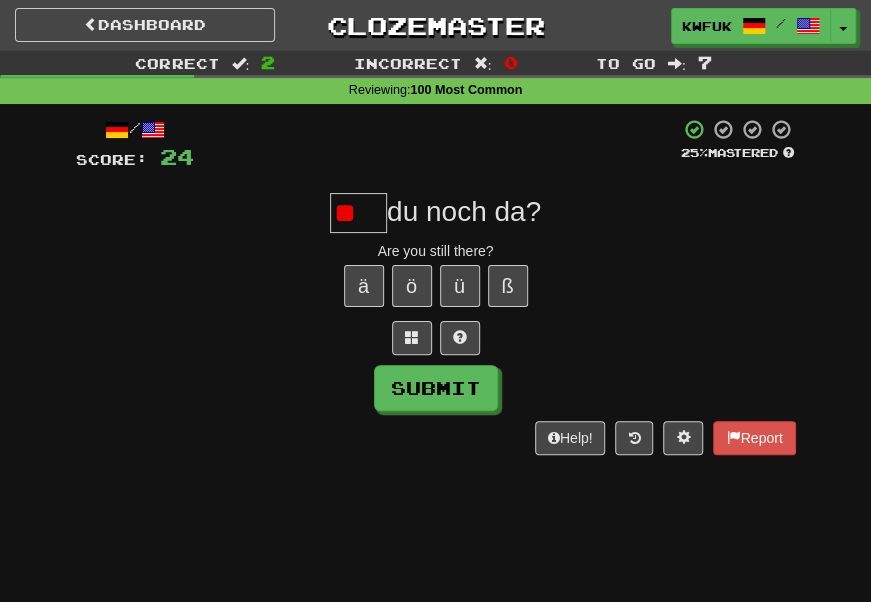 type on "*" 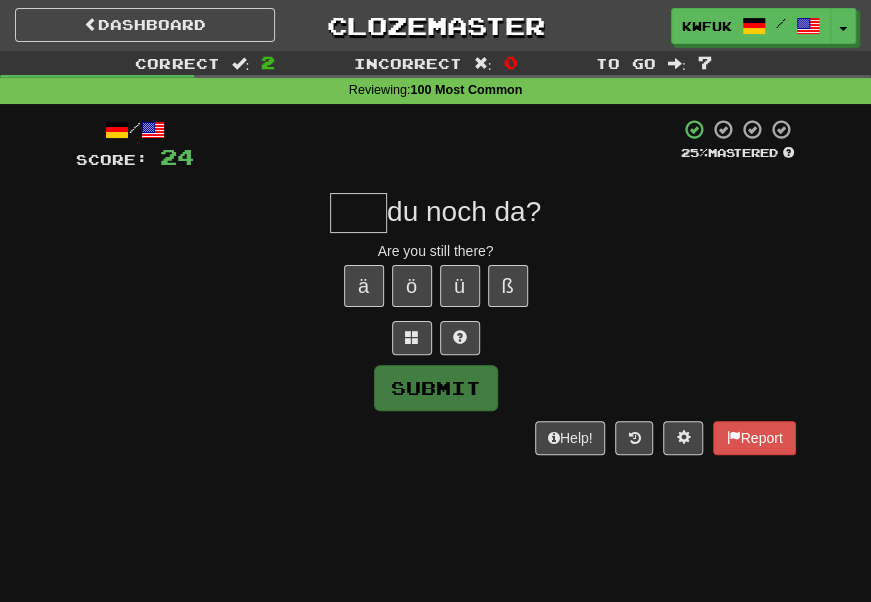 type on "*" 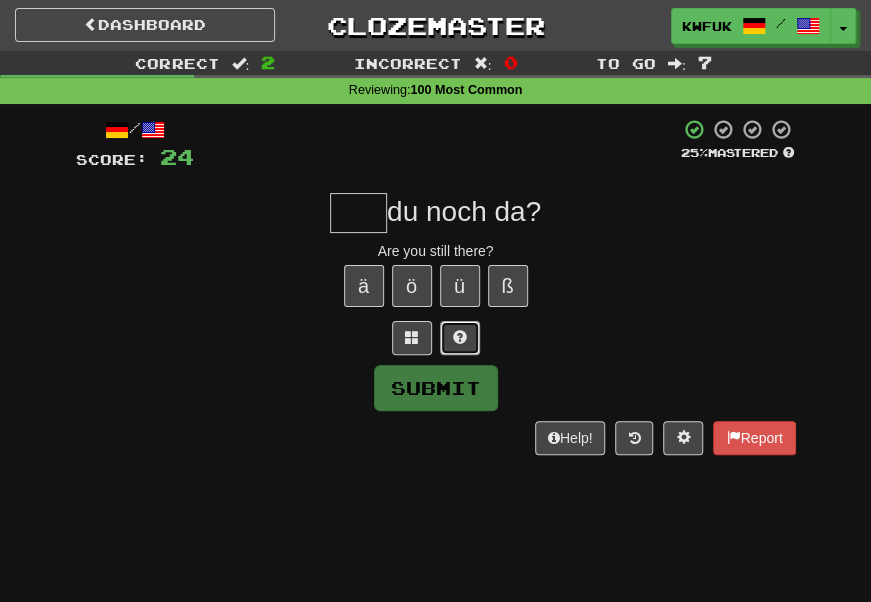 click at bounding box center [460, 338] 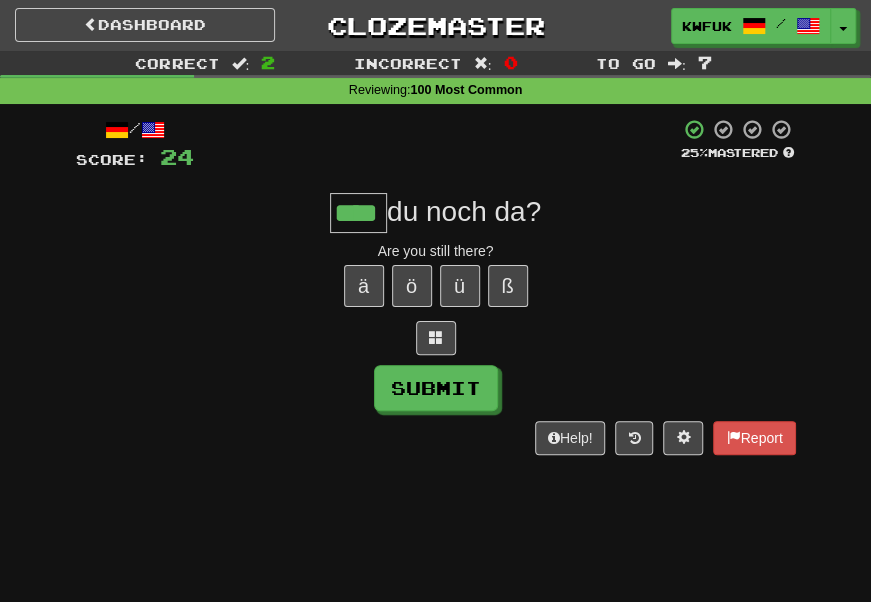 type on "****" 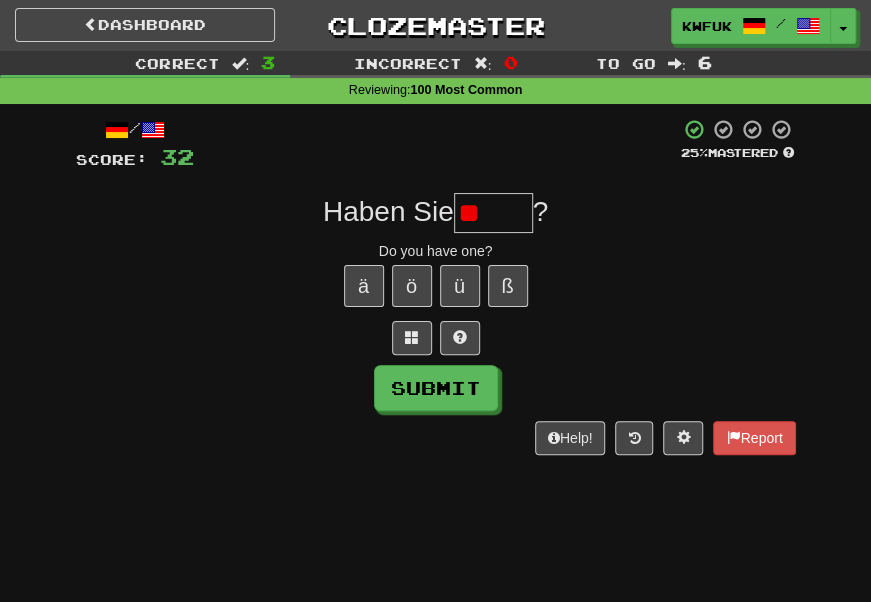 type on "*" 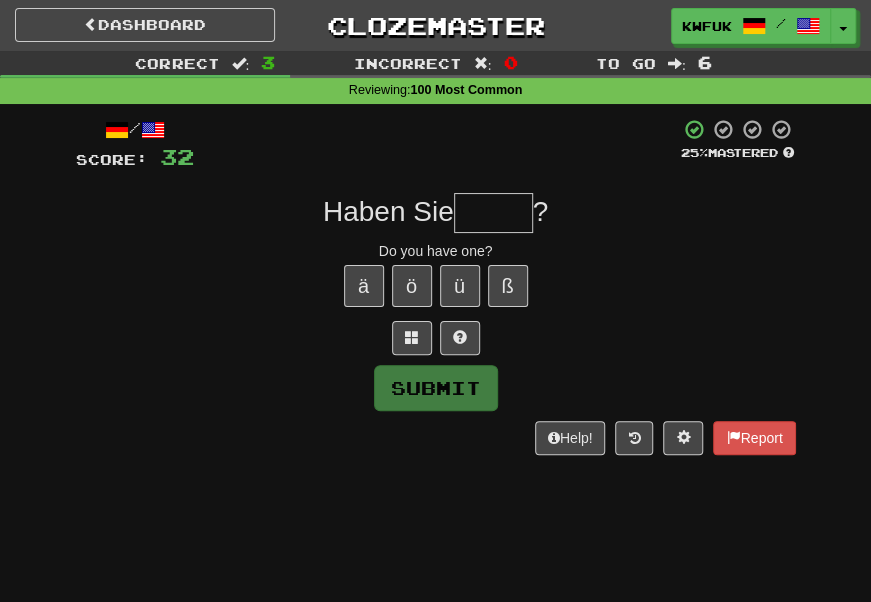 click at bounding box center (436, 338) 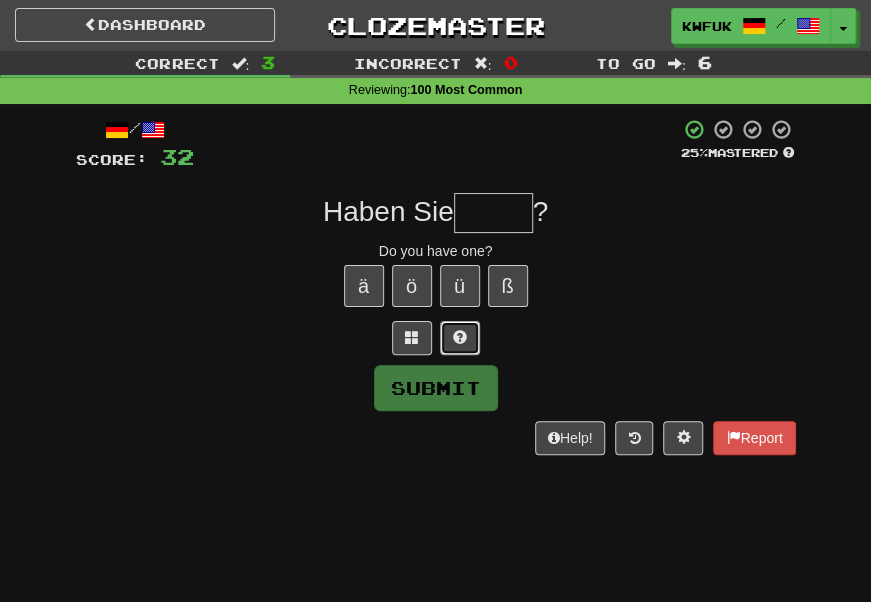 click at bounding box center (460, 338) 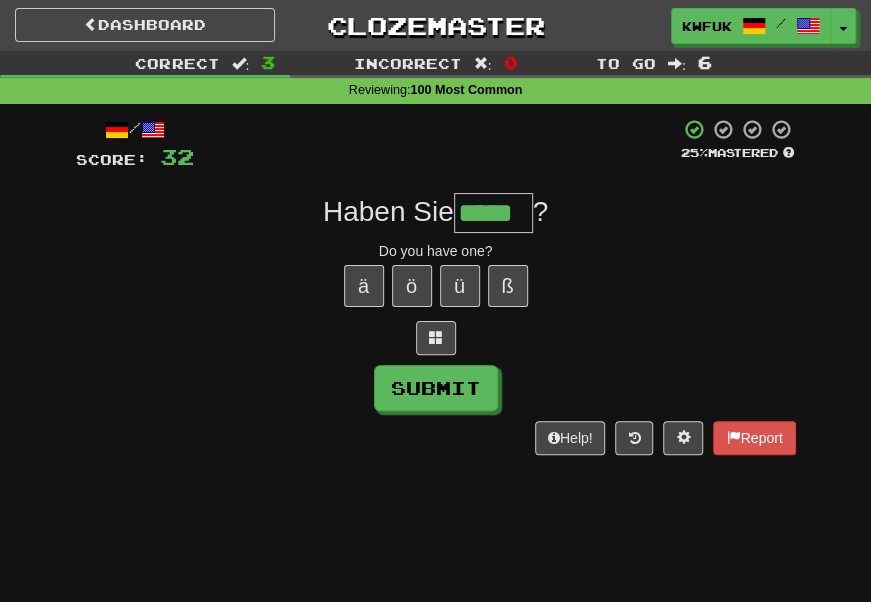type on "*****" 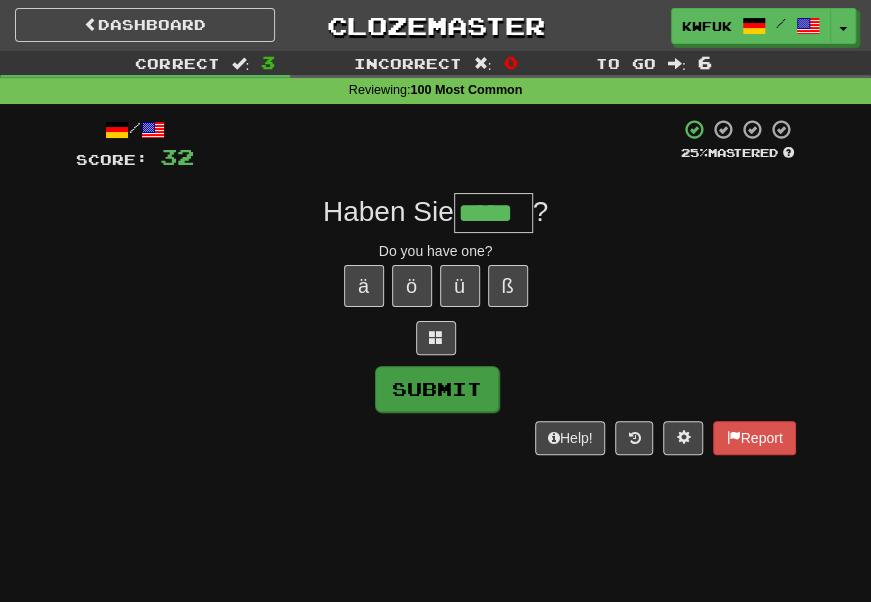 click on "/  Score:   32 25 %  Mastered Haben Sie  ***** ? Do you have one? ä ö ü ß Submit  Help!  Report" at bounding box center [436, 286] 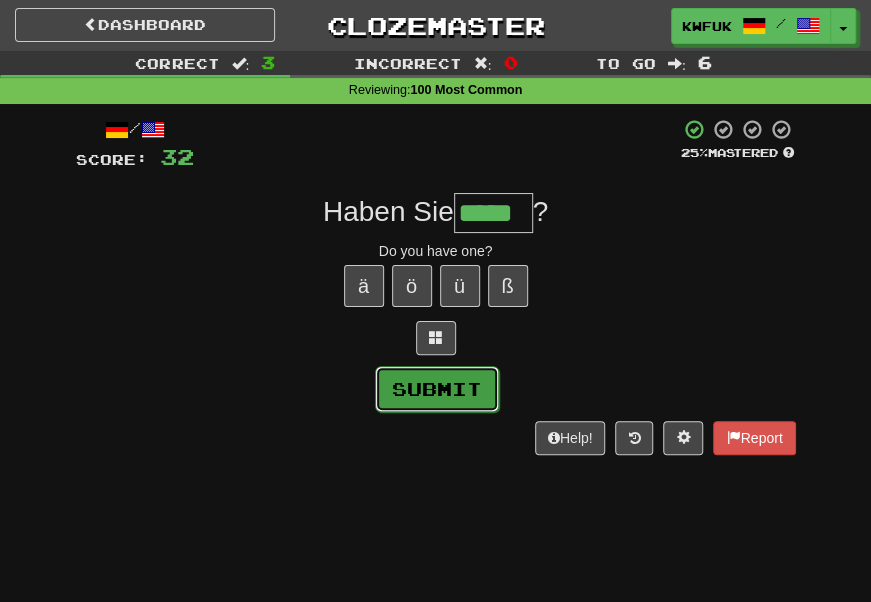 click on "Submit" at bounding box center [437, 389] 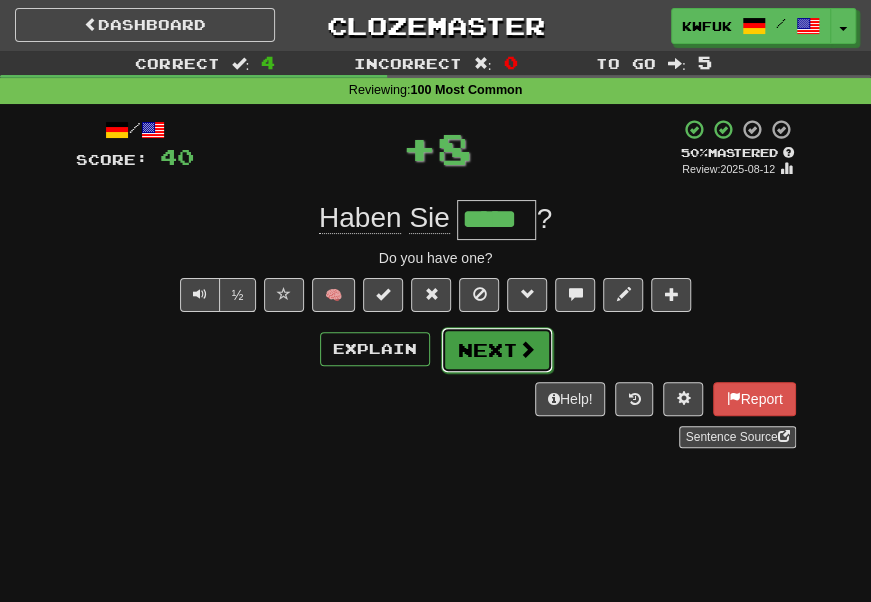 click on "Next" at bounding box center [497, 350] 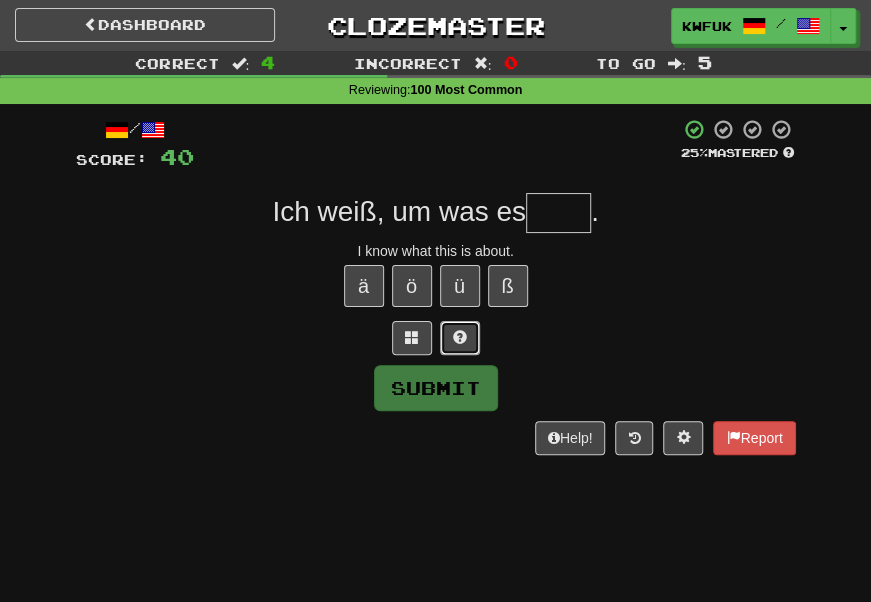 click at bounding box center (460, 337) 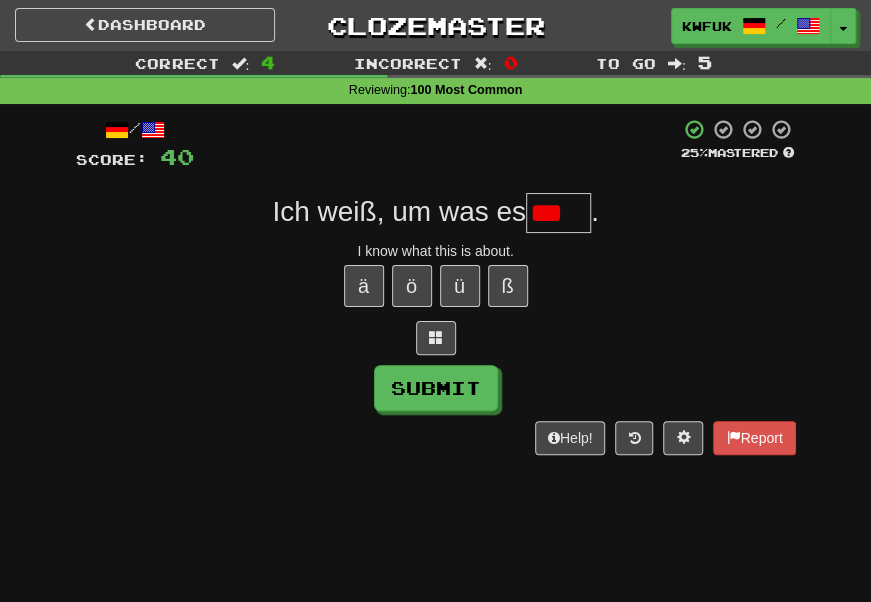 scroll, scrollTop: 0, scrollLeft: 0, axis: both 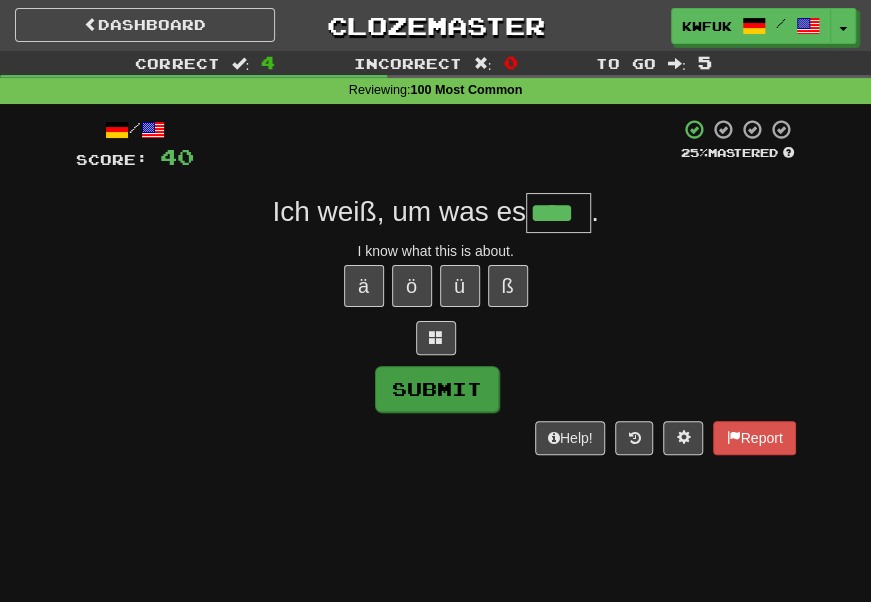 type on "****" 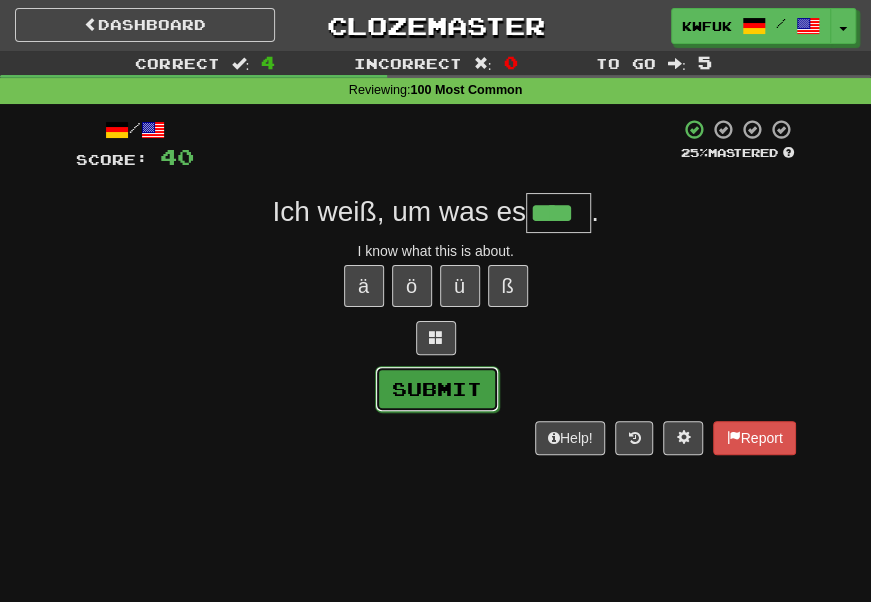 click on "Submit" at bounding box center [437, 389] 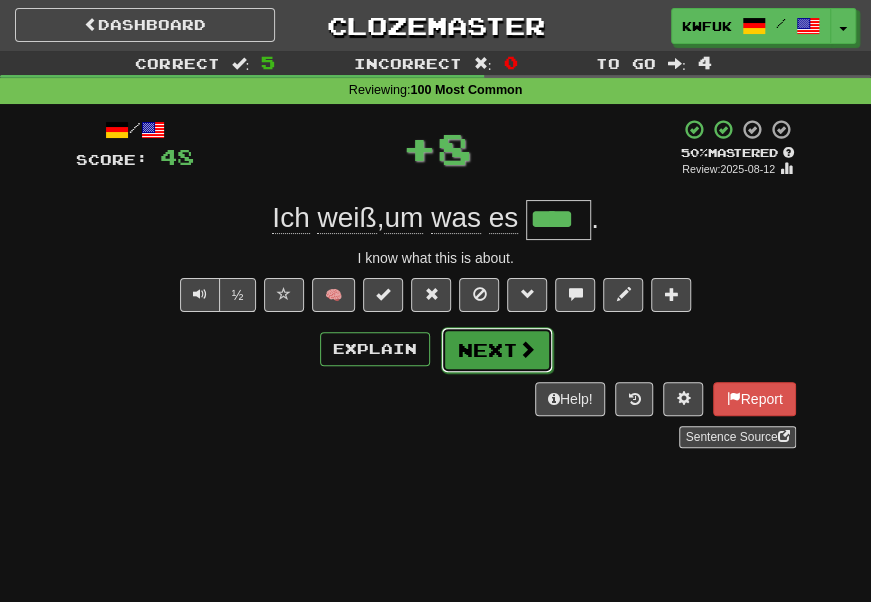 click on "Next" at bounding box center (497, 350) 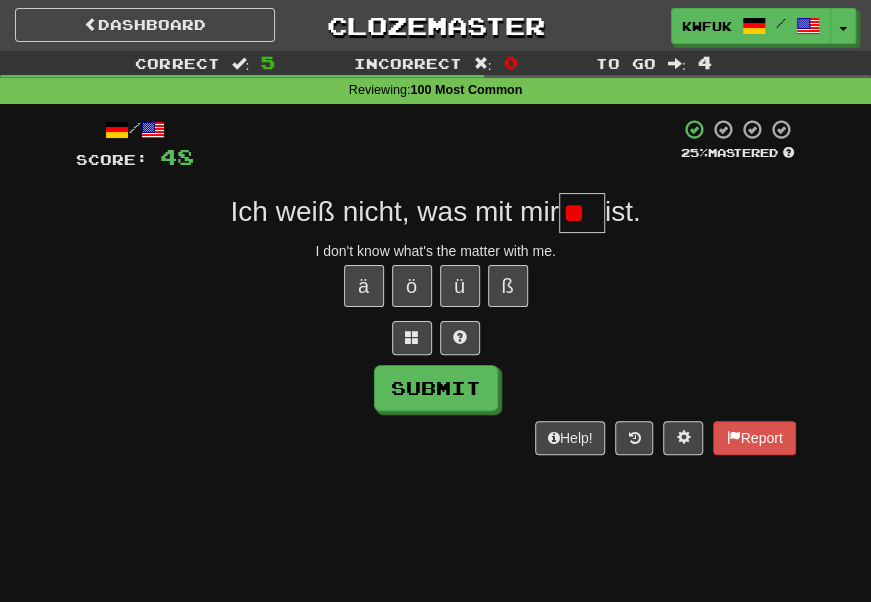 type on "*" 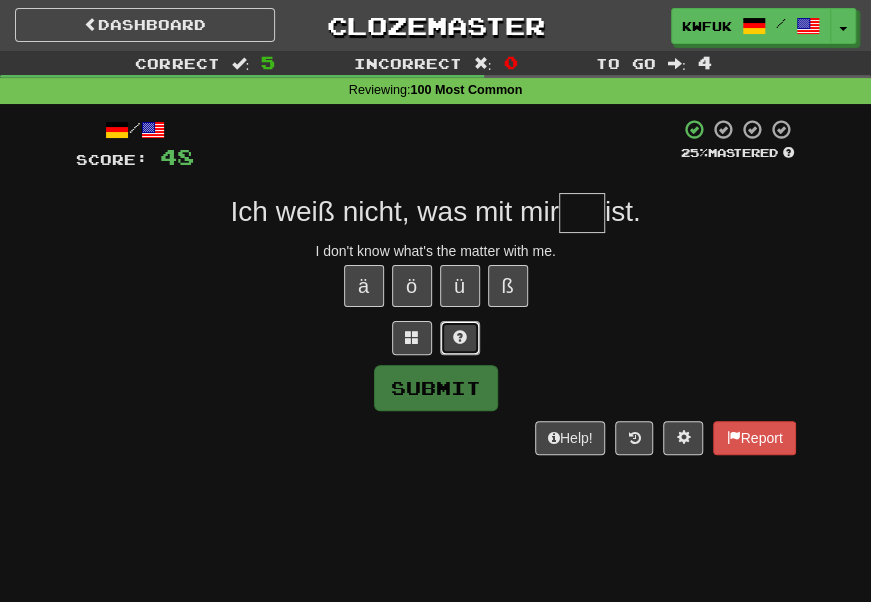 click at bounding box center [460, 338] 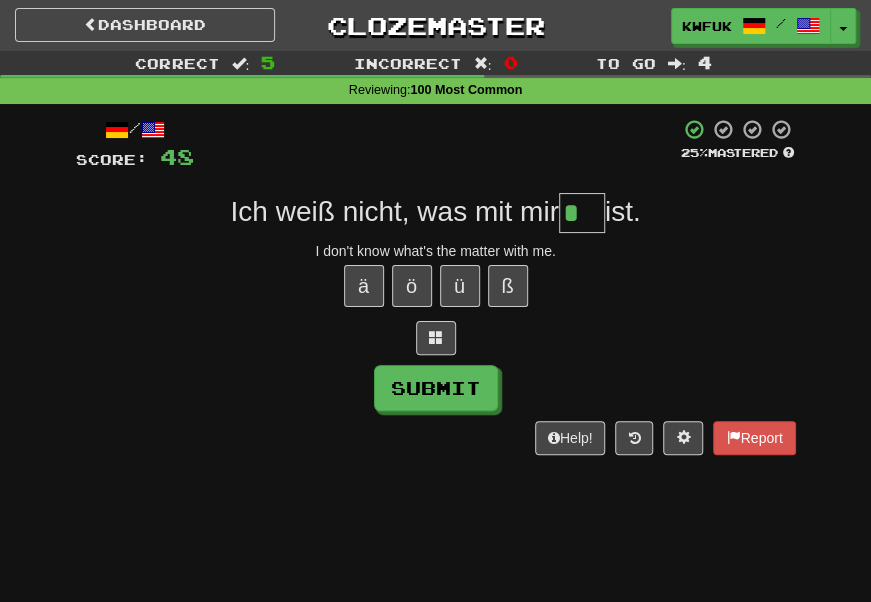 click on "*" at bounding box center (582, 213) 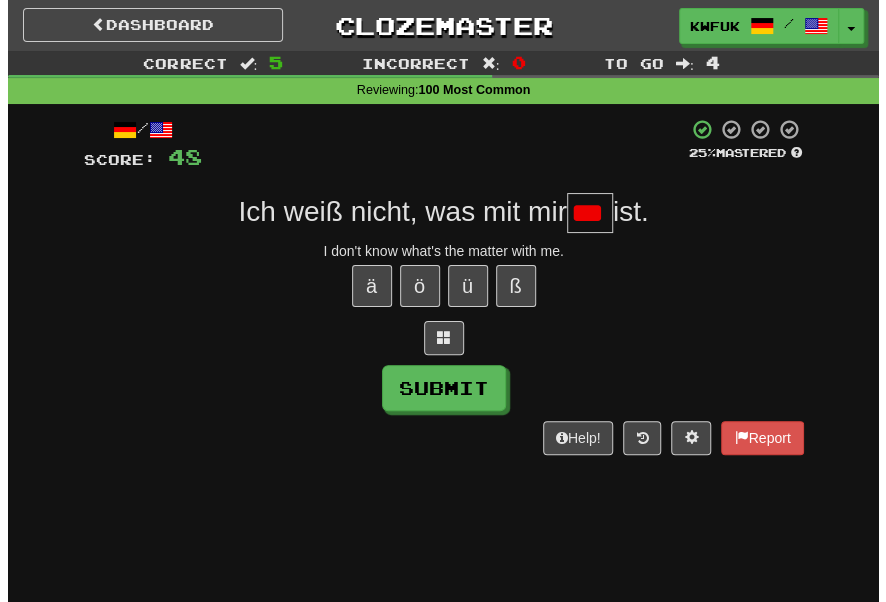 scroll, scrollTop: 0, scrollLeft: 0, axis: both 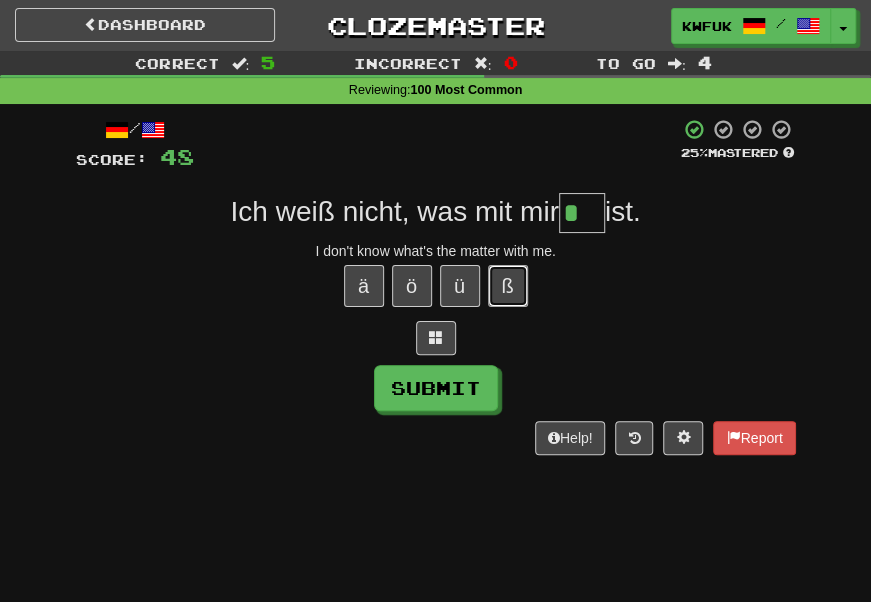 click on "ß" at bounding box center (508, 286) 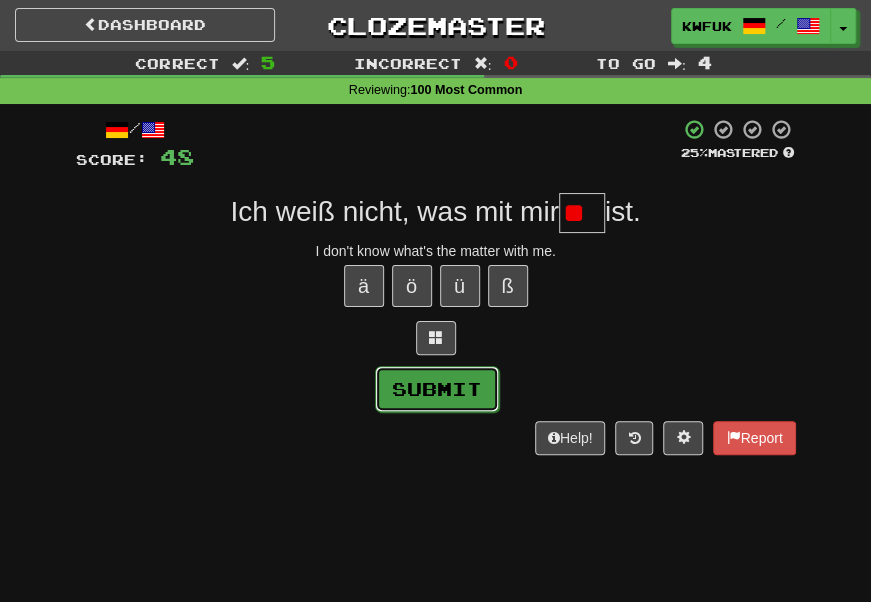 click on "Submit" at bounding box center [437, 389] 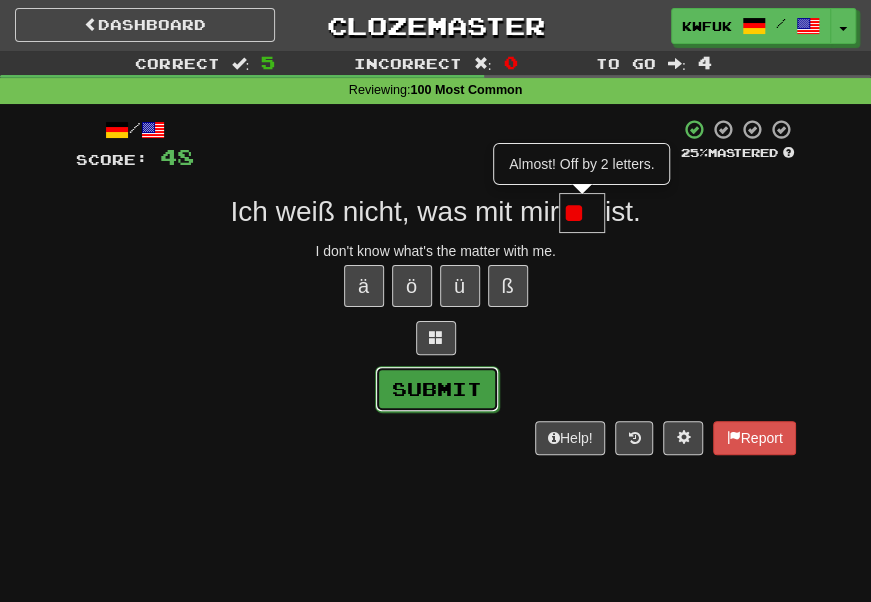 click on "Submit" at bounding box center (437, 389) 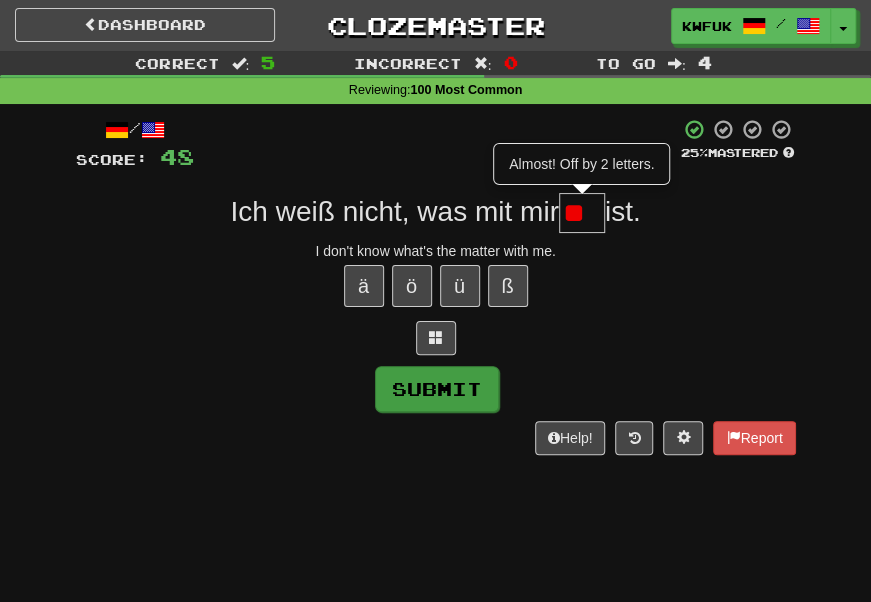 type on "***" 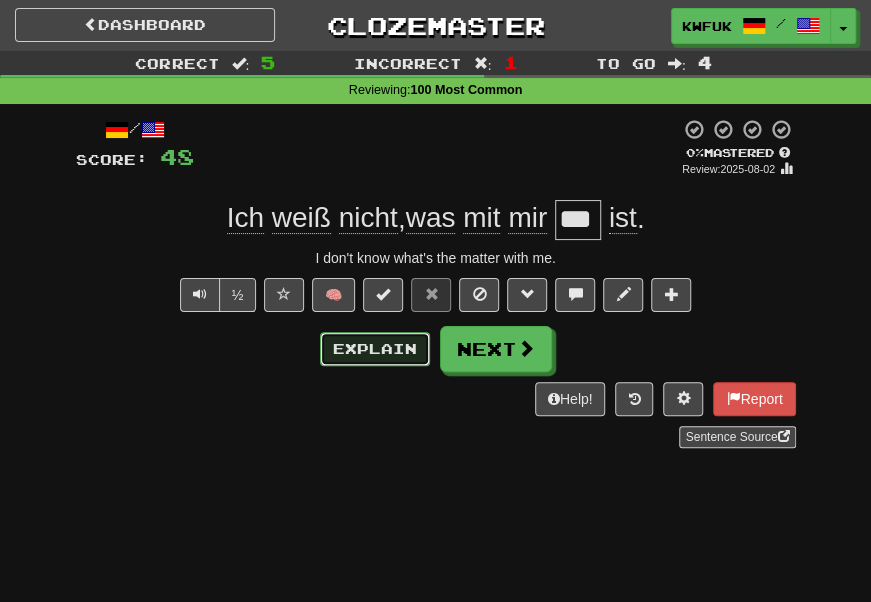 click on "Explain" at bounding box center [375, 349] 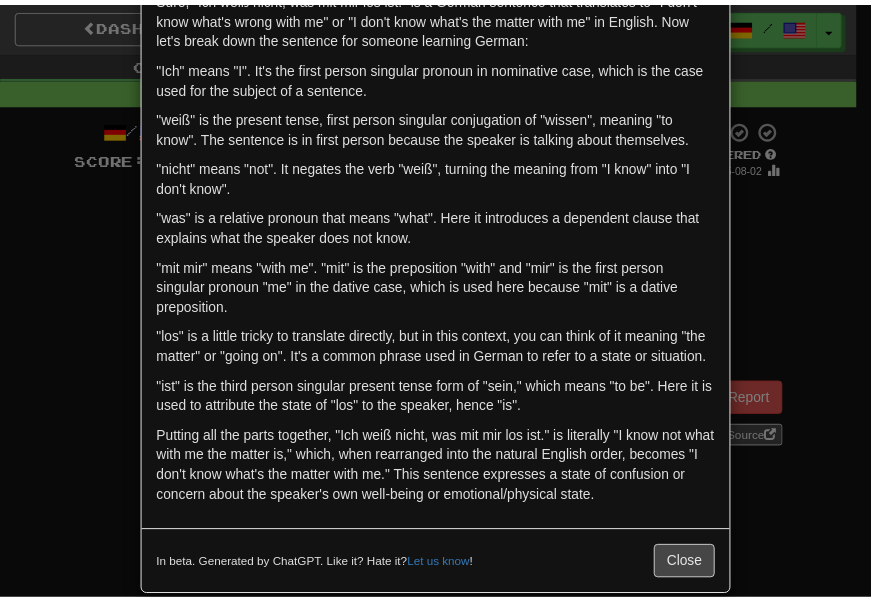 scroll, scrollTop: 114, scrollLeft: 0, axis: vertical 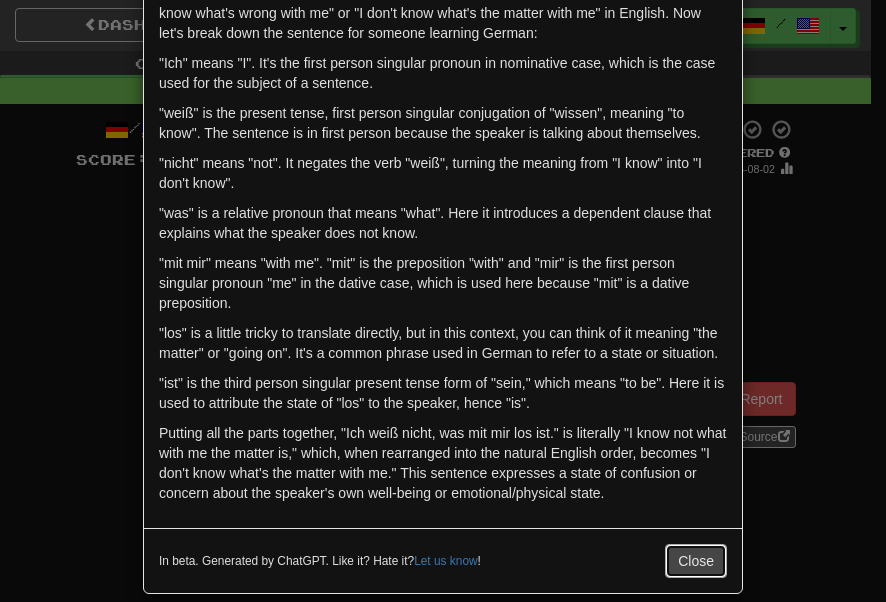 click on "Close" at bounding box center [696, 561] 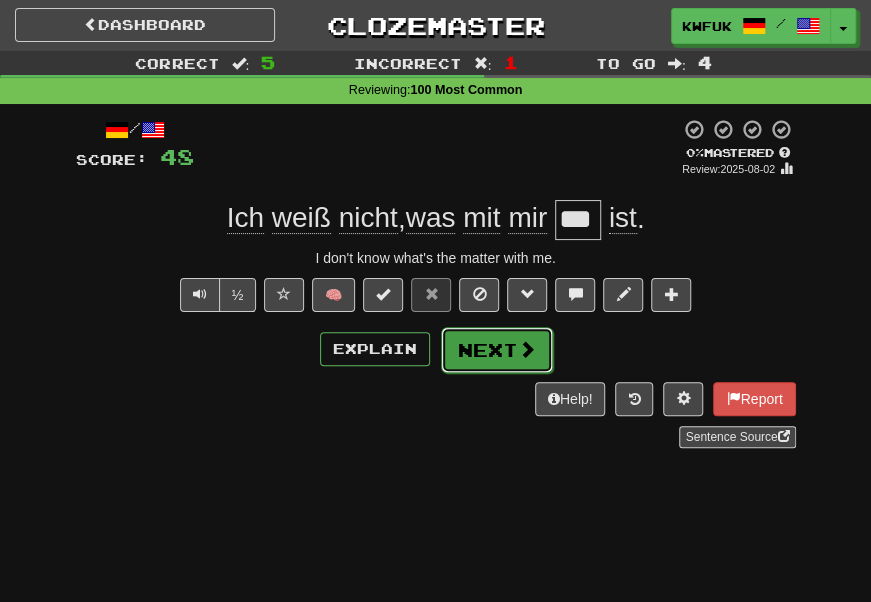 click on "Next" at bounding box center [497, 350] 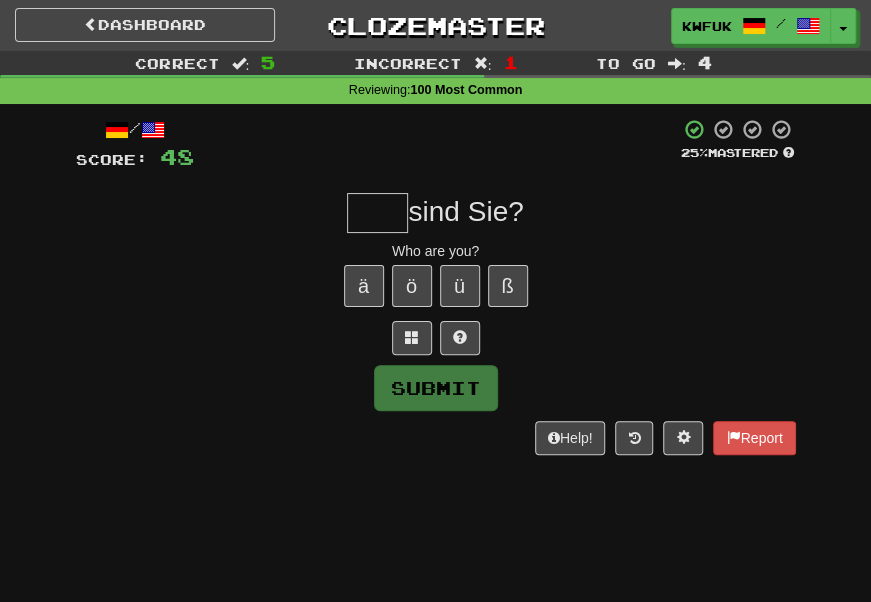 click at bounding box center [377, 213] 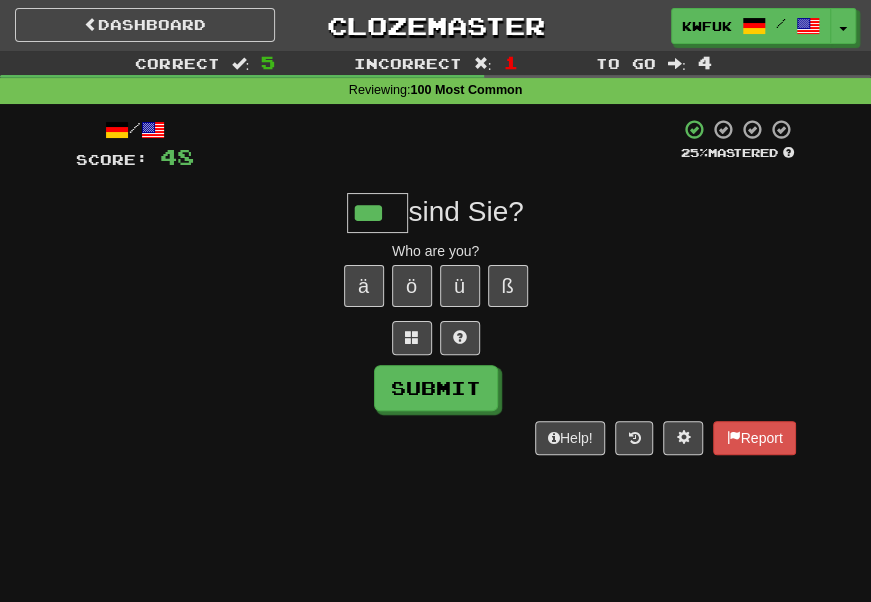 type on "***" 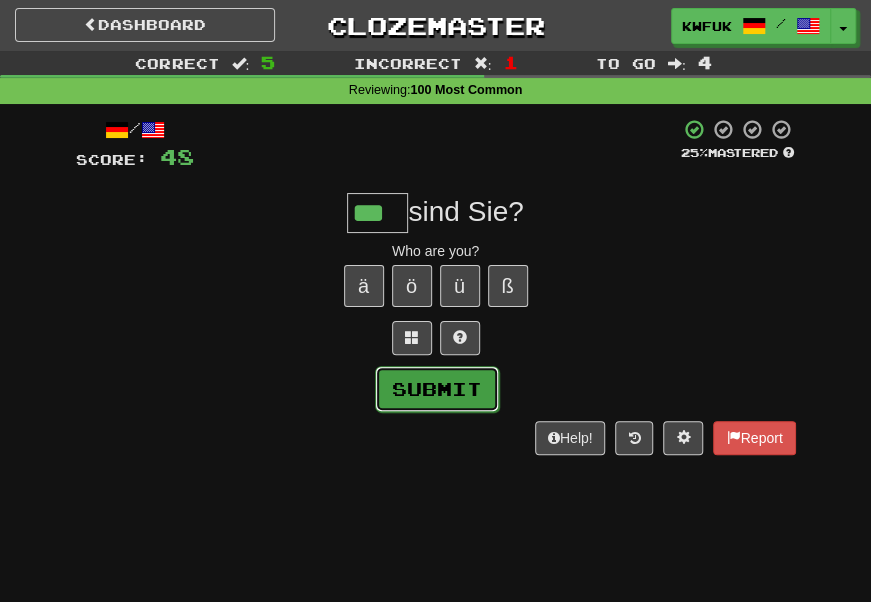 click on "Submit" at bounding box center [437, 389] 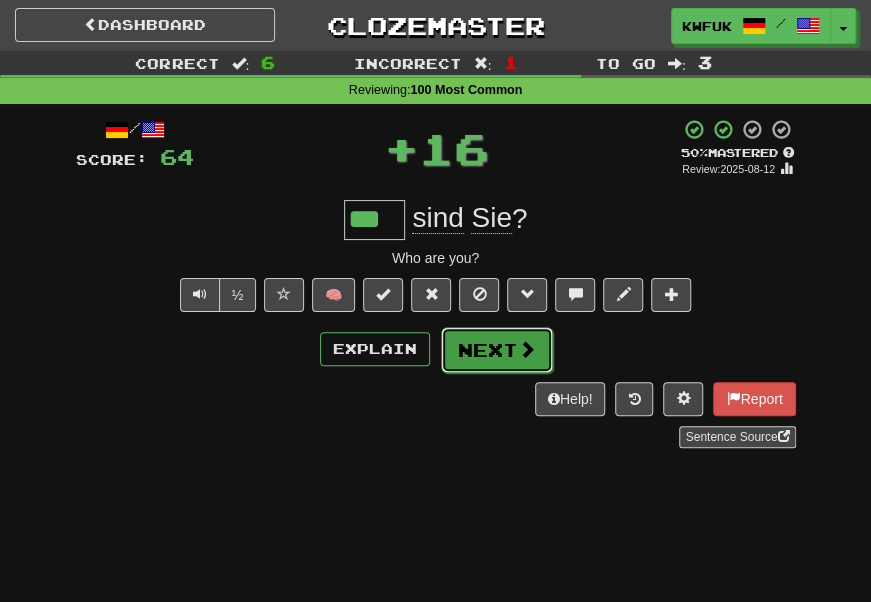 click on "Next" at bounding box center [497, 350] 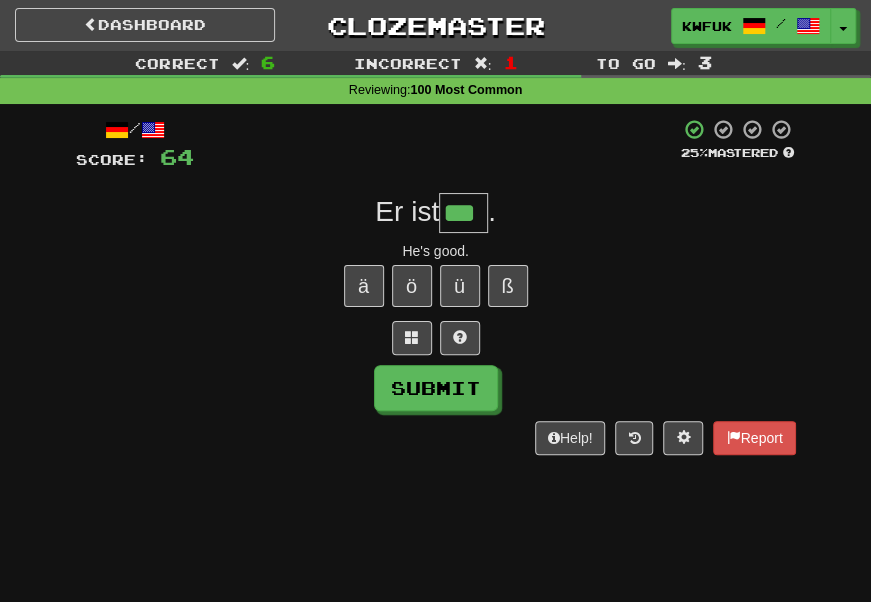 type on "***" 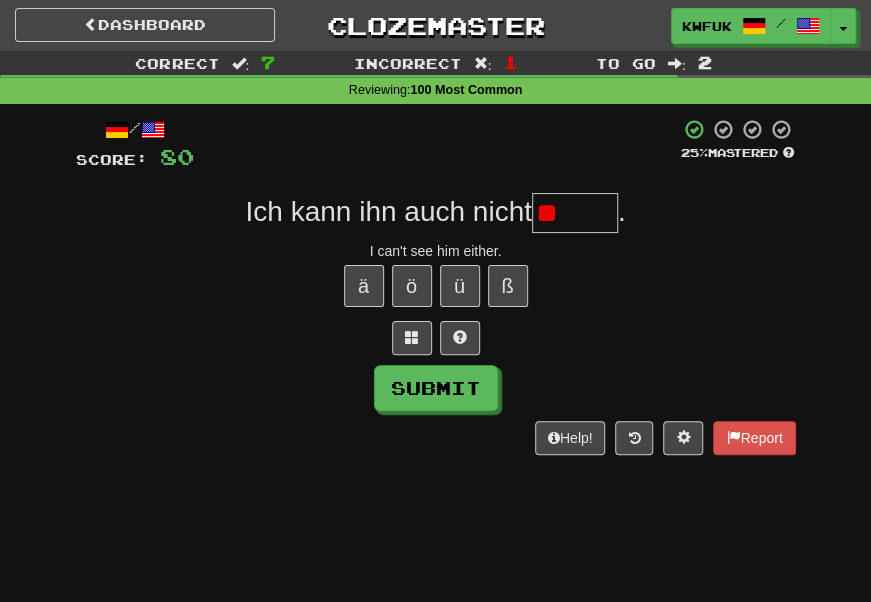 type on "*" 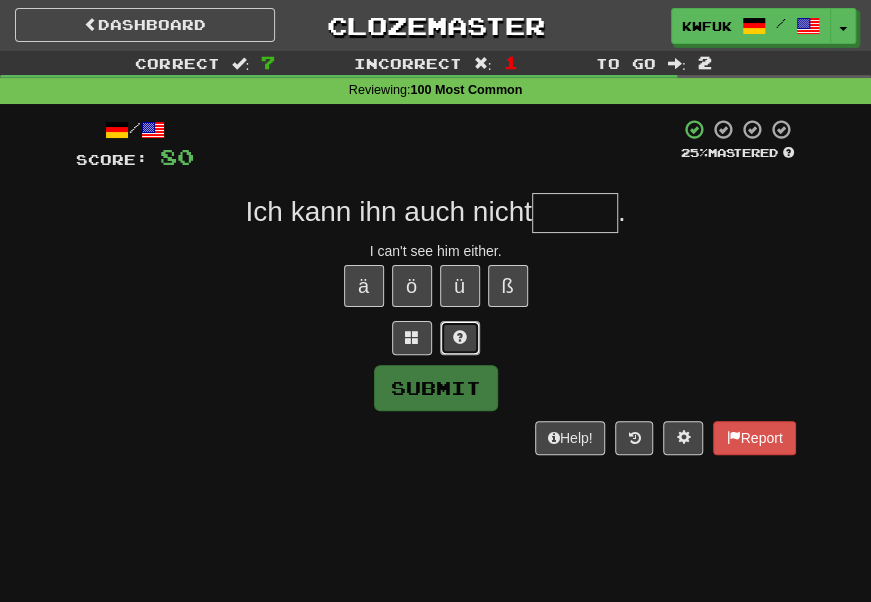 click at bounding box center [460, 338] 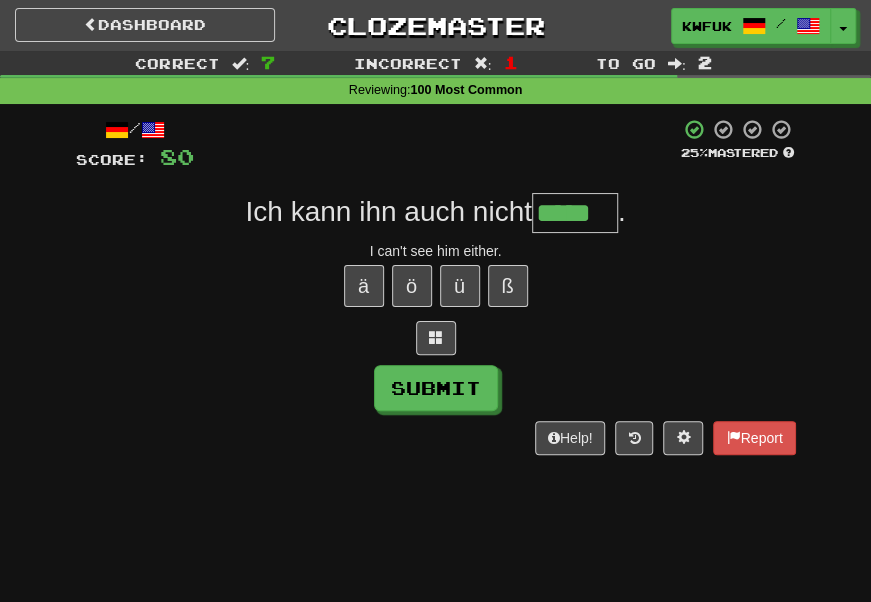 type on "*****" 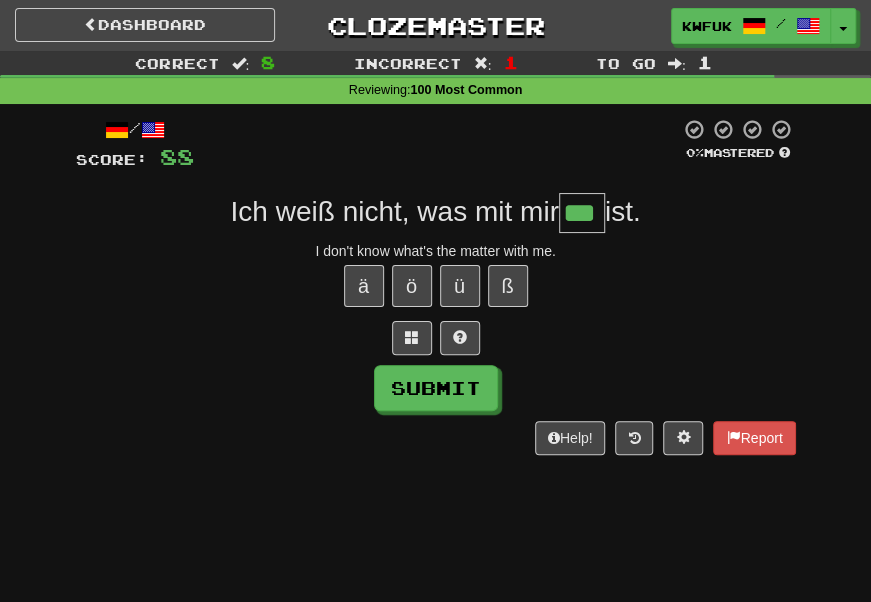 type on "***" 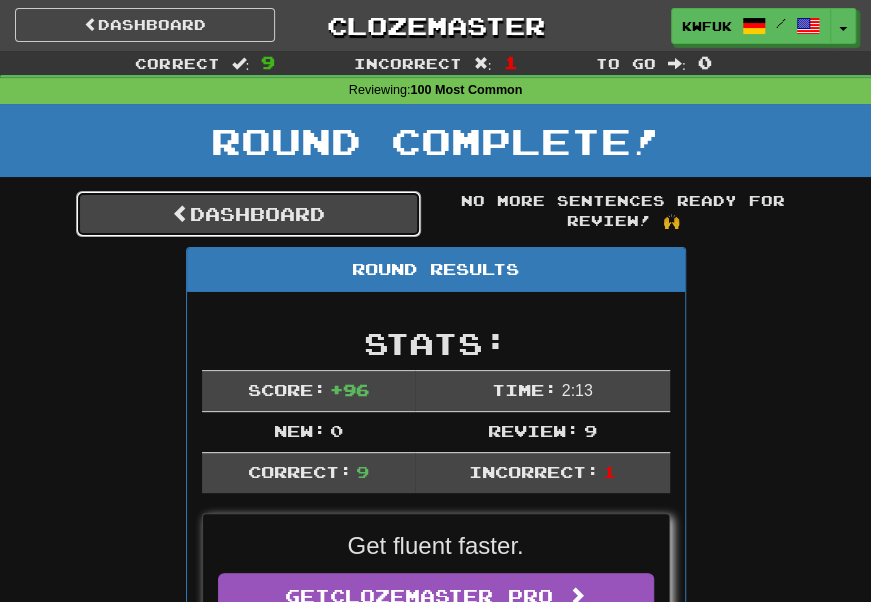 click on "Dashboard" at bounding box center [248, 214] 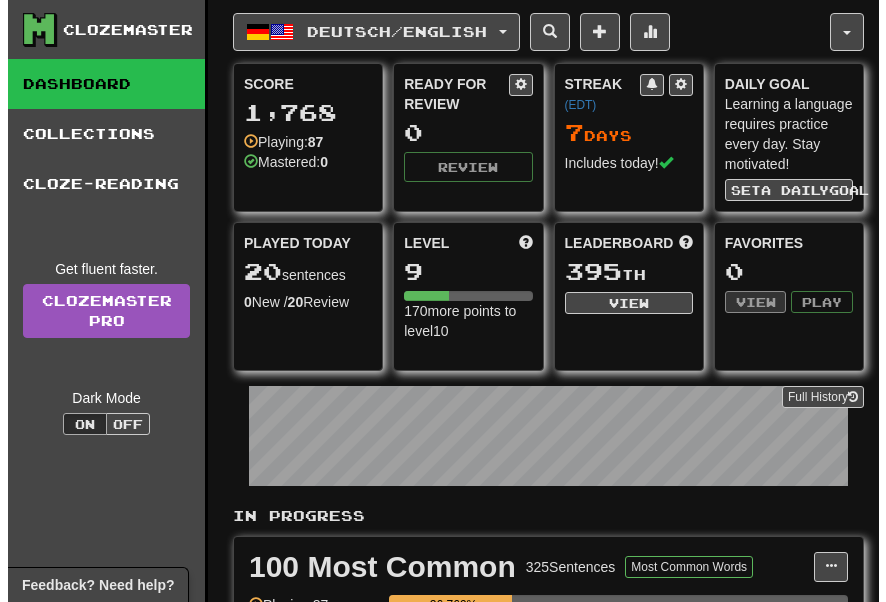 scroll, scrollTop: 0, scrollLeft: 0, axis: both 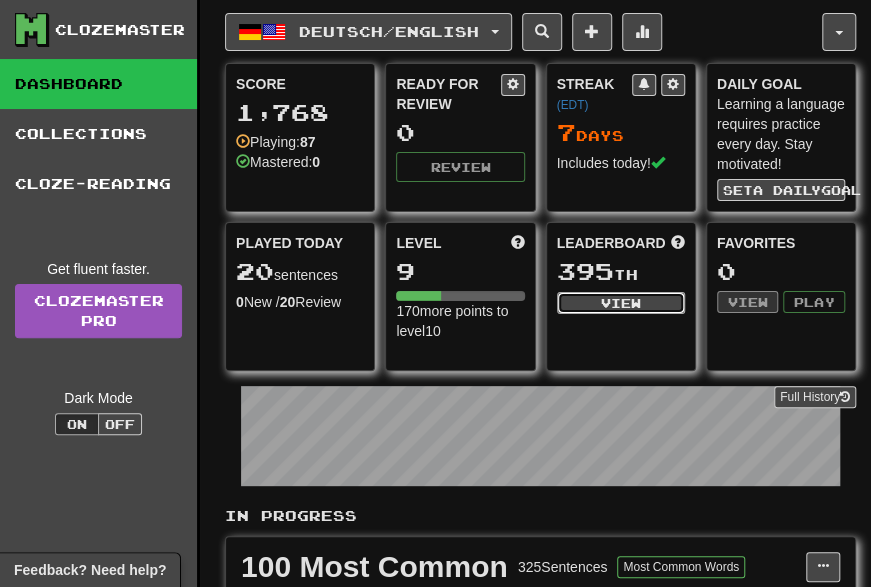 click on "View" at bounding box center [621, 303] 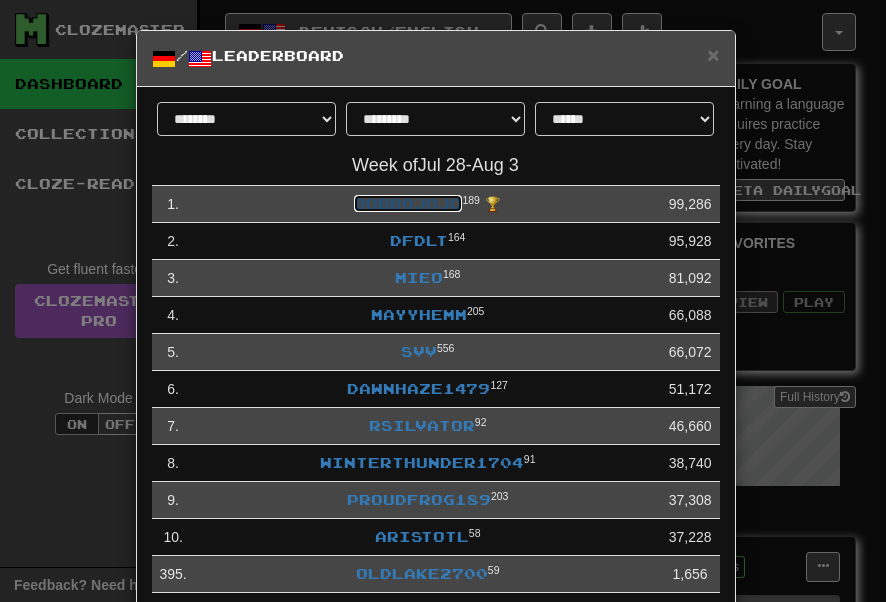 click on "bobbojojo" at bounding box center [408, 203] 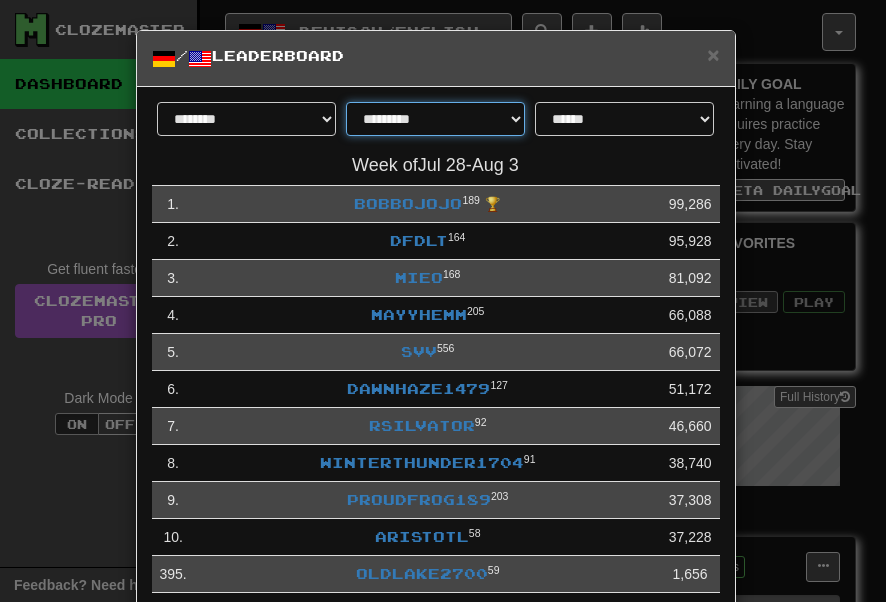 click on "**********" at bounding box center [435, 119] 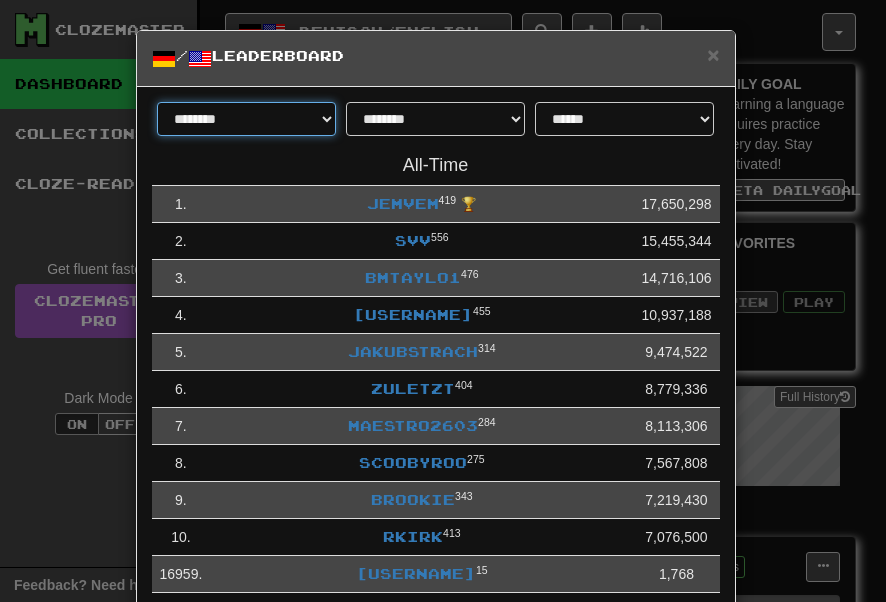 click on "******** *********" at bounding box center (246, 119) 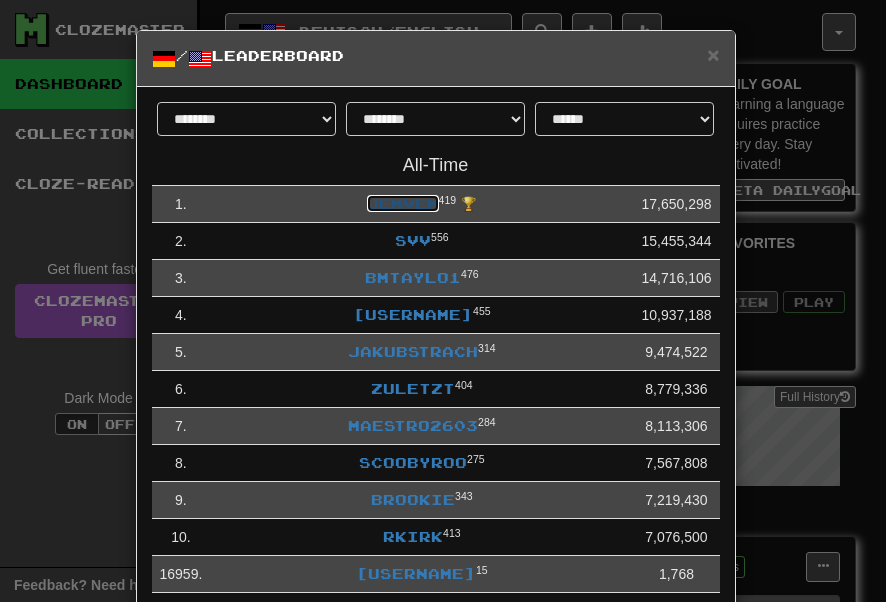 click on "JemVem" at bounding box center (403, 203) 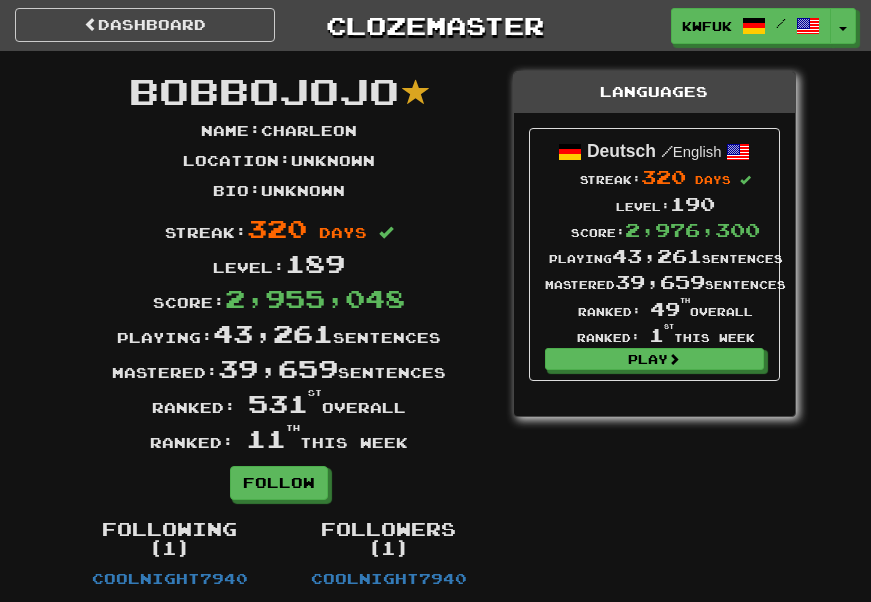scroll, scrollTop: 0, scrollLeft: 0, axis: both 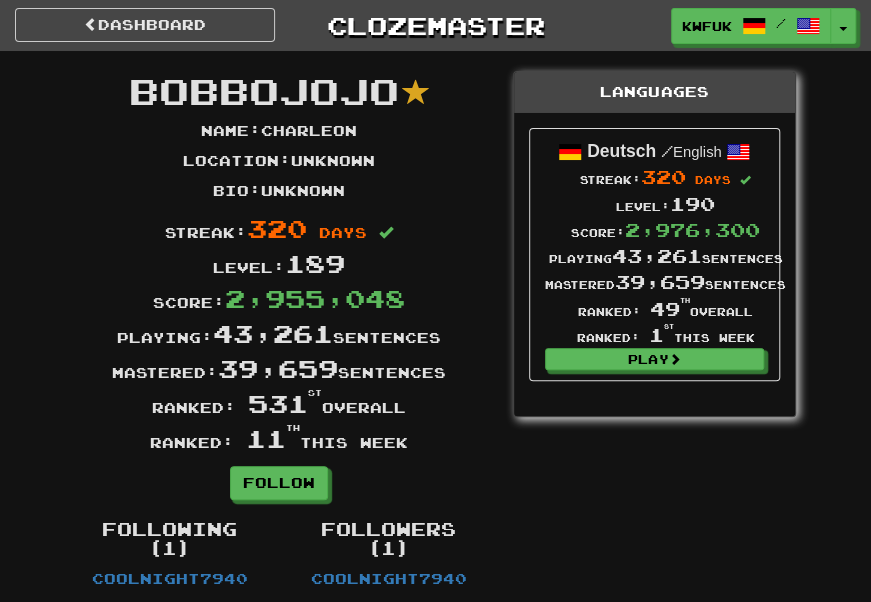 click on "Bio :  Unknown" at bounding box center (280, 196) 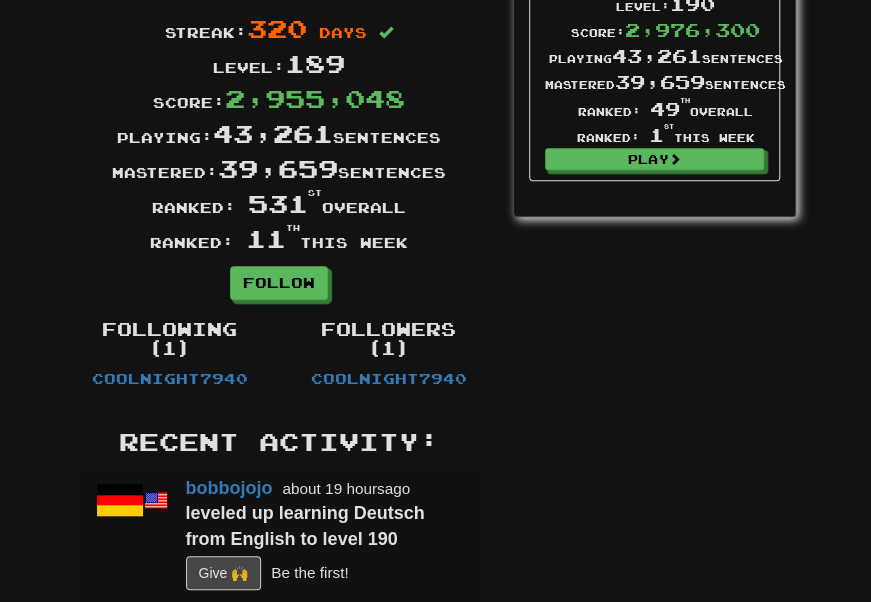 scroll, scrollTop: 0, scrollLeft: 0, axis: both 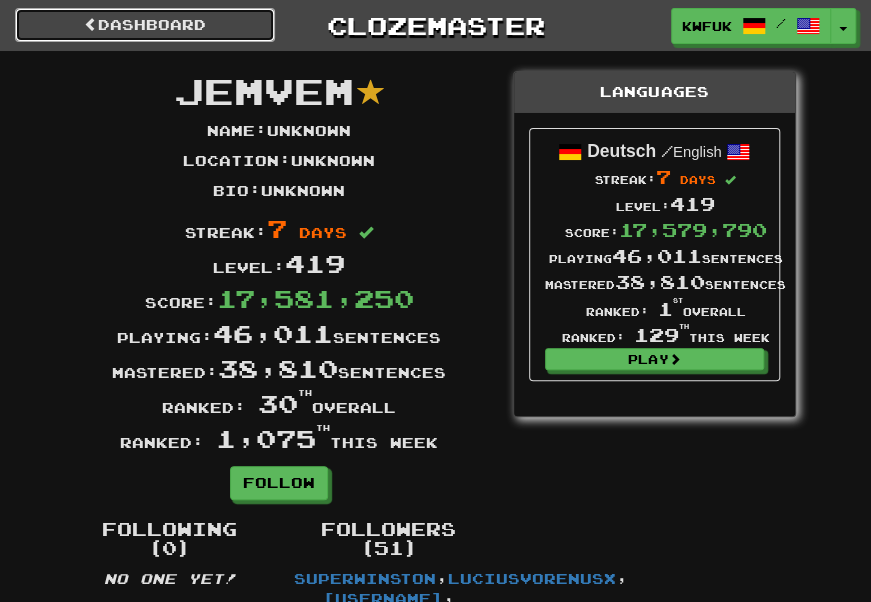 click on "Dashboard" at bounding box center (145, 25) 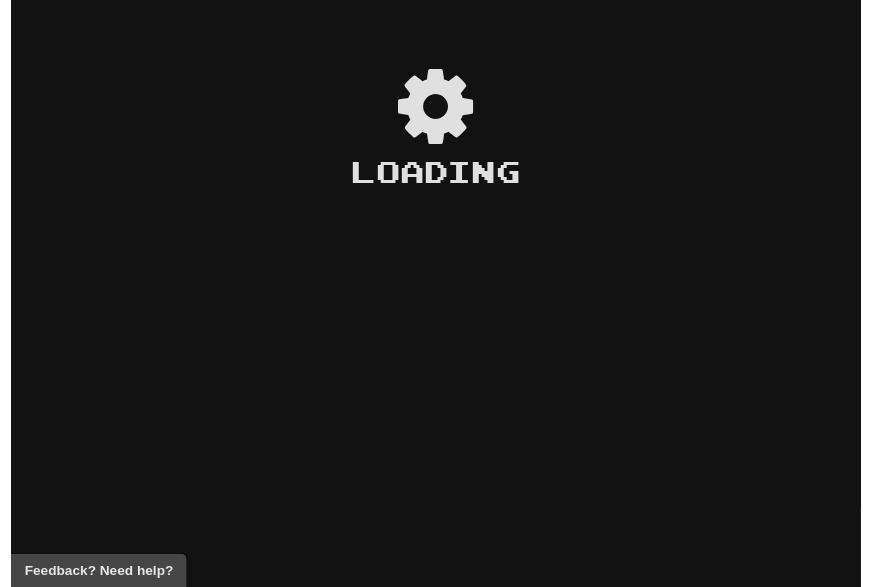 scroll, scrollTop: 0, scrollLeft: 0, axis: both 